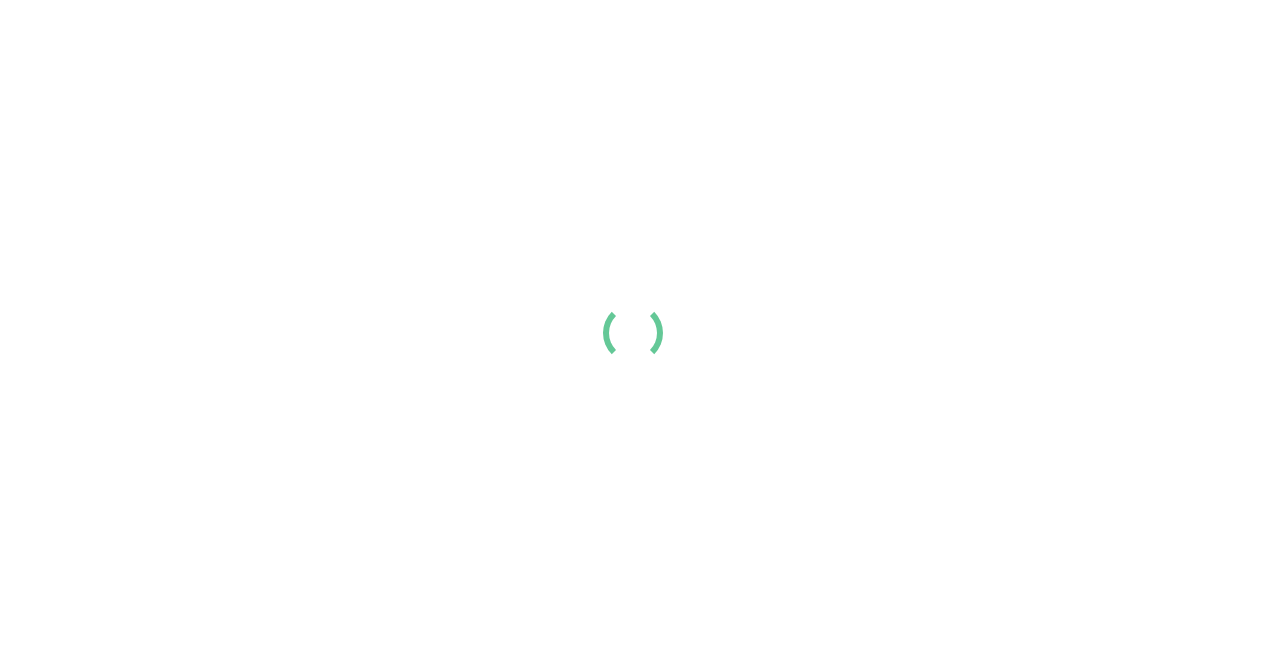 scroll, scrollTop: 0, scrollLeft: 0, axis: both 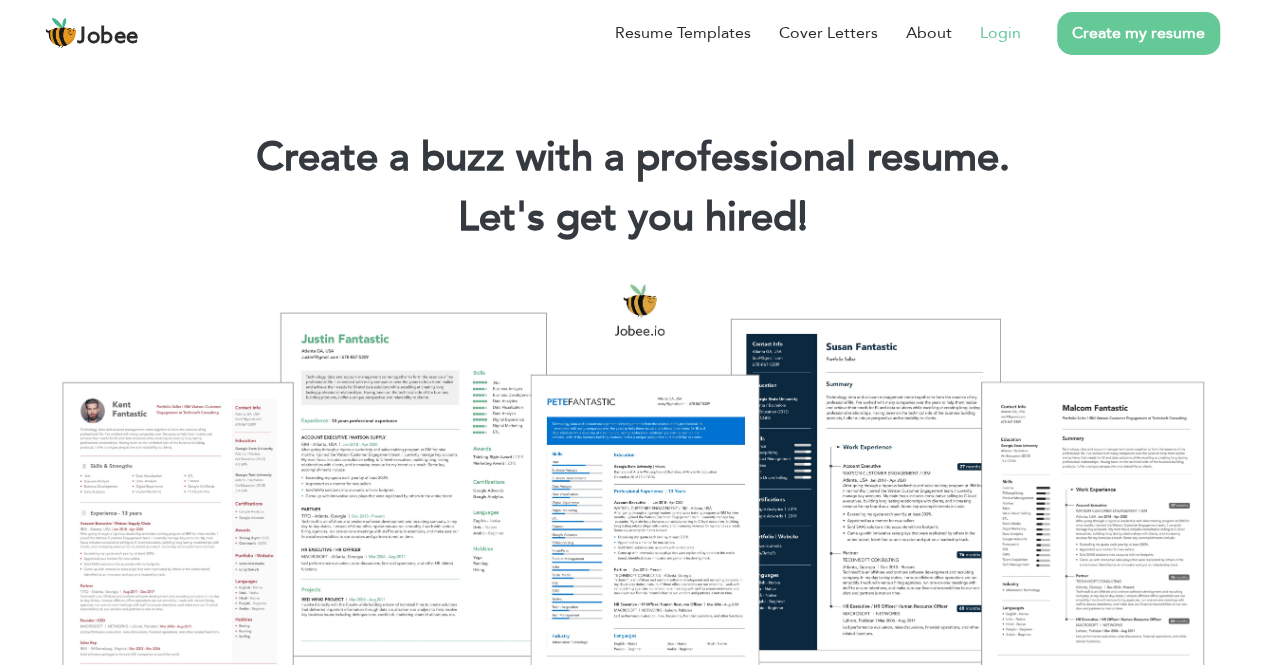 click on "Login" at bounding box center (1000, 33) 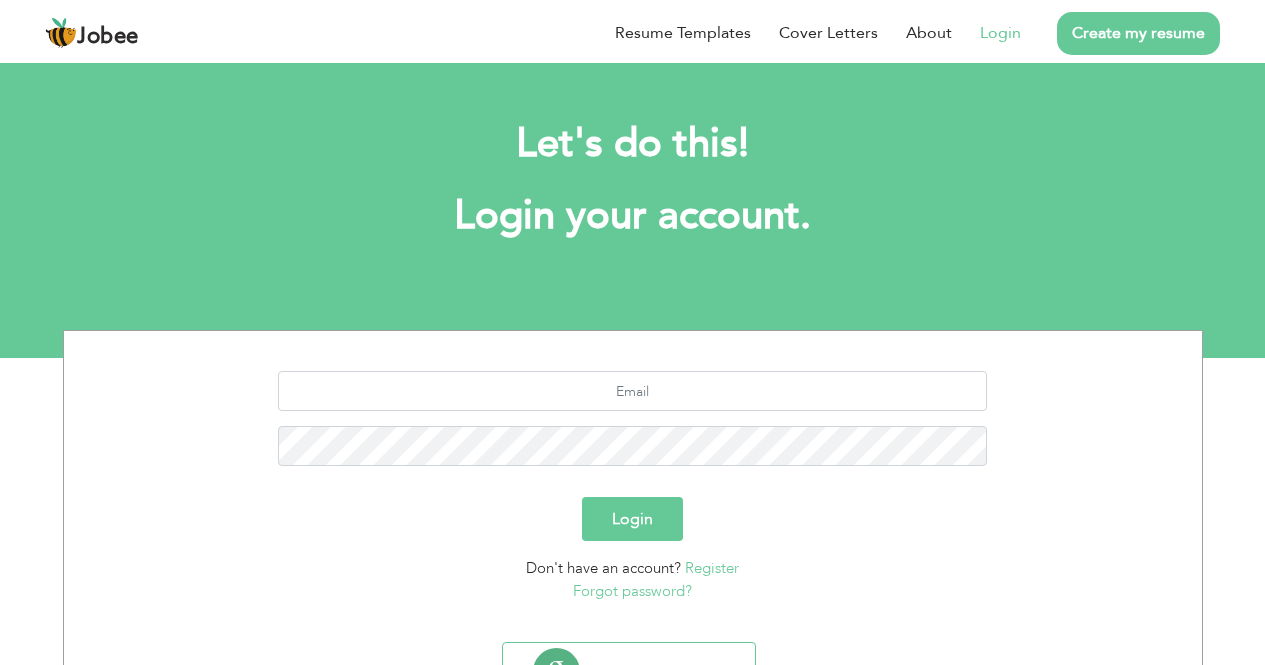 scroll, scrollTop: 0, scrollLeft: 0, axis: both 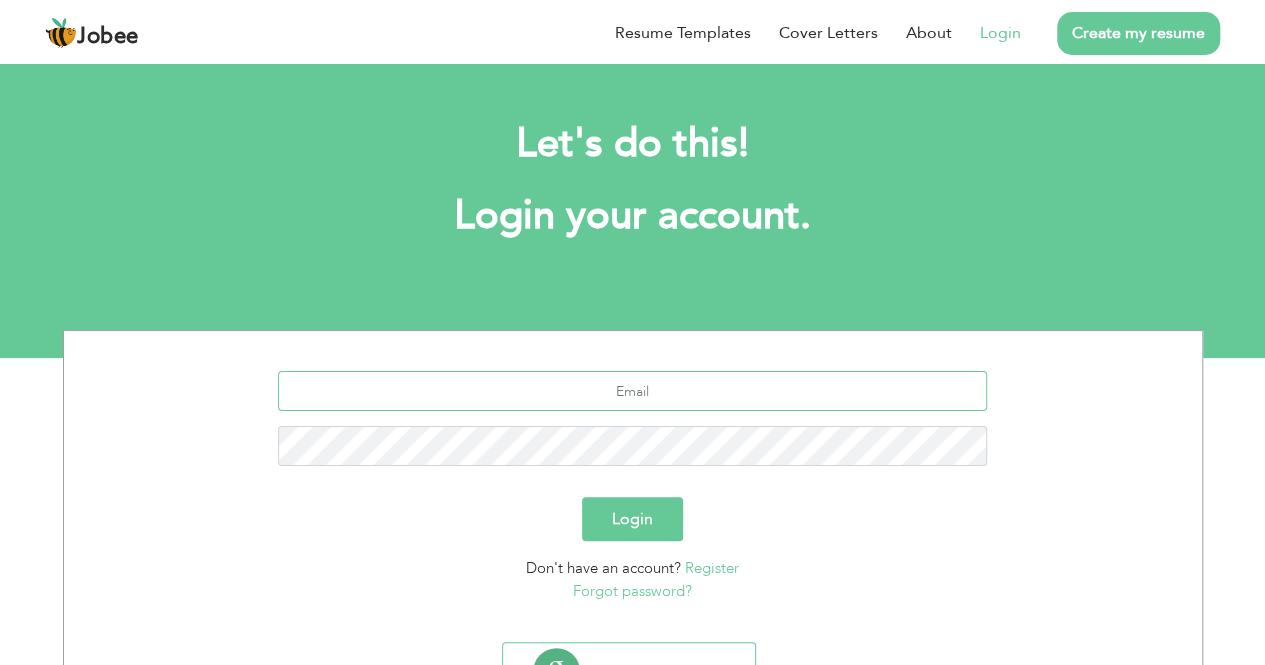 click at bounding box center (632, 391) 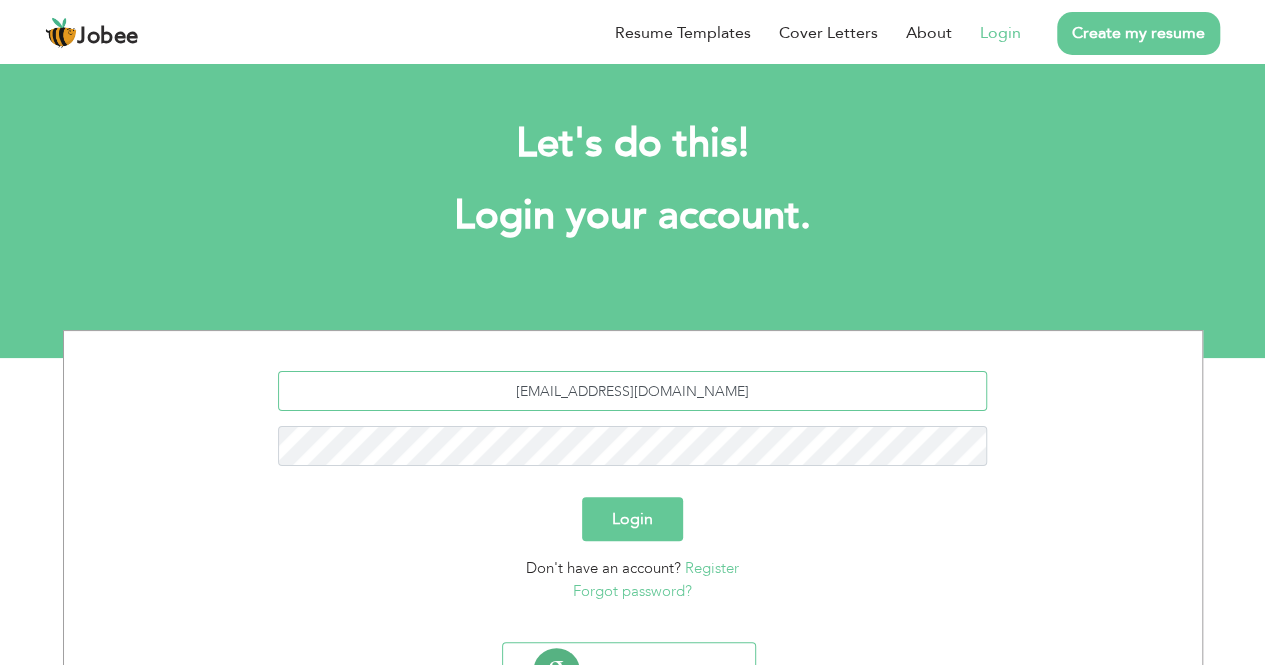 type on "[EMAIL_ADDRESS][DOMAIN_NAME]" 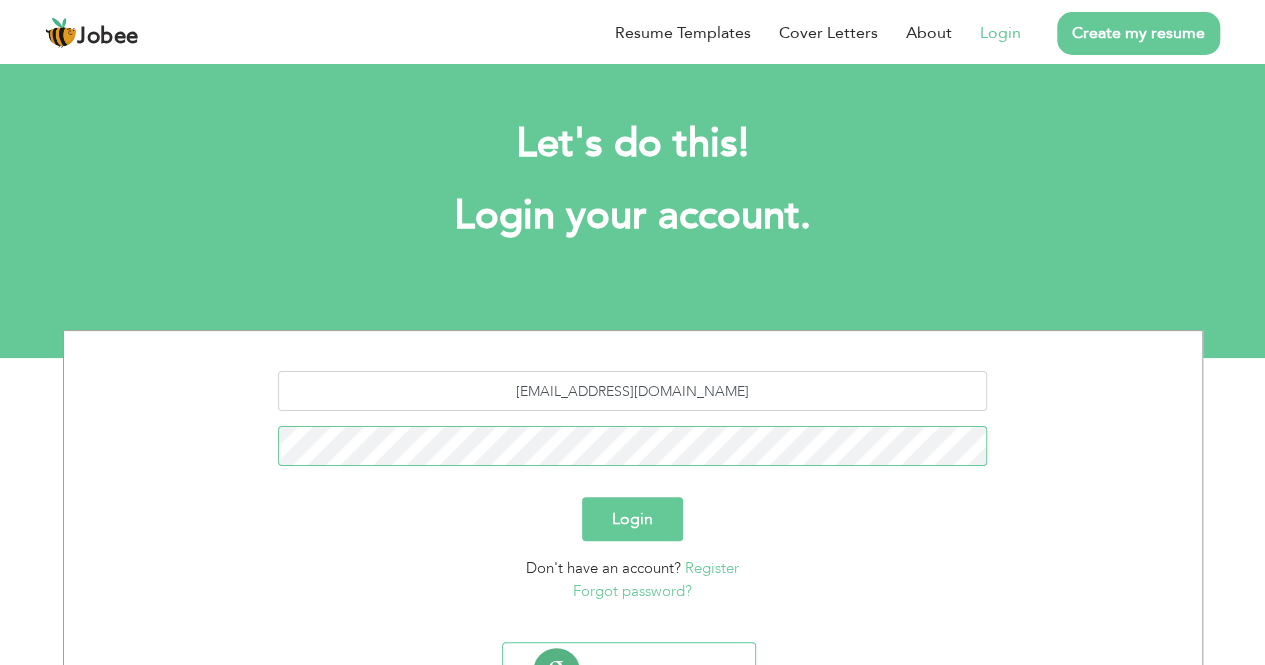 click on "Login" at bounding box center (632, 519) 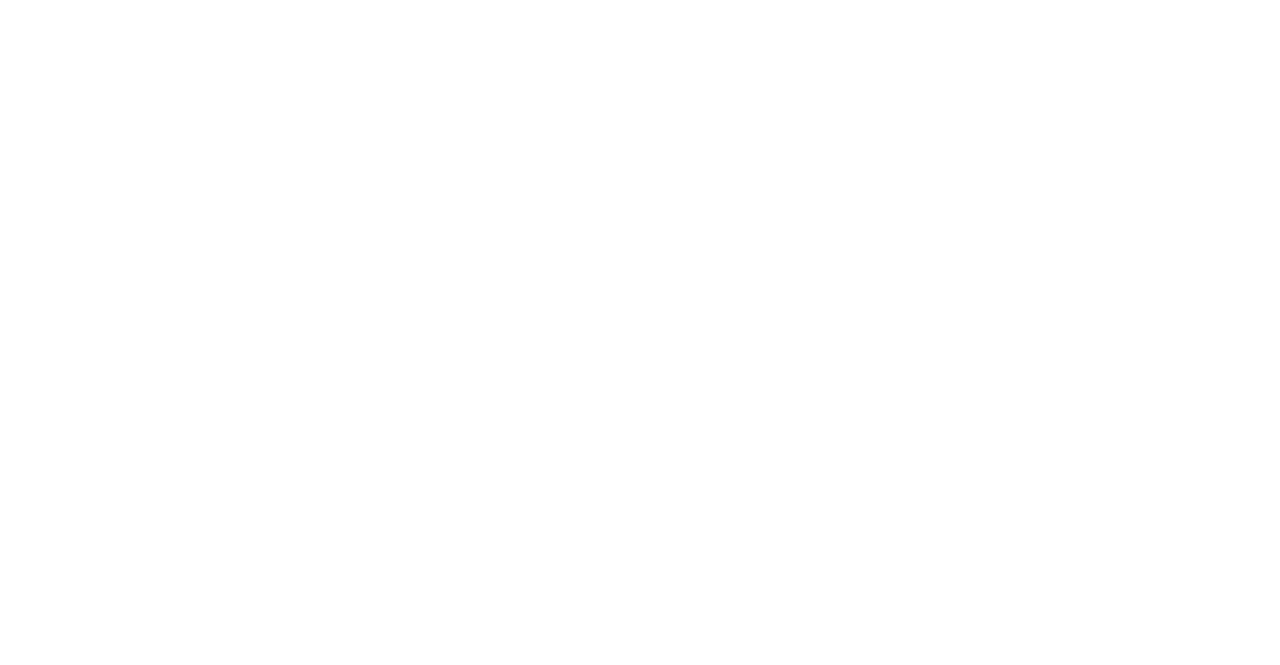 scroll, scrollTop: 0, scrollLeft: 0, axis: both 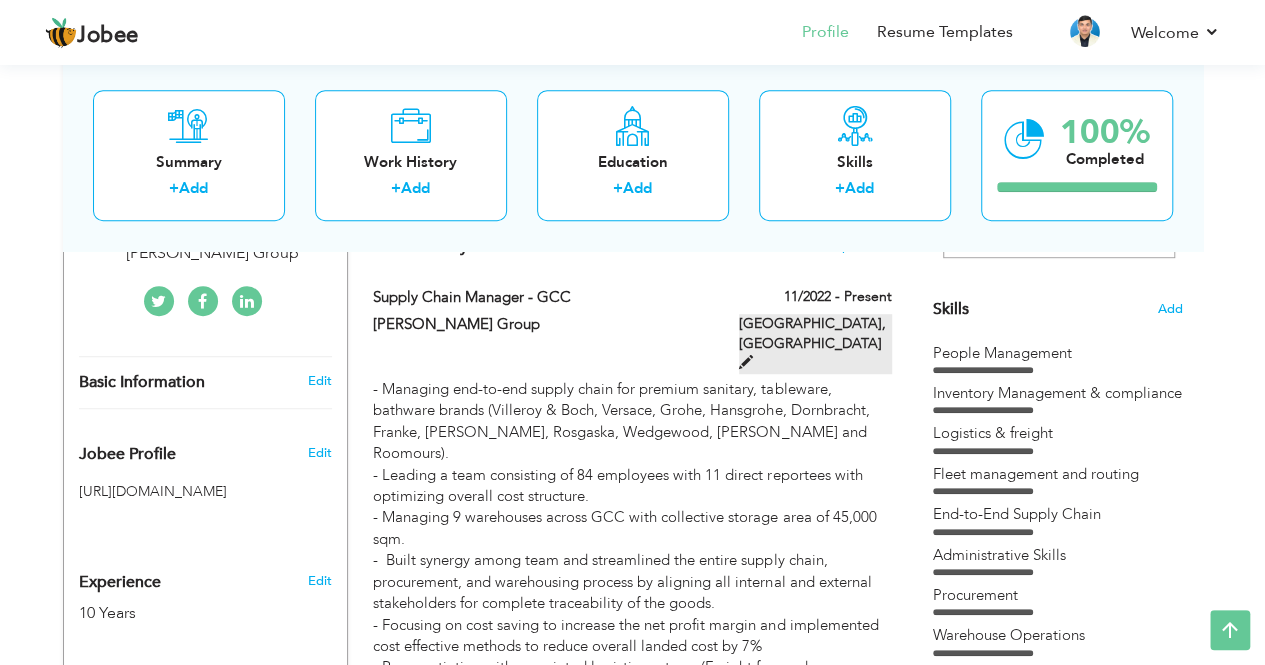 click at bounding box center [746, 362] 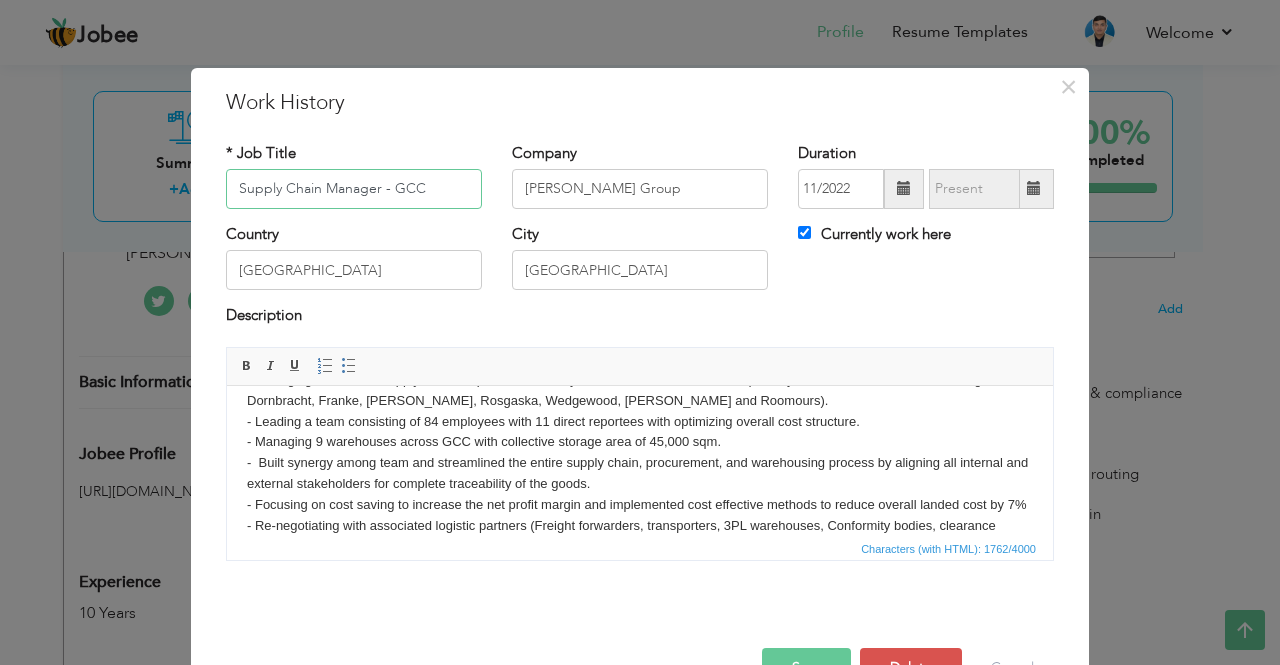 scroll, scrollTop: 0, scrollLeft: 0, axis: both 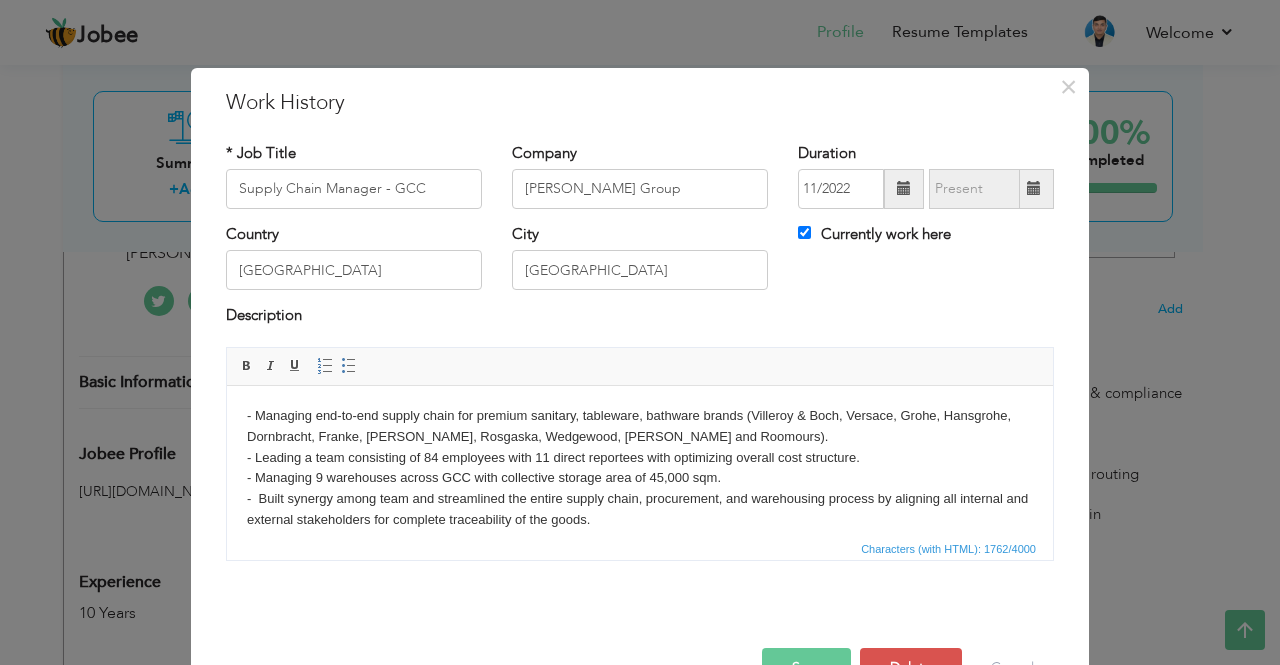 click on "- Managing end-to-end supply chain for premium sanitary, tableware, bathware brands (Villeroy & Boch, Versace, Grohe, Hansgrohe, Dornbracht, Franke, Nachtmann, Rosgaska, Wedgewood, Greggio and Roomours). - Leading a team consisting of 84 employees with 11 direct reportees with optimizing overall cost structure. - Managing 9 warehouses across GCC with collective storage area of 45,000 sqm. -  Built synergy among team and streamlined the entire supply chain, procurement, and warehousing process by aligning all internal and external stakeholders for complete traceability of the goods. - Focusing on cost saving to increase the net profit margin and implemented cost effective methods to reduce overall landed cost by 7% - Re-negotiating with associated logistic partners (Freight forwarders, transporters, 3PL warehouses, Conformity bodies, clearance brokers et al.) on current pricing to reduce the costs across all verticals of business.  - Improved delivery time for premium brand to stores in KSA by 14 days." at bounding box center (640, 592) 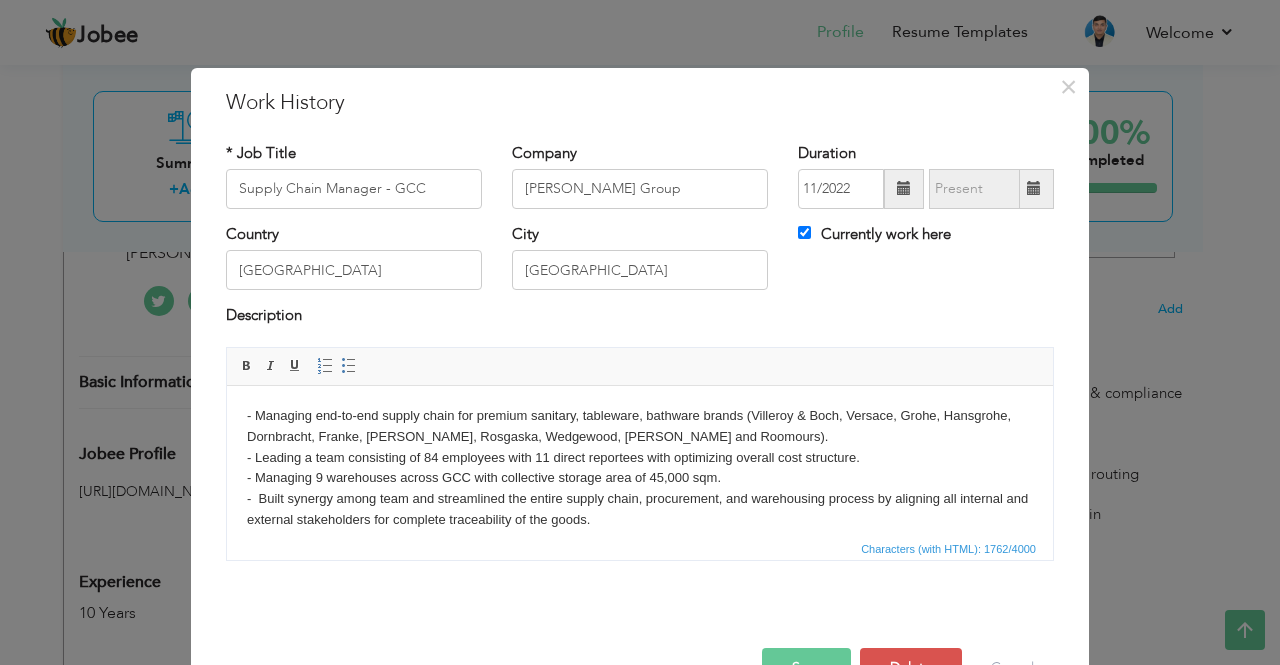 type 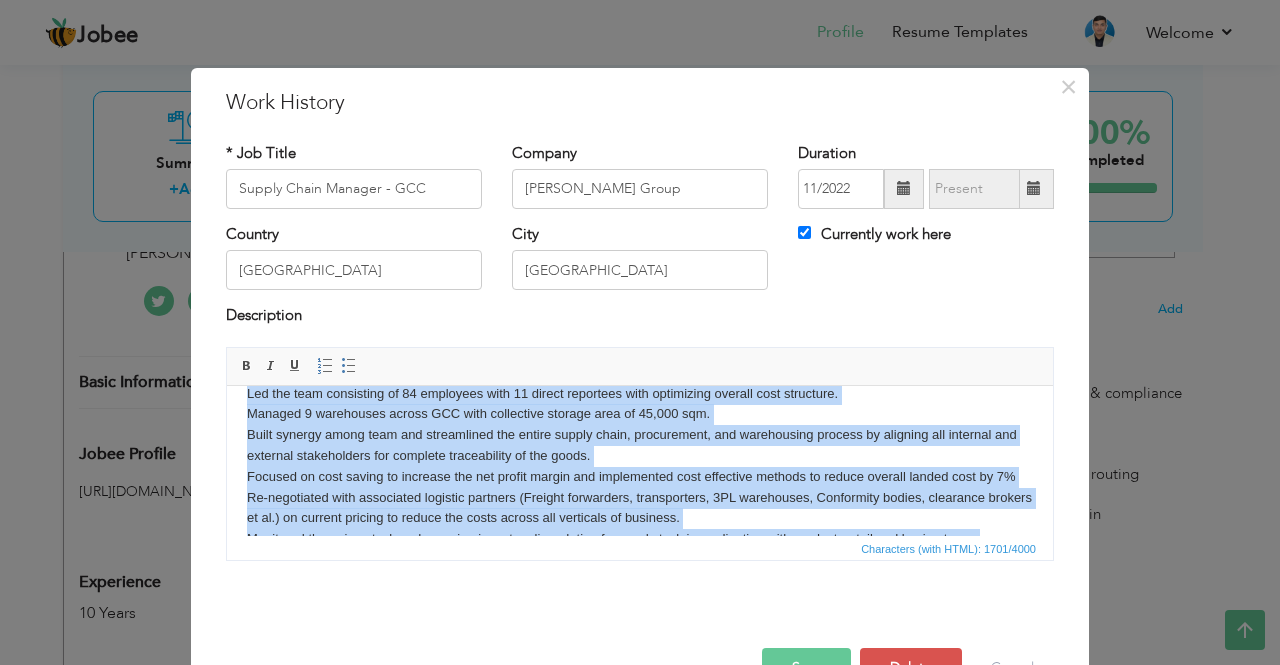 scroll, scrollTop: 22, scrollLeft: 0, axis: vertical 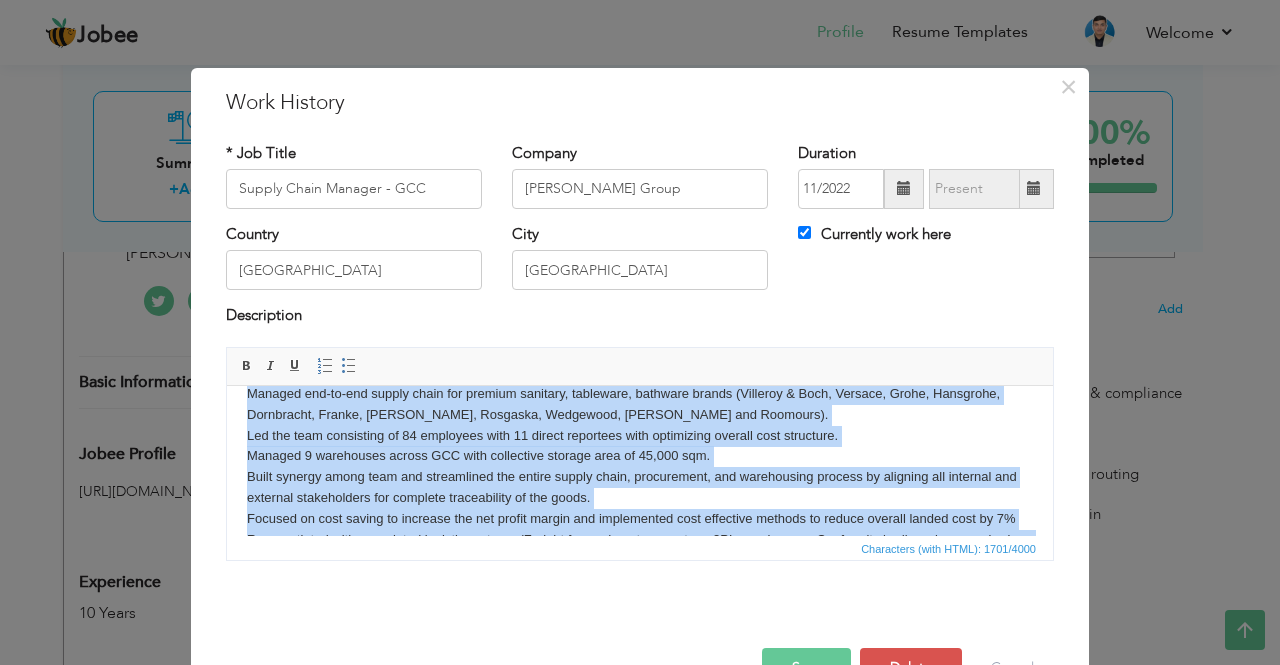 copy on "Managed end-to-end supply chain for premium sanitary, tableware, bathware brands (Villeroy & Boch, Versace, Grohe, Hansgrohe, Dornbracht, Franke, Nachtmann, Rosgaska, Wedgewood, Greggio and Roomours). Led the team consisting of 84 employees with 11 direct reportees with optimizing overall cost structure. Managed 9 warehouses across GCC with collective storage area of 45,000 sqm. Built synergy among team and streamlined the entire supply chain, procurement, and warehousing process by aligning all internal and external stakeholders for complete traceability of the goods. Focused on cost saving to increase the net profit margin and implemented cost effective methods to reduce overall landed cost by 7% Re-negotiated with associated logistic partners (Freight forwarders, transporters, 3PL warehouses, Conformity bodies, clearance brokers et al.) on current pricing to reduce the costs across all verticals of business.  Monitored the aging stock and ensuring inventory liquadation for aged stock in cordination with..." 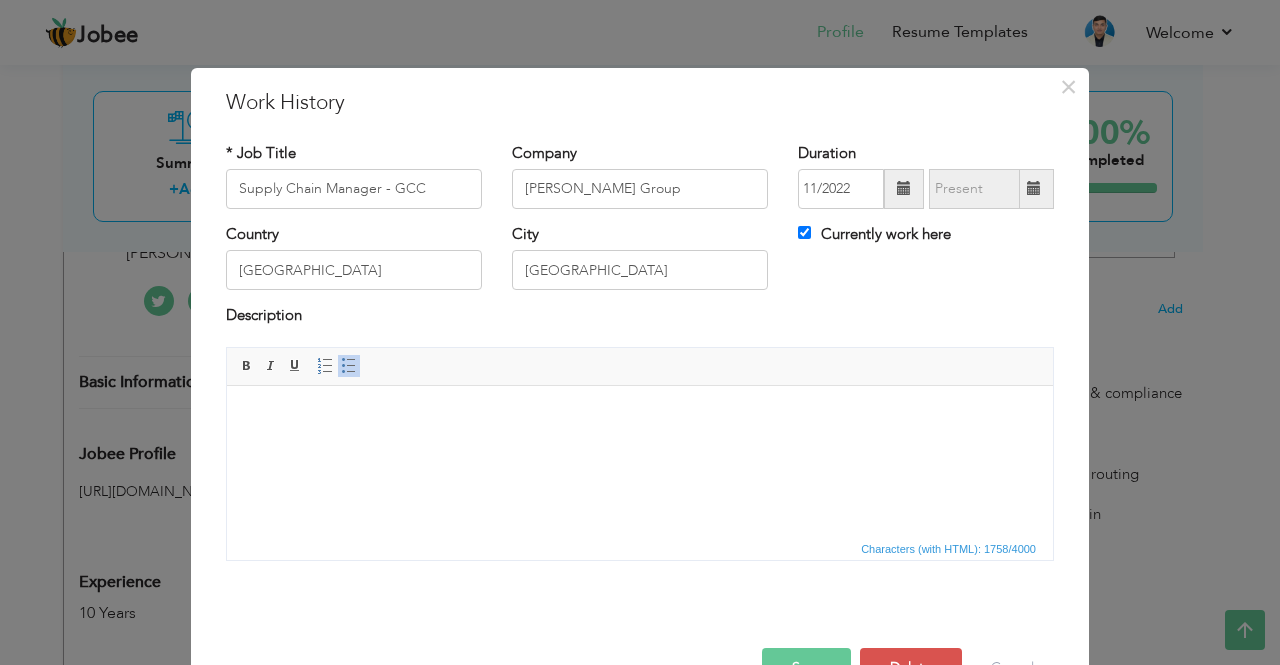 scroll, scrollTop: 0, scrollLeft: 0, axis: both 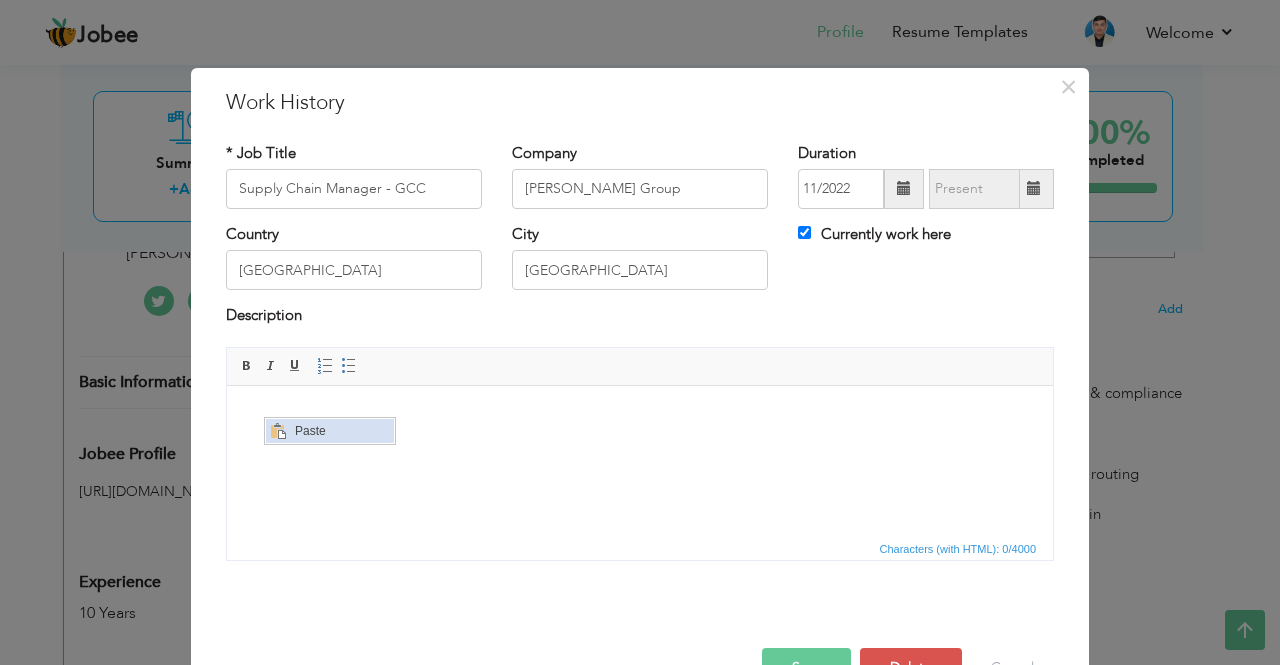 click on "Paste" at bounding box center [341, 431] 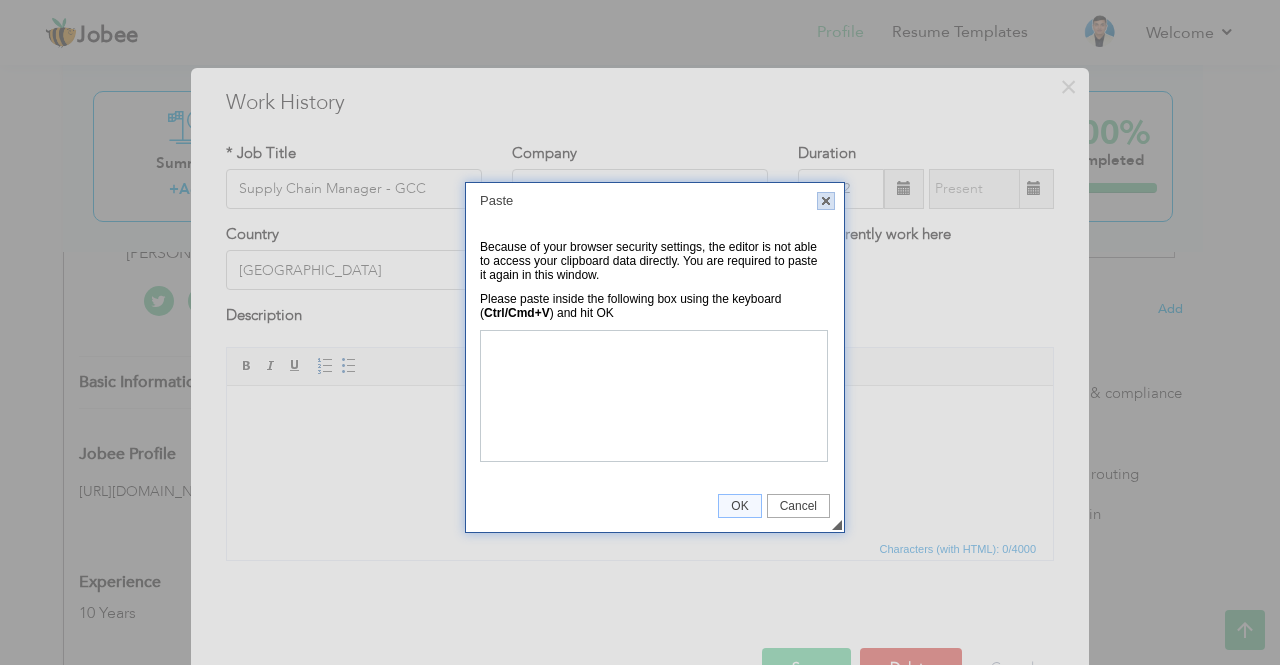 click on "X" at bounding box center (826, 201) 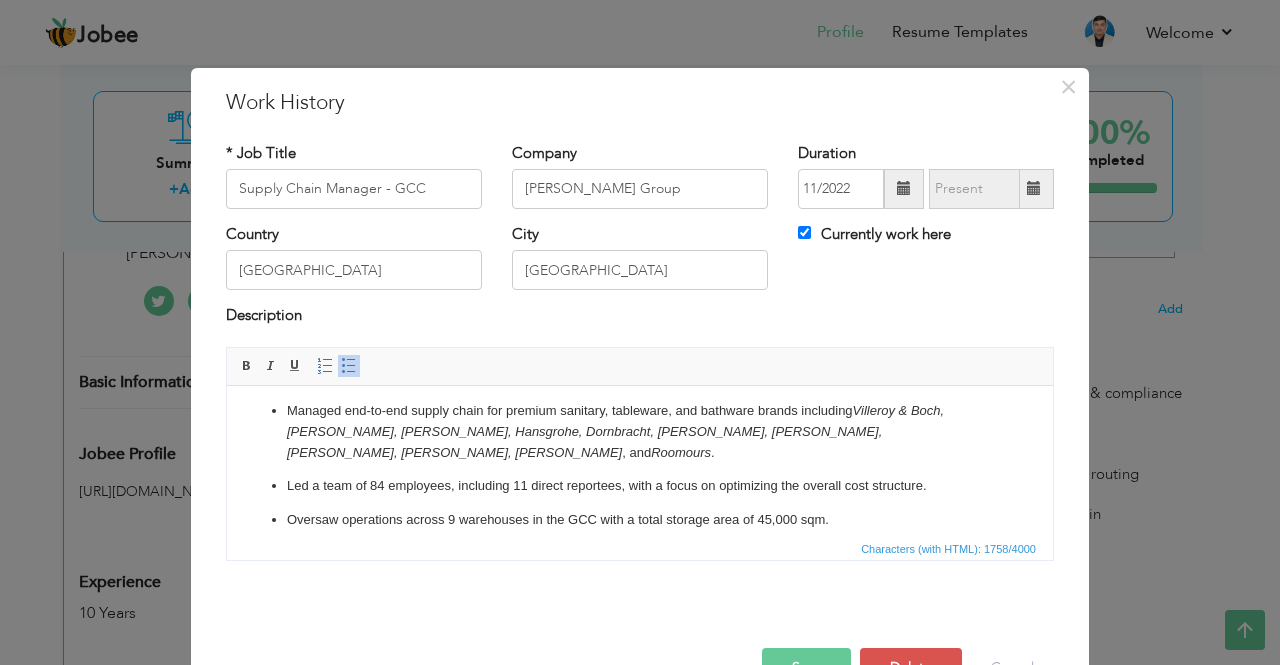 scroll, scrollTop: 0, scrollLeft: 0, axis: both 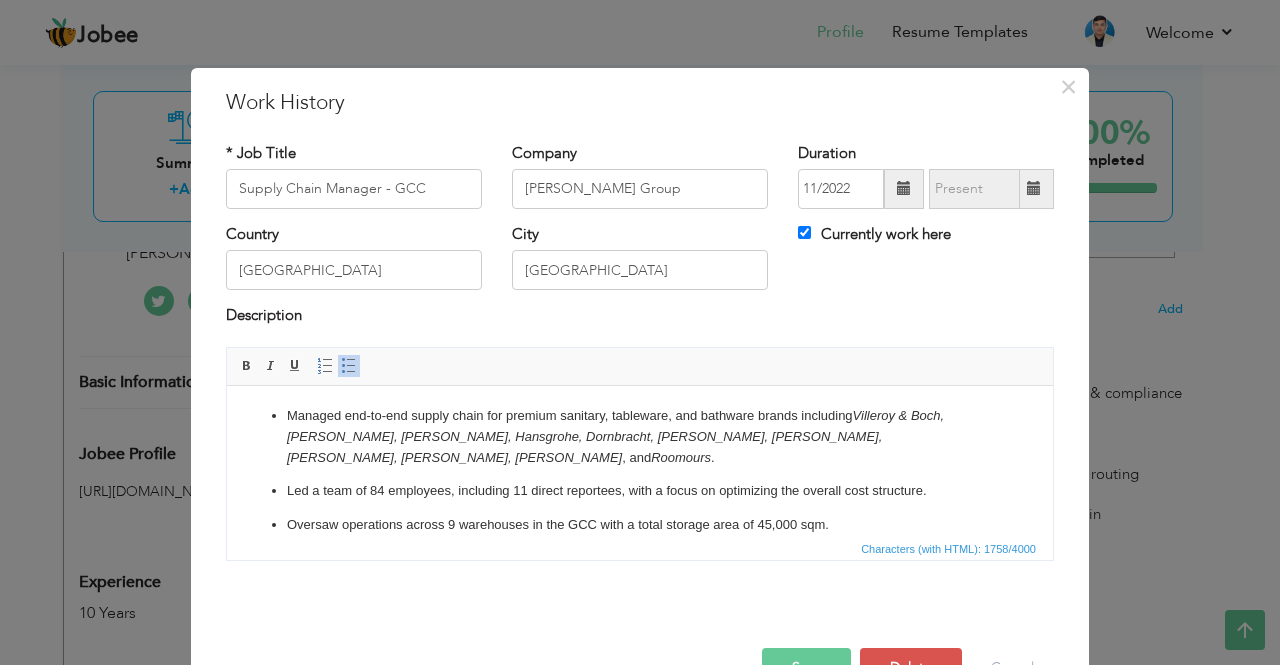 click on "Managed end-to-end supply chain for premium sanitary, tableware, and bathware brands including  Villeroy & Boch, Versace, Grohe, Hansgrohe, Dornbracht, Franke, Nachtmann, Rosgaska, Wedgewood, Greggio , and  Roomours . Led a team of 84 employees, including 11 direct reportees, with a focus on optimizing the overall cost structure. Oversaw operations across 9 warehouses in the GCC with a total storage area of 45,000 sqm. Built synergy among cross-functional teams and streamlined supply chain, procurement, and warehousing processes to ensure full traceability of goods. Achieved a 7% reduction in overall landed cost by implementing cost-effective strategies and focusing on profit margin improvement. Re-negotiated contracts with logistics partners (freight forwarders, transporters, 3PL warehouses, conformity bodies, clearance brokers) to reduce costs across all business verticals. Monitored aging stock and coordinated inventory liquidation efforts with product, retail, and buying teams." at bounding box center (640, 684) 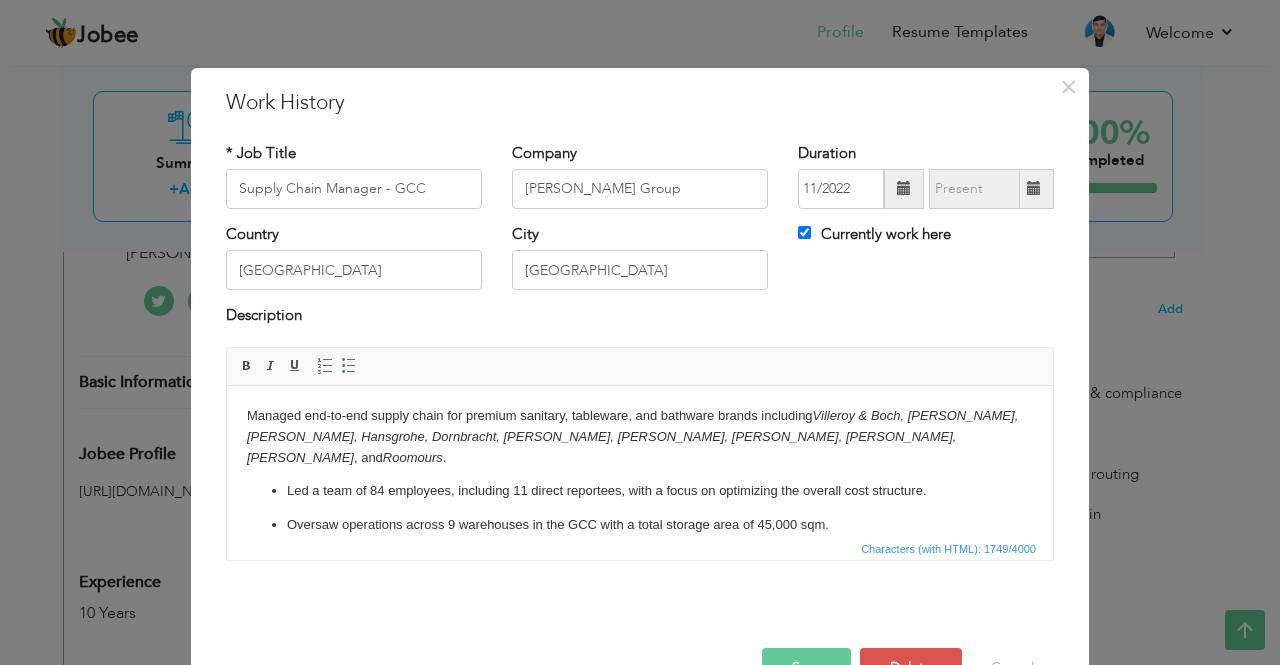 click on "Led a team of 84 employees, including 11 direct reportees, with a focus on optimizing the overall cost structure." at bounding box center (640, 490) 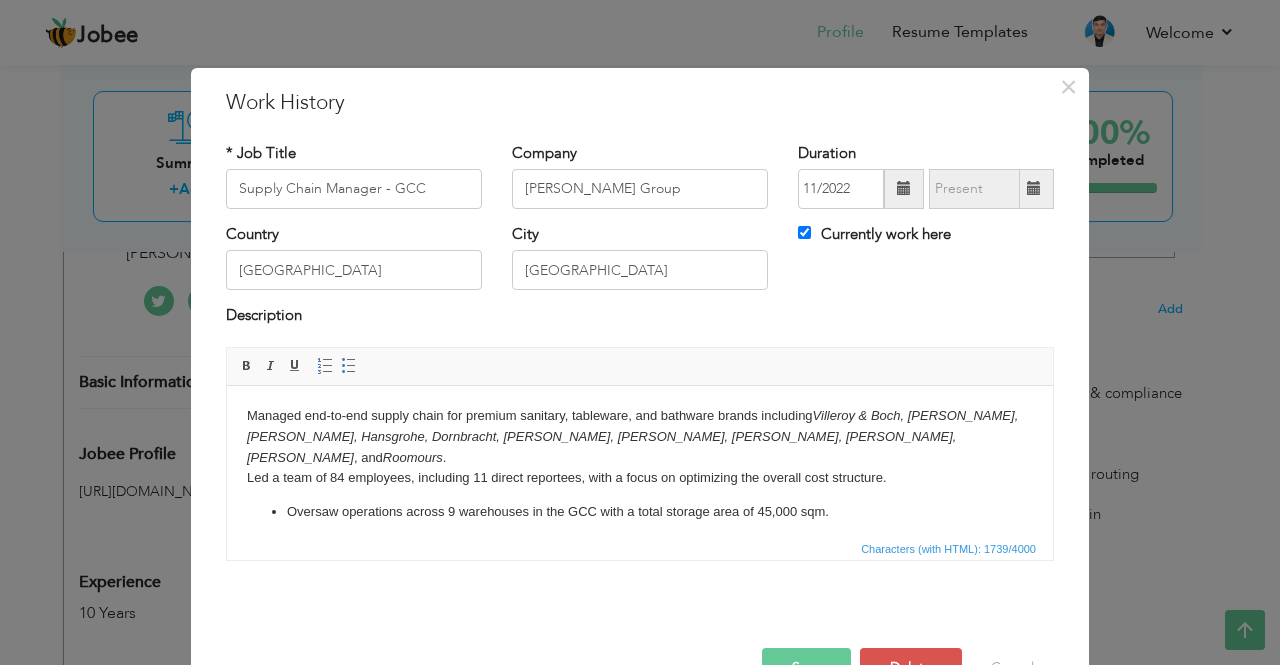 click on "Oversaw operations across 9 warehouses in the GCC with a total storage area of 45,000 sqm. Built synergy among cross-functional teams and streamlined supply chain, procurement, and warehousing processes to ensure full traceability of goods. Achieved a 7% reduction in overall landed cost by implementing cost-effective strategies and focusing on profit margin improvement. Re-negotiated contracts with logistics partners (freight forwarders, transporters, 3PL warehouses, conformity bodies, clearance brokers) to reduce costs across all business verticals. Monitored aging stock and coordinated inventory liquidation efforts with product, retail, and buying teams. Successfully set up an 8,500 sqm warehouse in Riyadh, KSA from inception to completion. Improved delivery lead time for premium brands in KSA by 14 days. Reduced operational costs by AED 2.5M through centralization and elimination of 3PL warehousing, exceeding budgeted expectations." at bounding box center [640, 726] 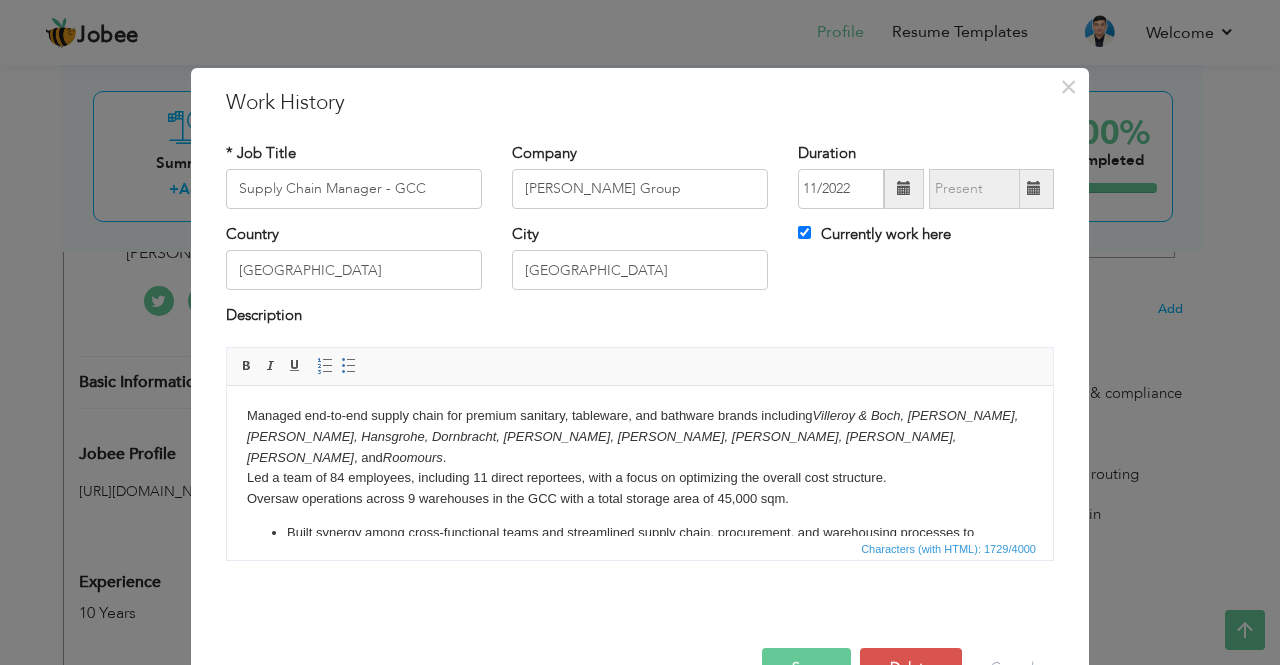 click on "Built synergy among cross-functional teams and streamlined supply chain, procurement, and warehousing processes to ensure full traceability of goods." at bounding box center [640, 543] 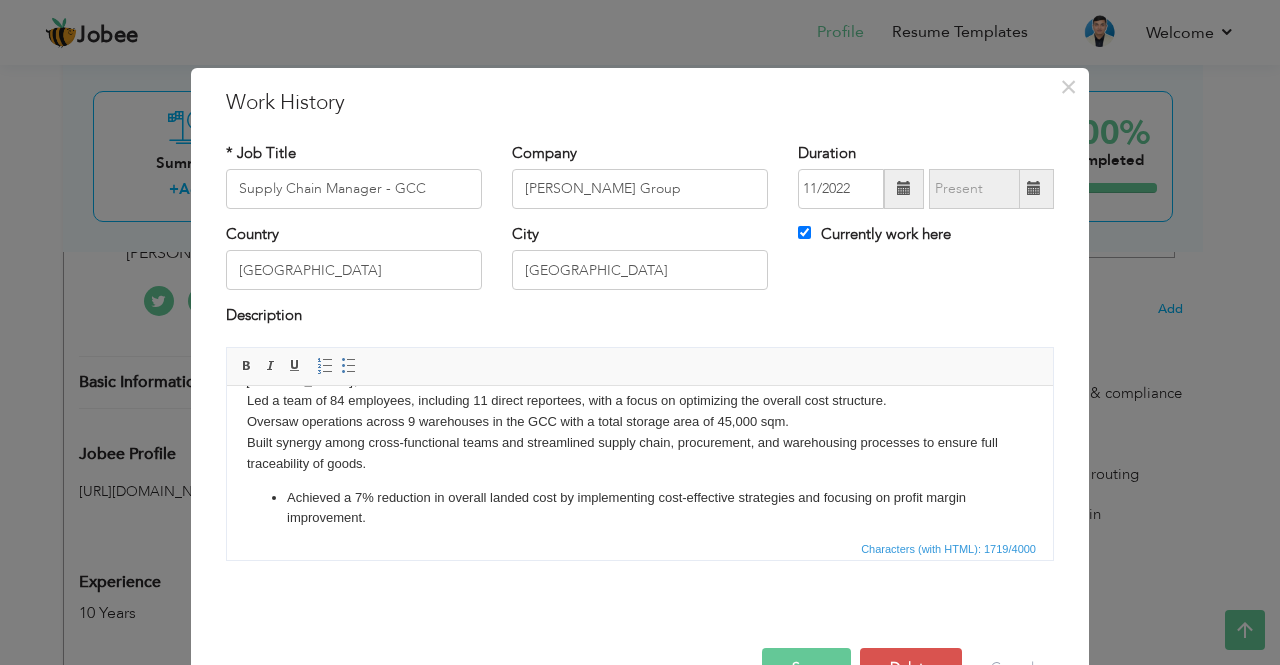 scroll, scrollTop: 78, scrollLeft: 0, axis: vertical 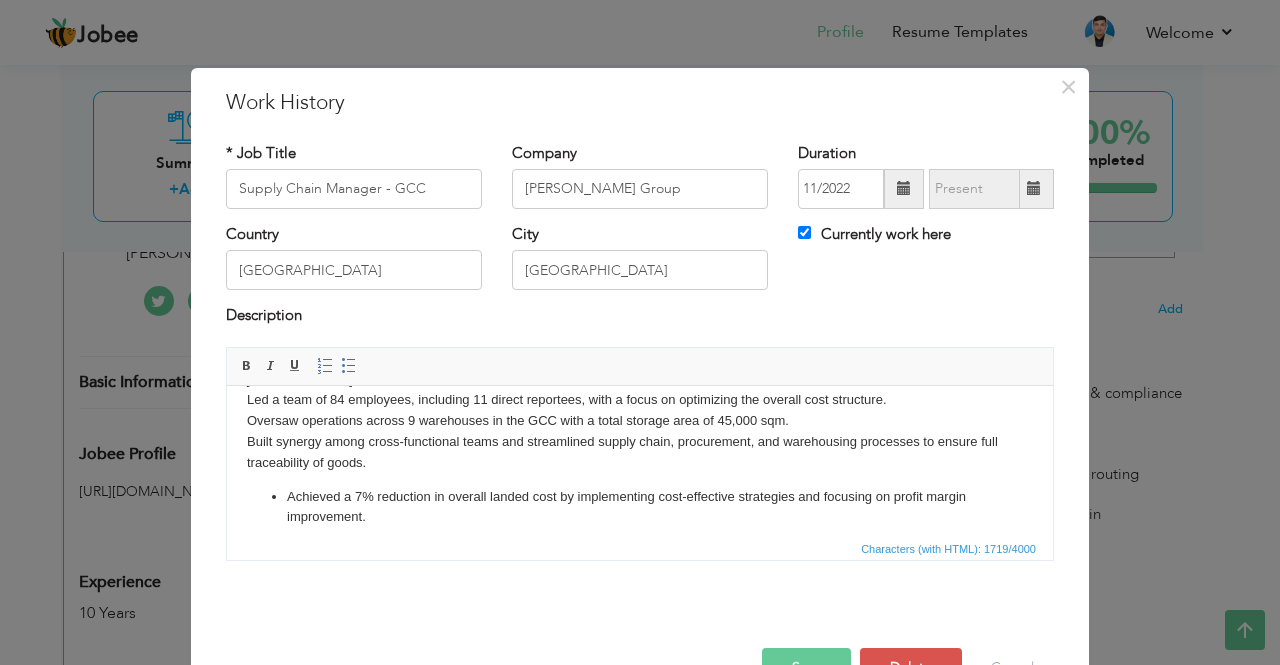 click on "Achieved a 7% reduction in overall landed cost by implementing cost-effective strategies and focusing on profit margin improvement." at bounding box center [640, 507] 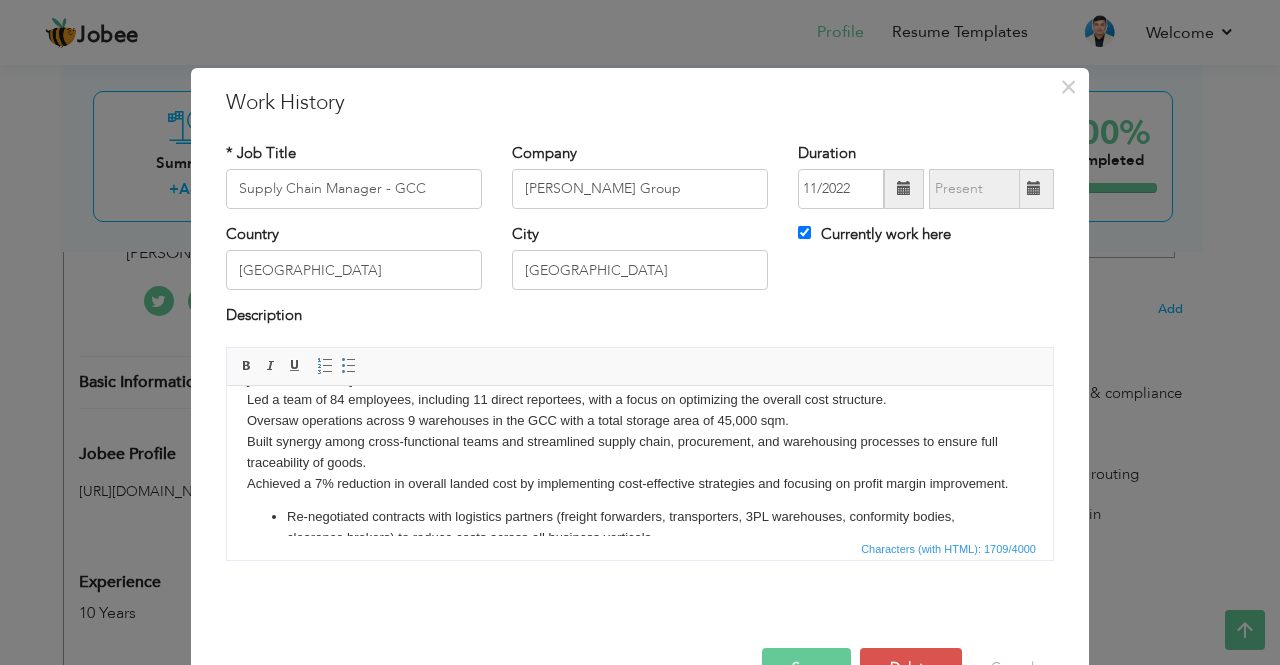 click on "Re-negotiated contracts with logistics partners (freight forwarders, transporters, 3PL warehouses, conformity bodies, clearance brokers) to reduce costs across all business verticals. Monitored aging stock and coordinated inventory liquidation efforts with product, retail, and buying teams. Successfully set up an 8,500 sqm warehouse in Riyadh, KSA from inception to completion. Improved delivery lead time for premium brands in KSA by 14 days. Reduced operational costs by AED 2.5M through centralization and elimination of 3PL warehousing, exceeding budgeted expectations. Managed internal audits and oversaw marine, internal transport, and property insurance policies to ensure 100% compliance with governmental safety guidelines. Streamlined logistics and procurement operations across the GCC, improving visibility and reducing lead times." at bounding box center (640, 659) 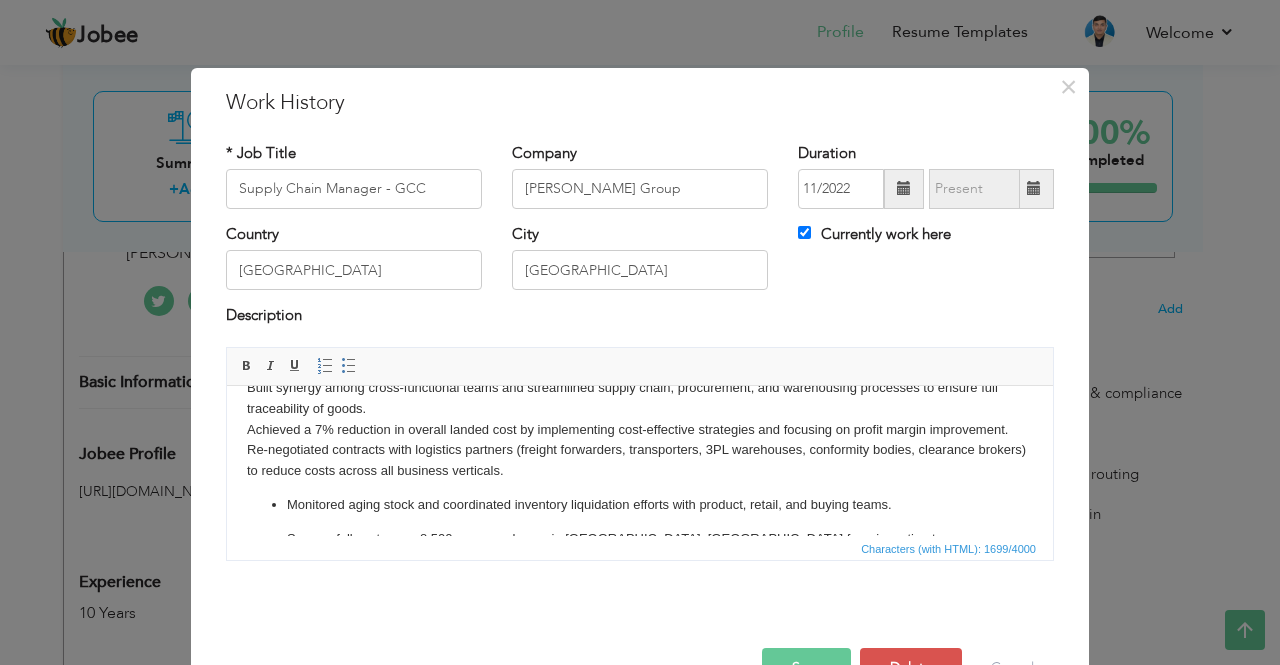 scroll, scrollTop: 133, scrollLeft: 0, axis: vertical 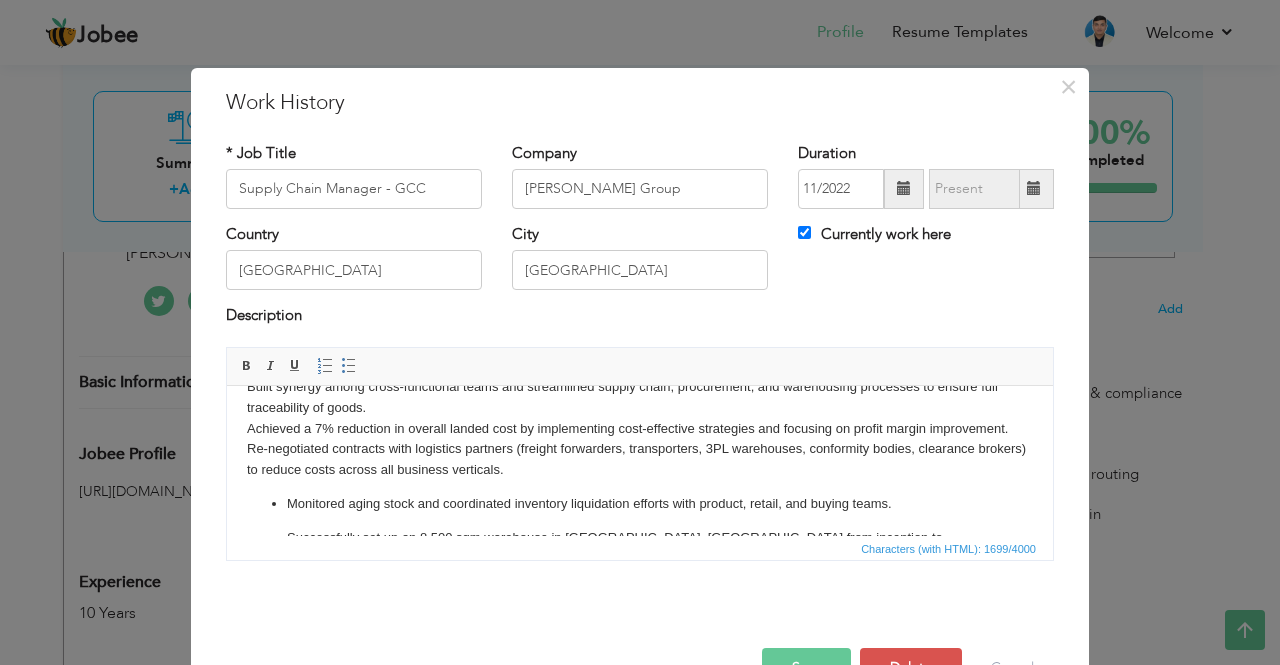 click on "Monitored aging stock and coordinated inventory liquidation efforts with product, retail, and buying teams. Successfully set up an 8,500 sqm warehouse in Riyadh, KSA from inception to completion. Improved delivery lead time for premium brands in KSA by 14 days. Reduced operational costs by AED 2.5M through centralization and elimination of 3PL warehousing, exceeding budgeted expectations. Managed internal audits and oversaw marine, internal transport, and property insurance policies to ensure 100% compliance with governmental safety guidelines. Streamlined logistics and procurement operations across the GCC, improving visibility and reducing lead times." at bounding box center [640, 619] 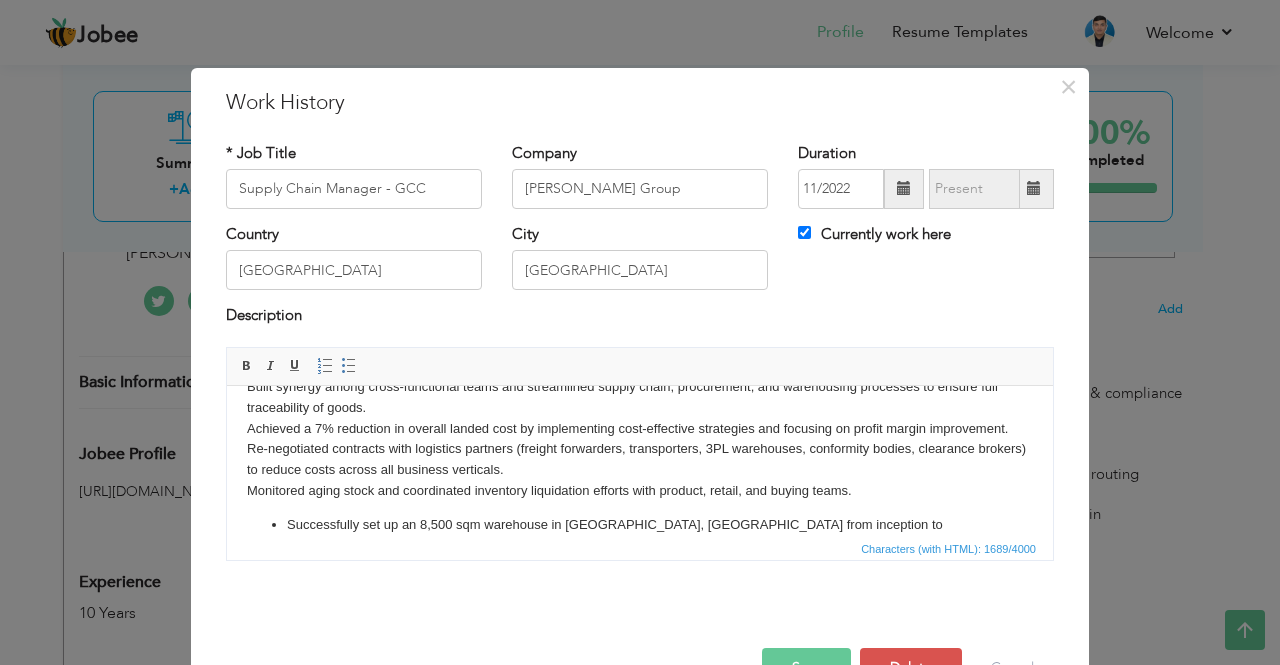 click on "Successfully set up an 8,500 sqm warehouse in [GEOGRAPHIC_DATA], [GEOGRAPHIC_DATA] from inception to completion." at bounding box center [640, 535] 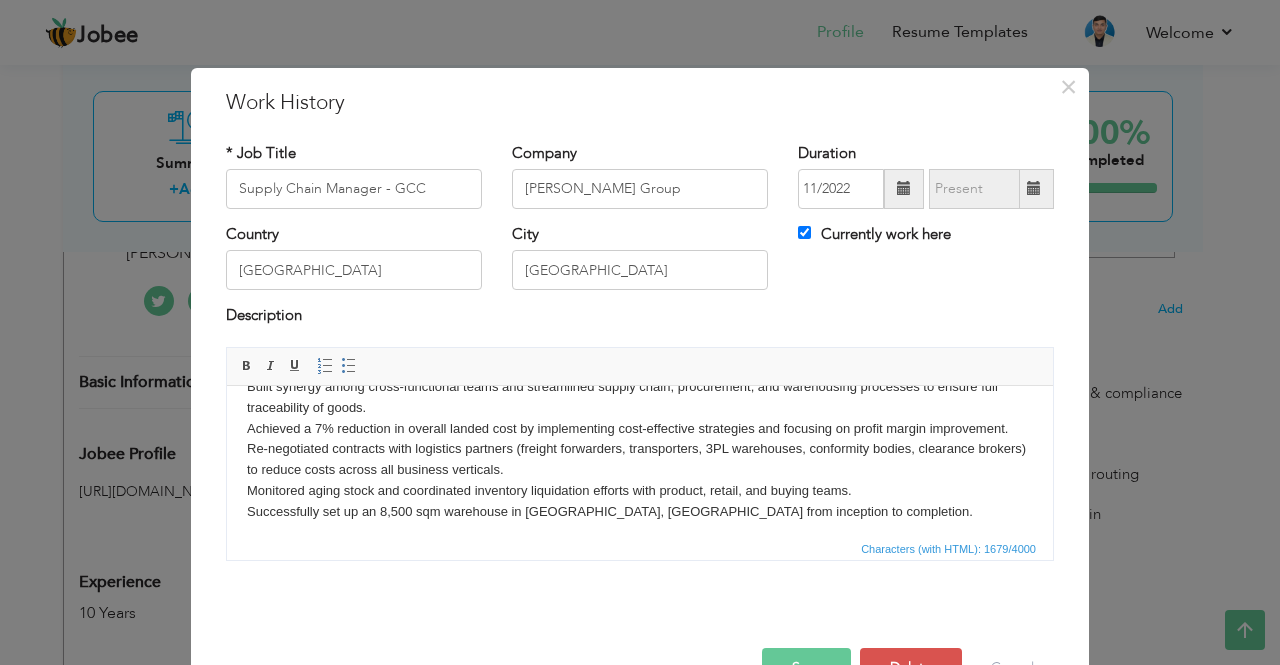 click on "Improved delivery lead time for premium brands in KSA by 14 days. Reduced operational costs by AED 2.5M through centralization and elimination of 3PL warehousing, exceeding budgeted expectations. Managed internal audits and oversaw marine, internal transport, and property insurance policies to ensure 100% compliance with governmental safety guidelines. Streamlined logistics and procurement operations across the GCC, improving visibility and reducing lead times." at bounding box center [640, 617] 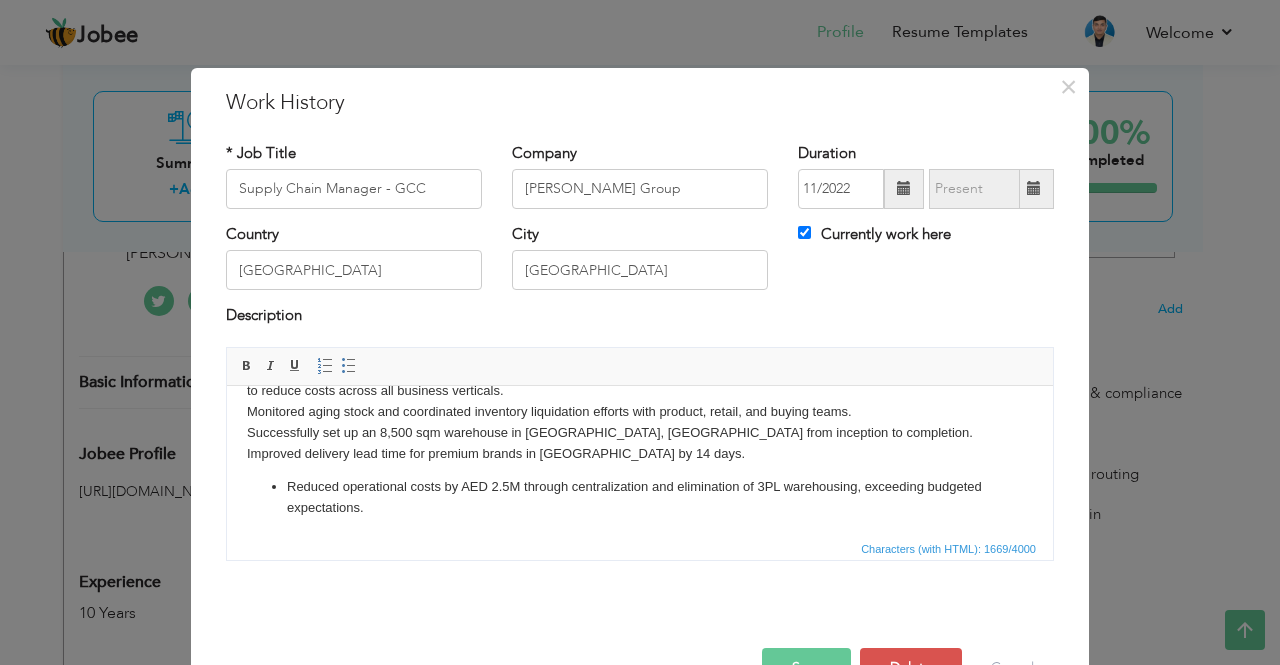 scroll, scrollTop: 202, scrollLeft: 0, axis: vertical 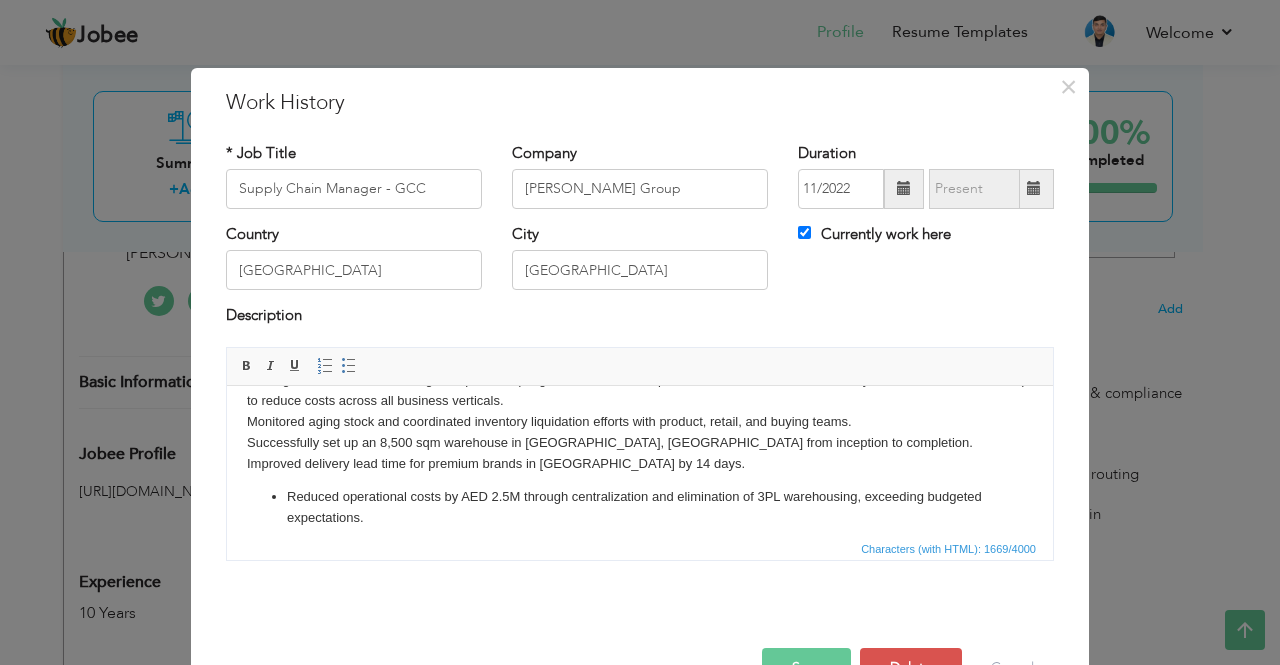 click on "Reduced operational costs by AED 2.5M through centralization and elimination of 3PL warehousing, exceeding budgeted expectations." at bounding box center (640, 507) 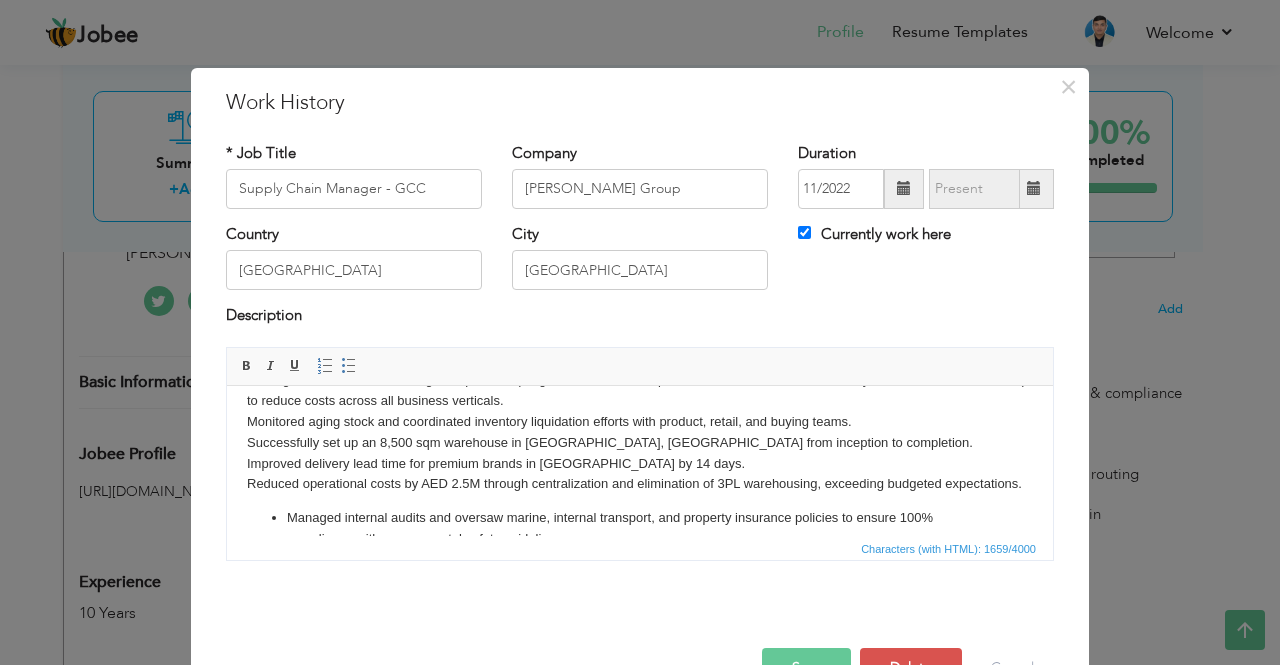 click on "Managed internal audits and oversaw marine, internal transport, and property insurance policies to ensure 100% compliance with governmental safety guidelines." at bounding box center [640, 528] 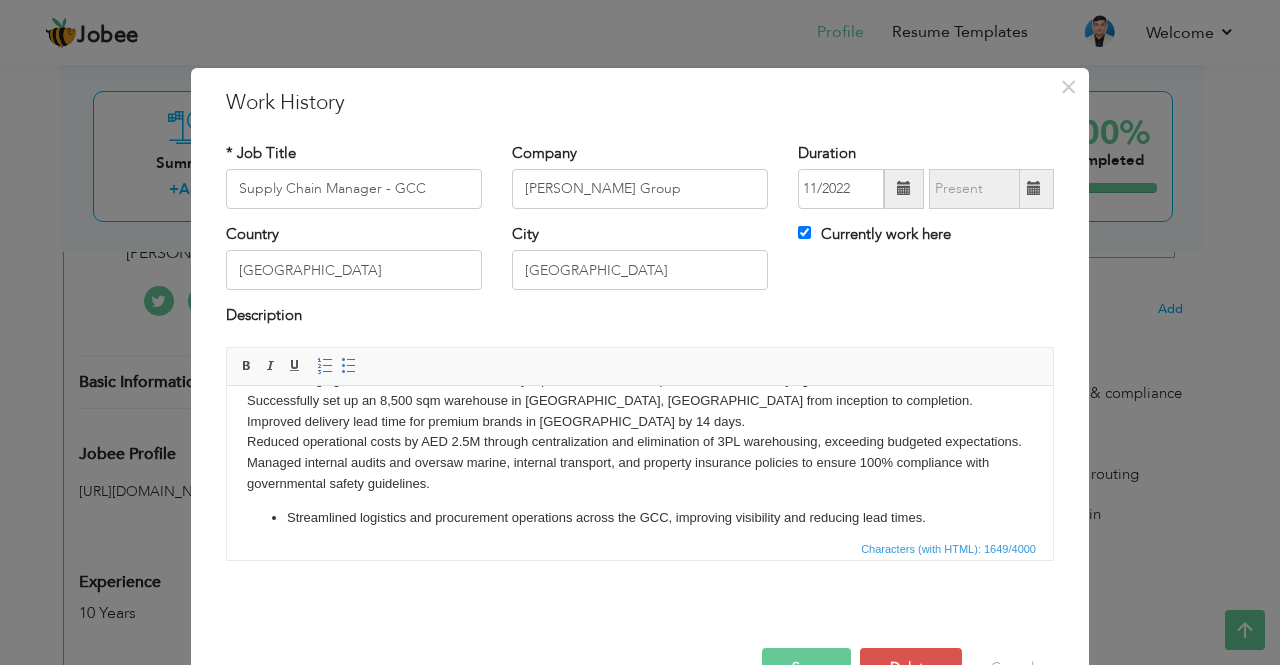 scroll, scrollTop: 256, scrollLeft: 0, axis: vertical 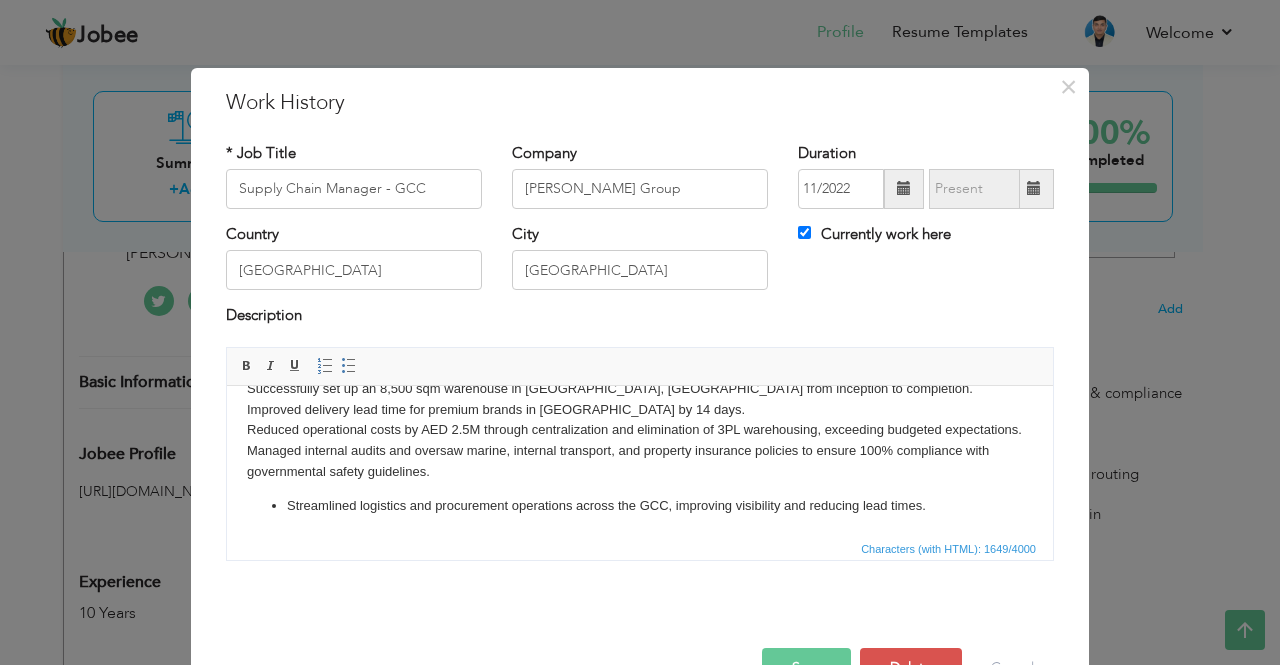 click on "Streamlined logistics and procurement operations across the GCC, improving visibility and reducing lead times." at bounding box center (640, 505) 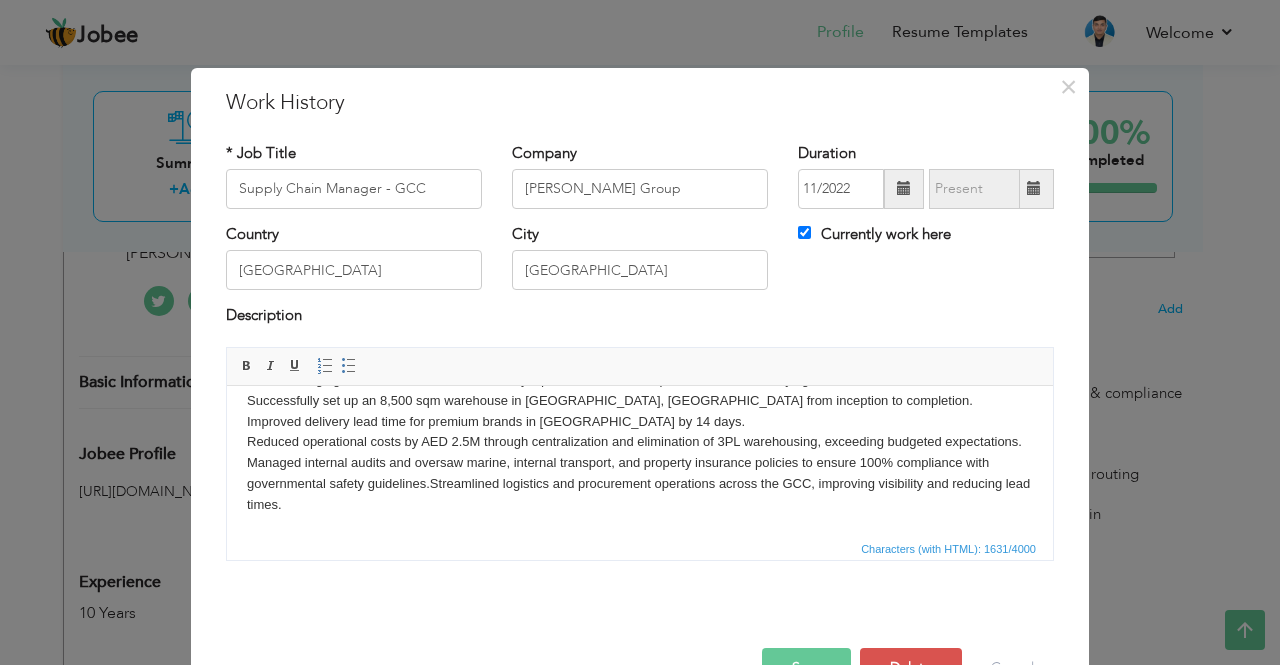 scroll, scrollTop: 243, scrollLeft: 0, axis: vertical 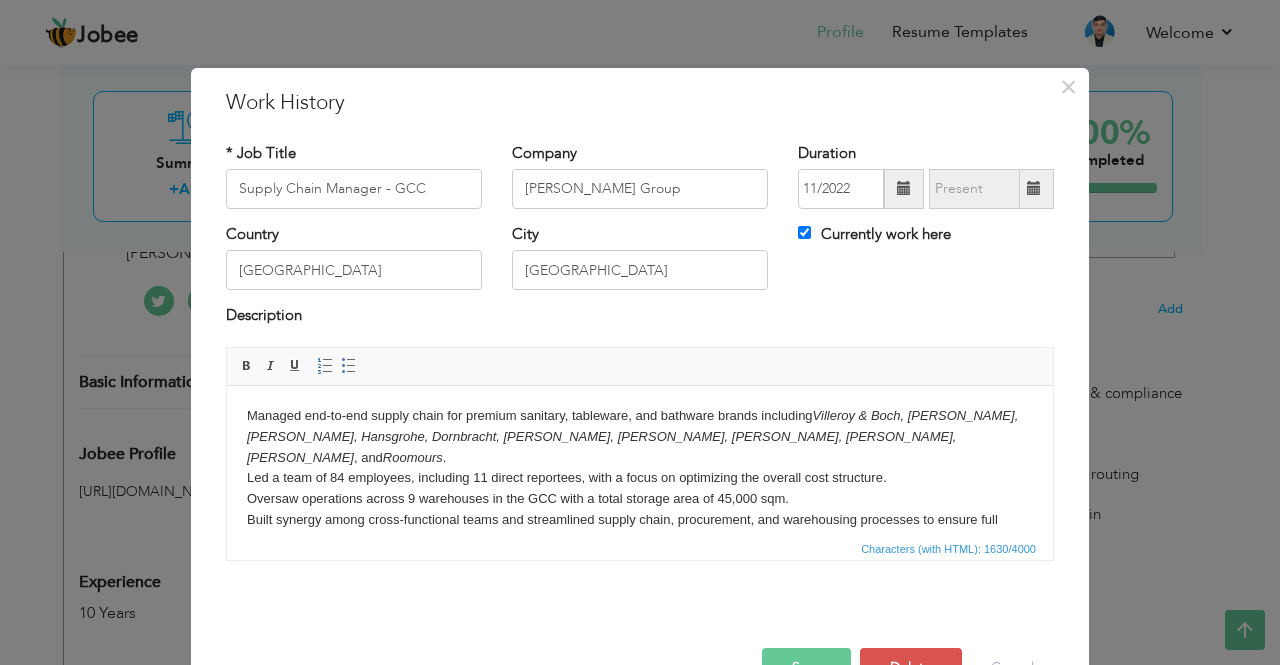 click on "Managed end-to-end supply chain for premium sanitary, tableware, and bathware brands including  Villeroy & Boch, Versace, Grohe, Hansgrohe, Dornbracht, Franke, Nachtmann, Rosgaska, Wedgewood, Greggio , and  Roomours . Led a team of 84 employees, including 11 direct reportees, with a focus on optimizing the overall cost structure. Oversaw operations across 9 warehouses in the GCC with a total storage area of 45,000 sqm. Built synergy among cross-functional teams and streamlined supply chain, procurement, and warehousing processes to ensure full traceability of goods. Achieved a 7% reduction in overall landed cost by implementing cost-effective strategies and focusing on profit margin improvement. Re-negotiated contracts with logistics partners (freight forwarders, transporters, 3PL warehouses, conformity bodies, clearance brokers) to reduce costs across all business verticals. Monitored aging stock and coordinated inventory liquidation efforts with product, retail, and buying teams. ​​​​​​​" at bounding box center [640, 582] 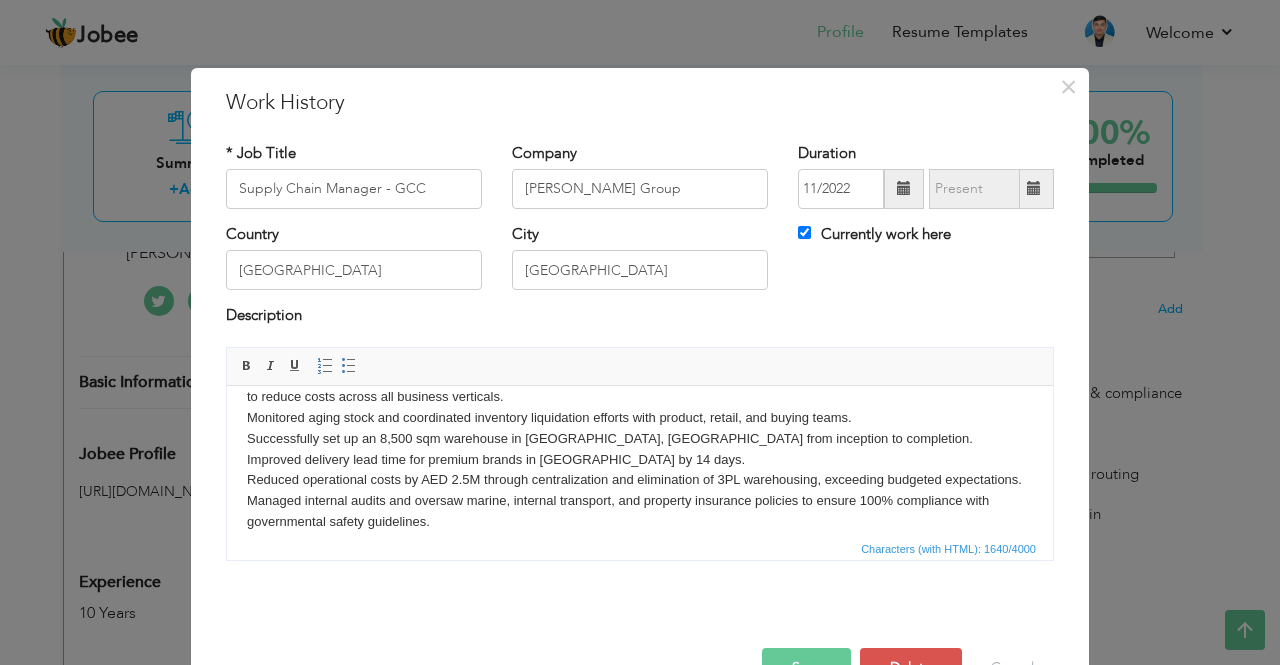 scroll, scrollTop: 243, scrollLeft: 0, axis: vertical 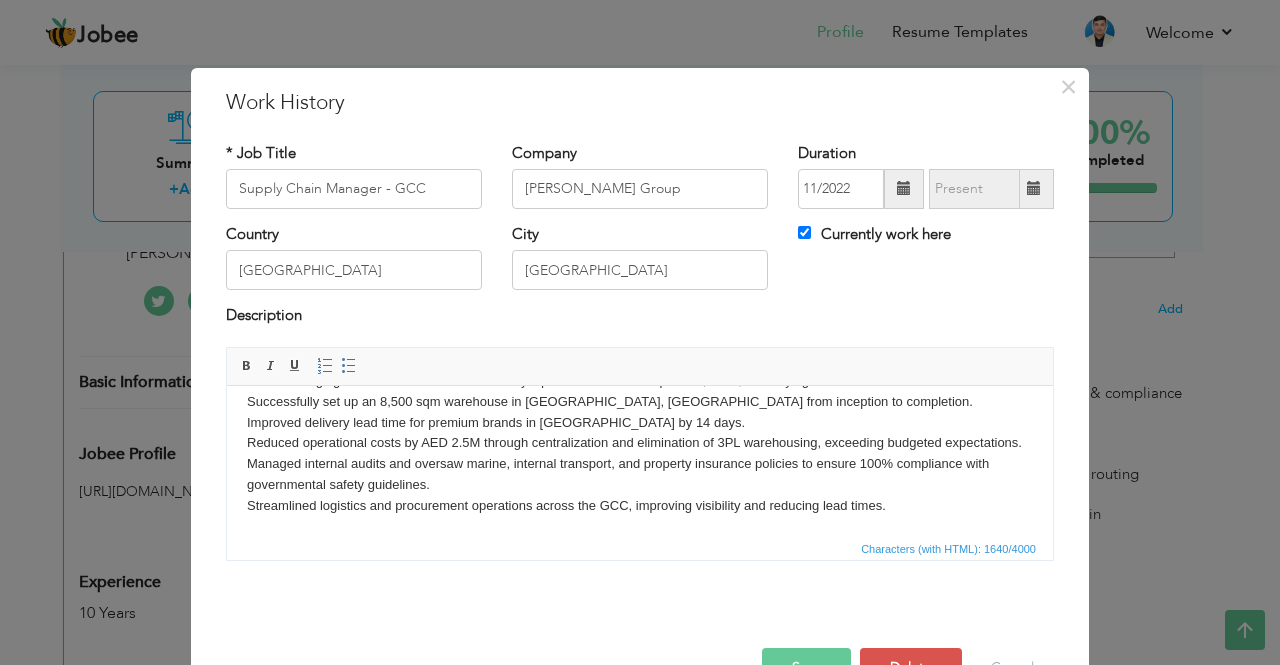 click at bounding box center (1034, 188) 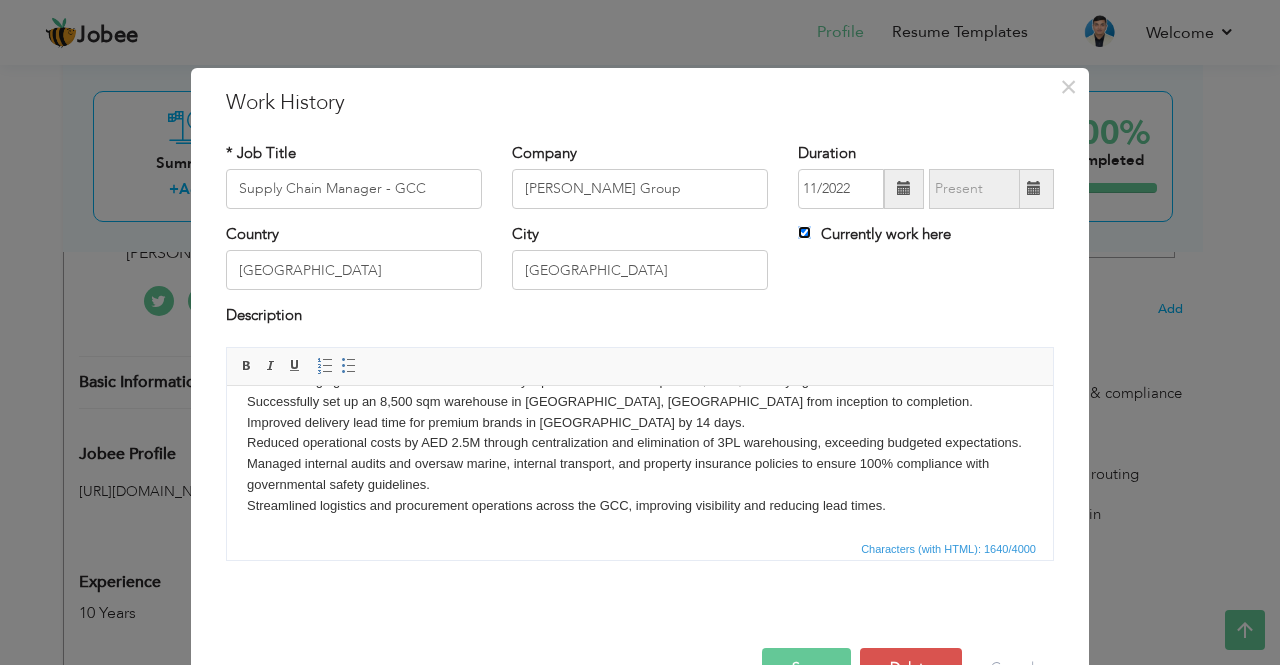 click on "Currently work here" at bounding box center (804, 232) 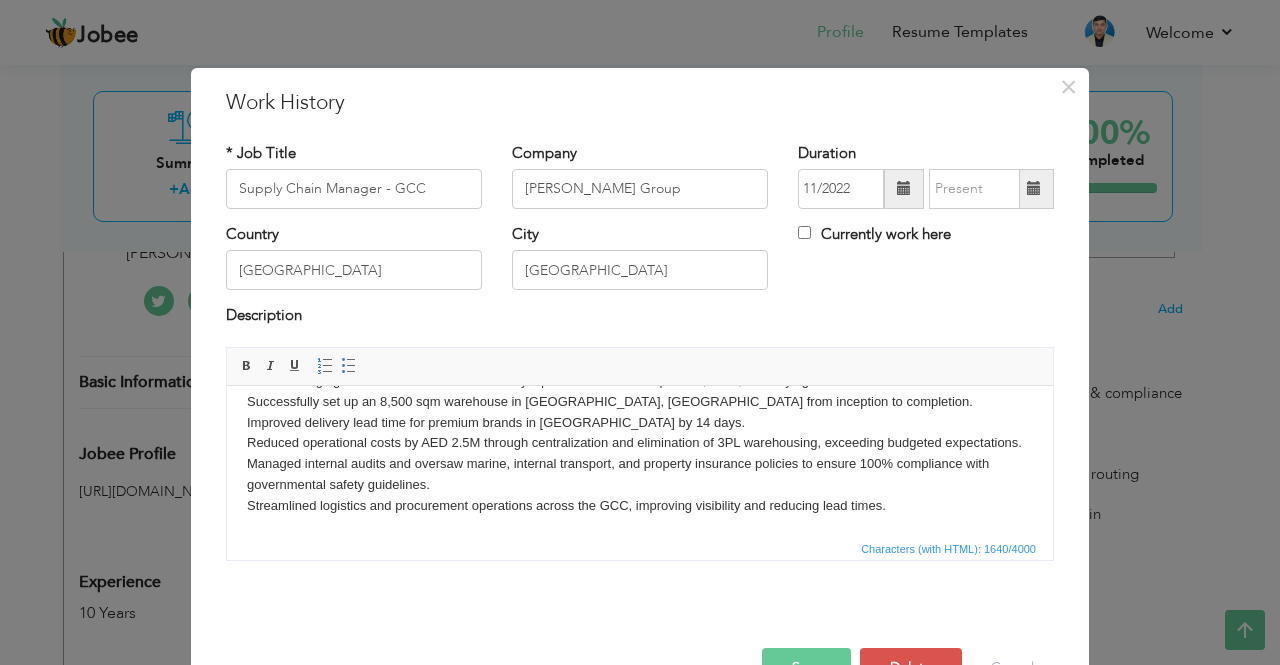 click at bounding box center [1034, 188] 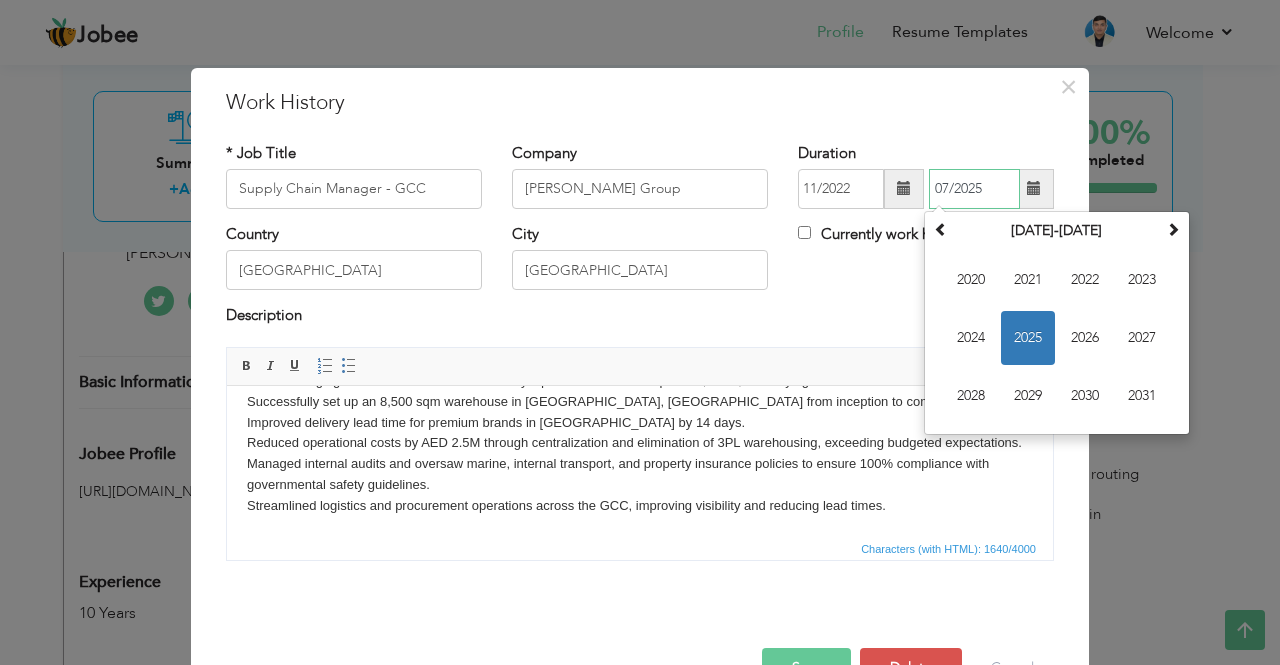 click on "2025" at bounding box center [1028, 338] 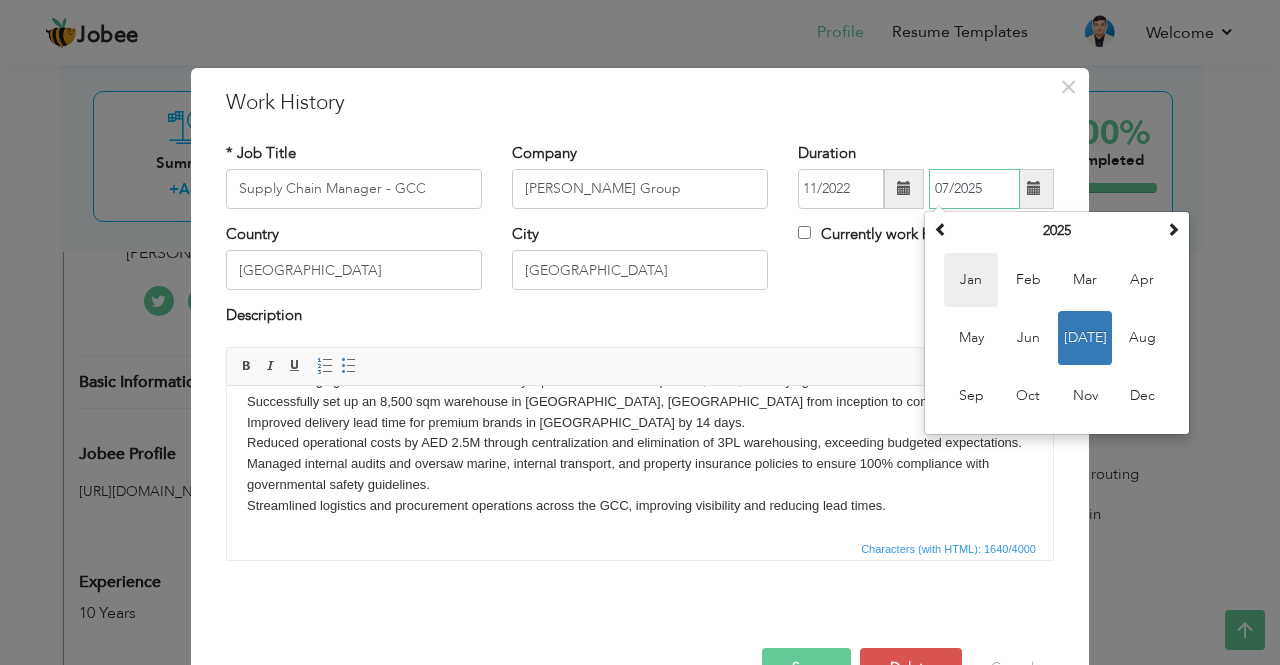 click on "Jan" at bounding box center (971, 280) 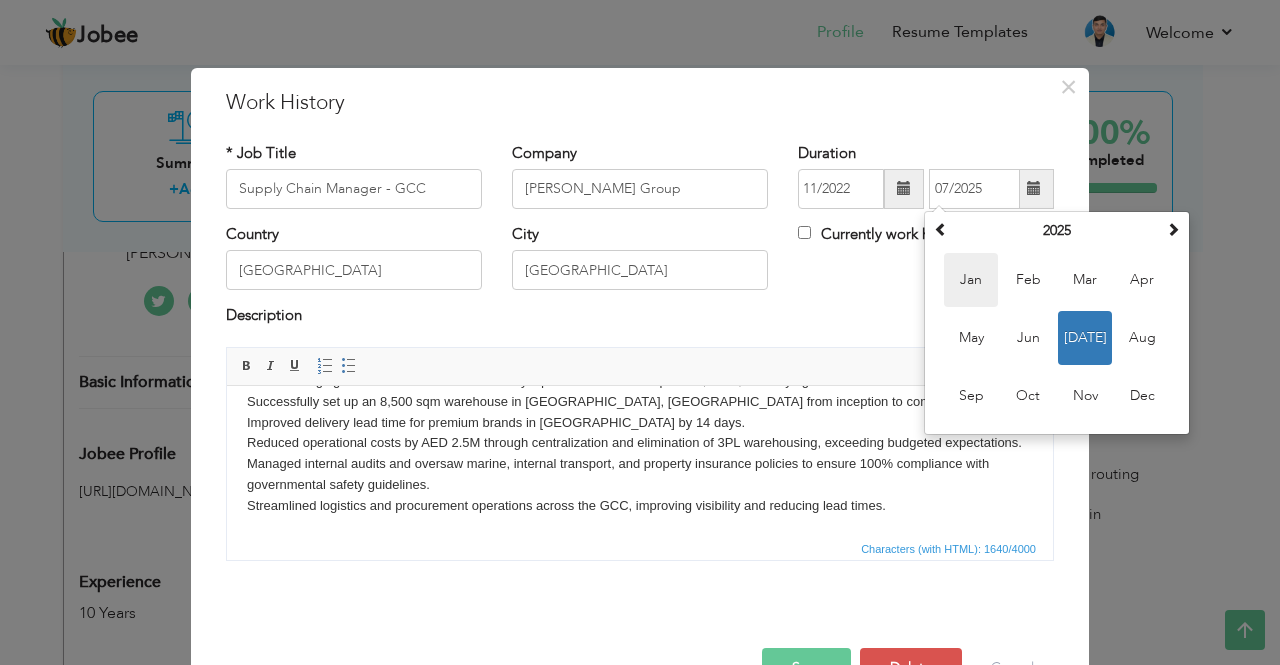 type on "01/2025" 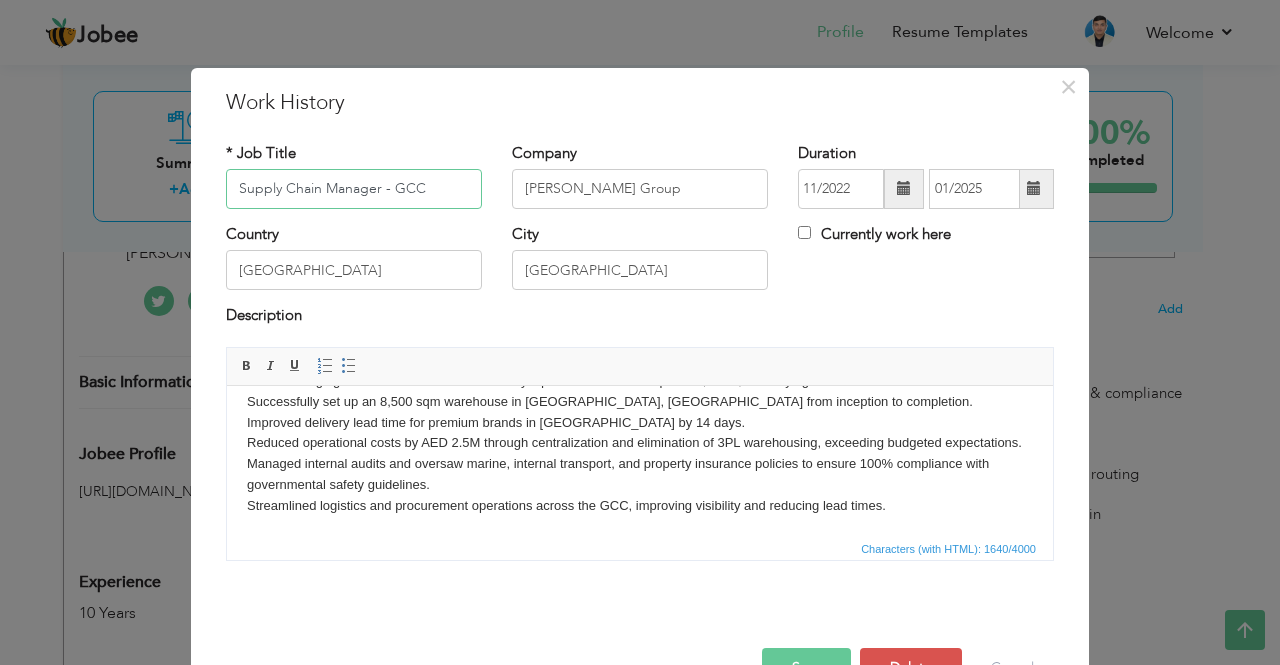 click on "Supply Chain Manager - GCC" at bounding box center (354, 189) 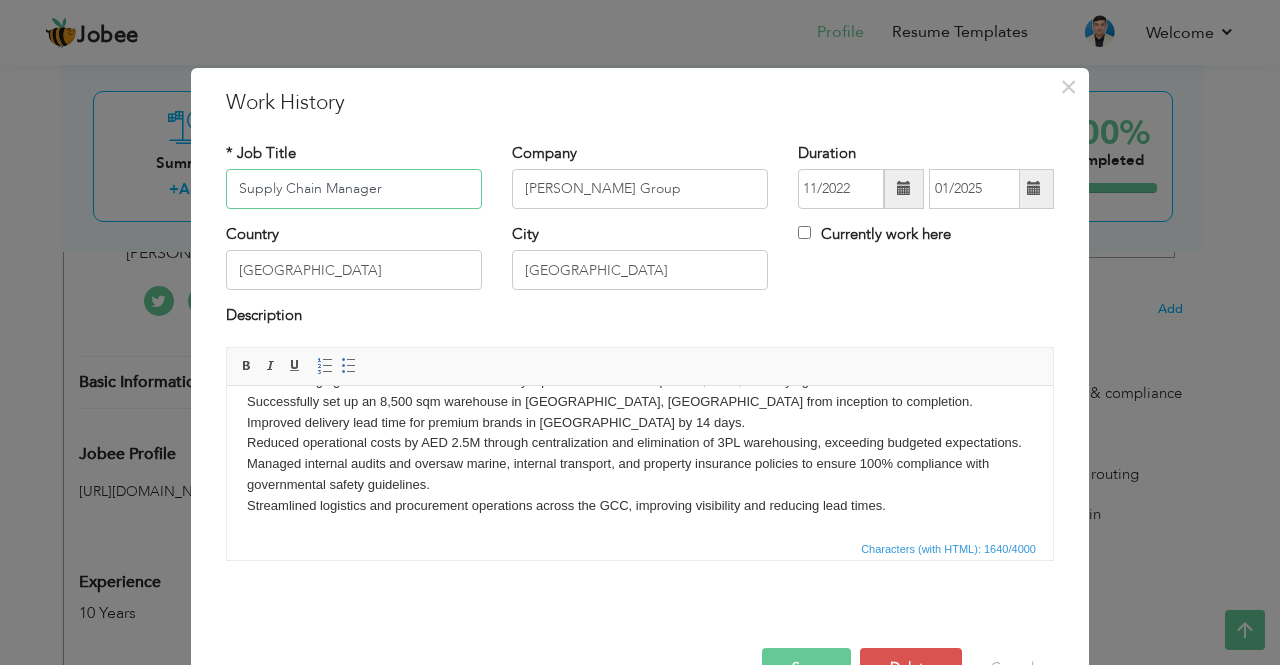 scroll, scrollTop: 56, scrollLeft: 0, axis: vertical 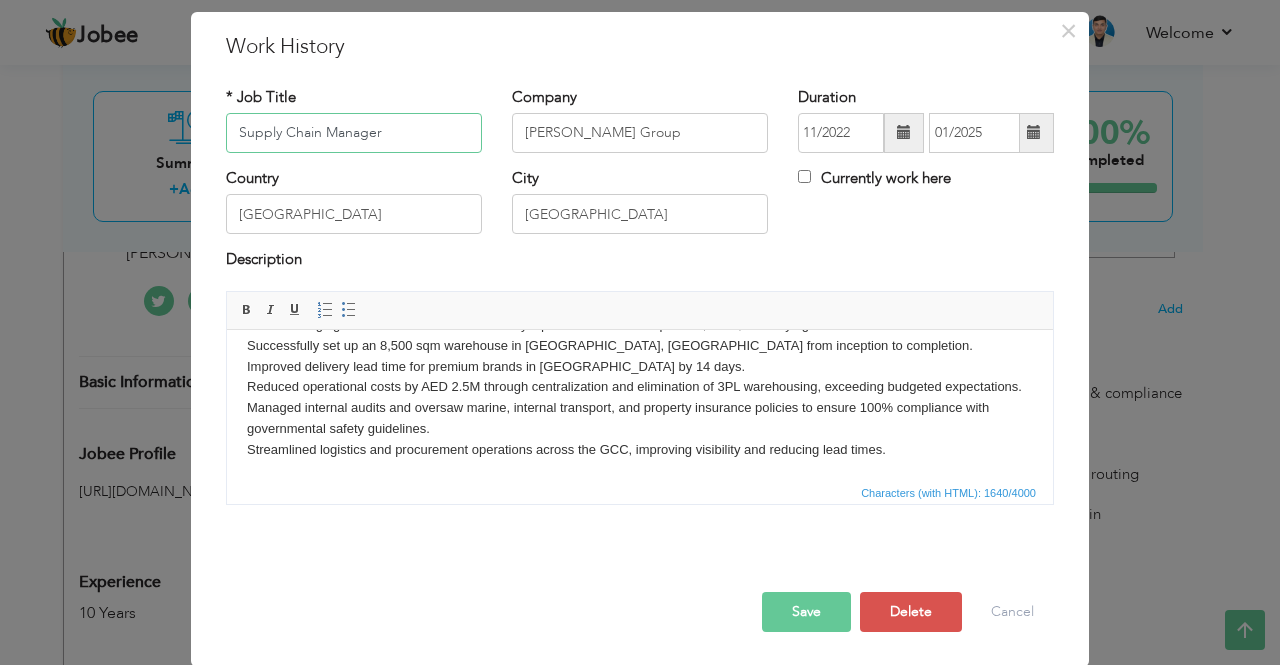 type on "Supply Chain Manager" 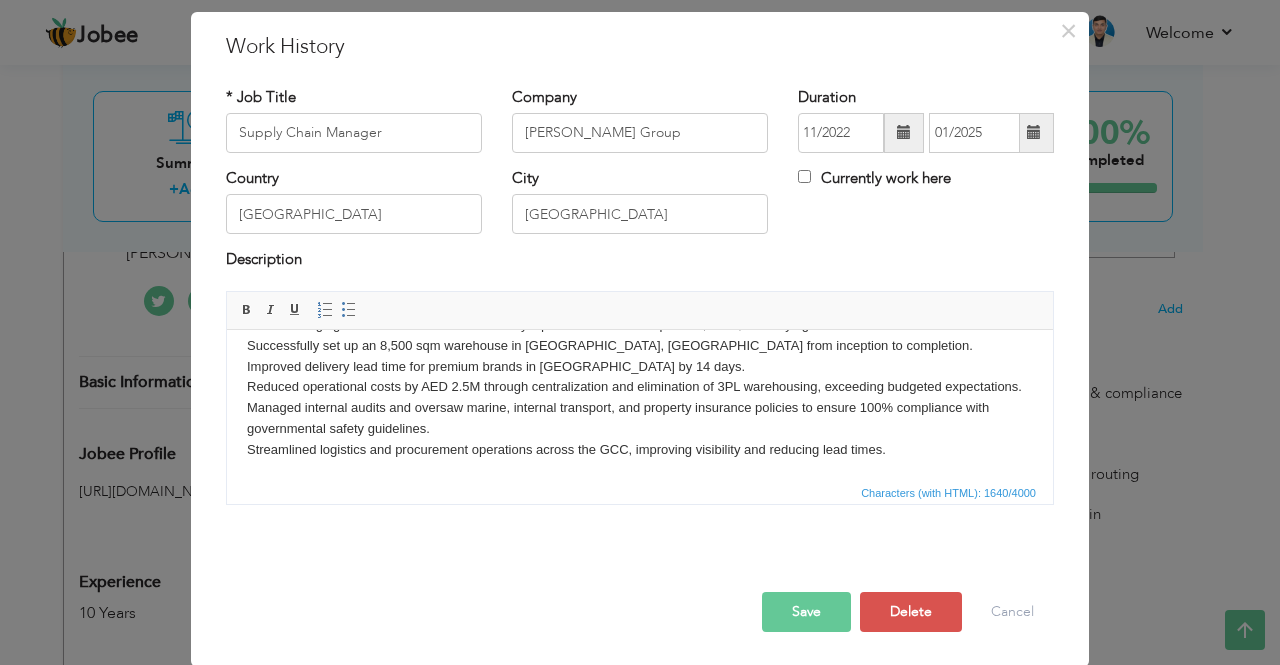 click on "Save" at bounding box center [806, 612] 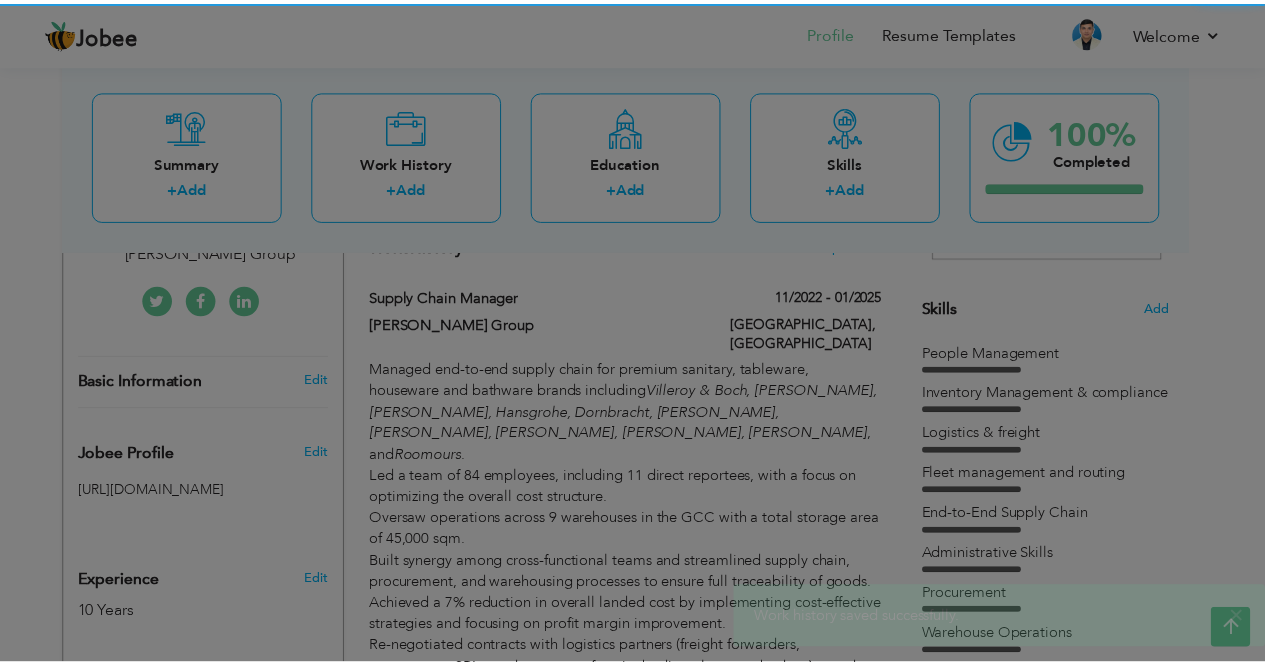 scroll, scrollTop: 0, scrollLeft: 0, axis: both 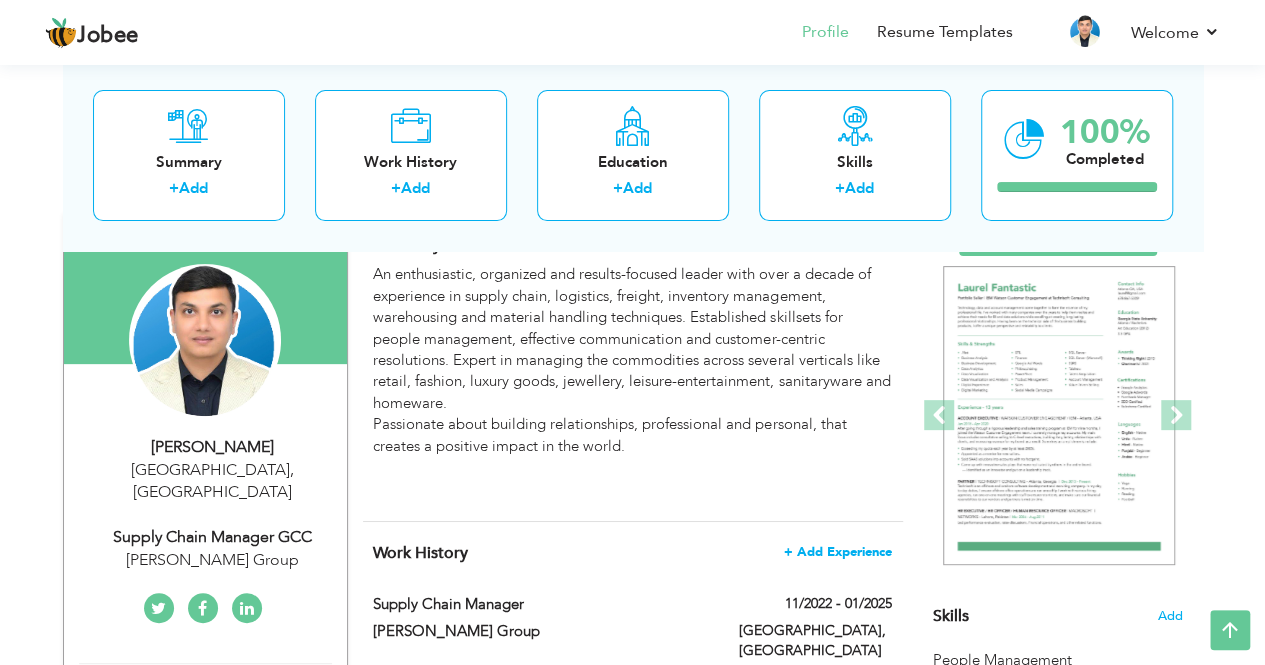 click on "+ Add Experience" at bounding box center [838, 552] 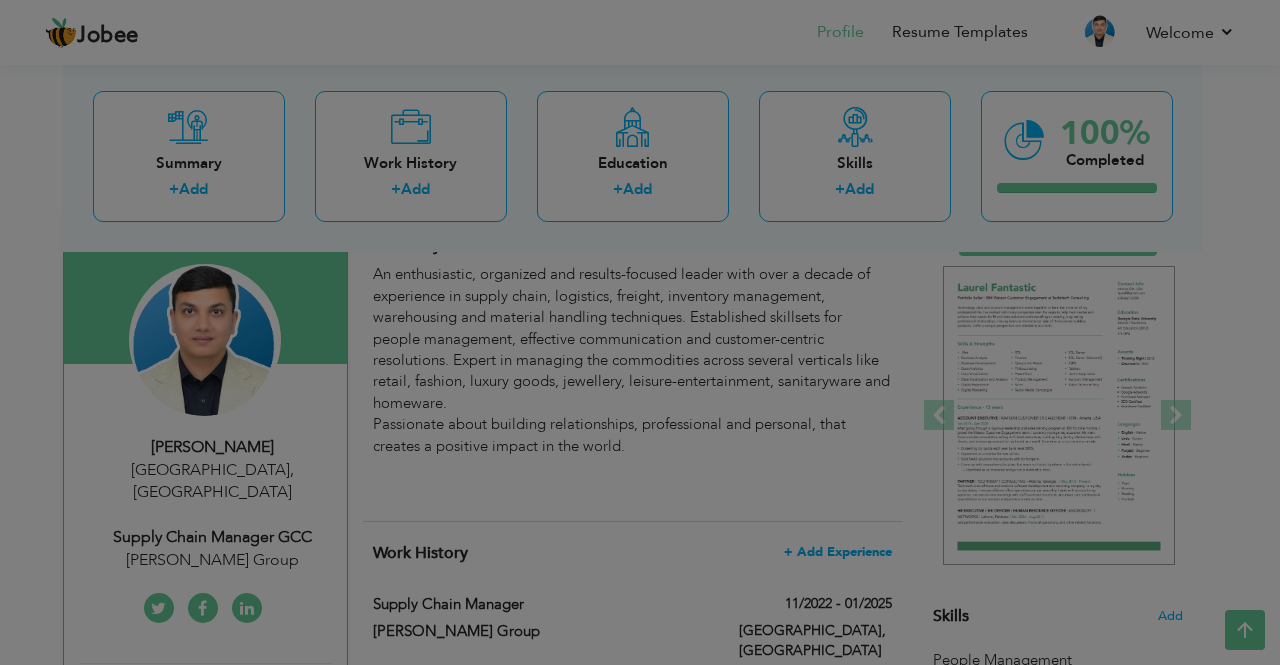 scroll, scrollTop: 0, scrollLeft: 0, axis: both 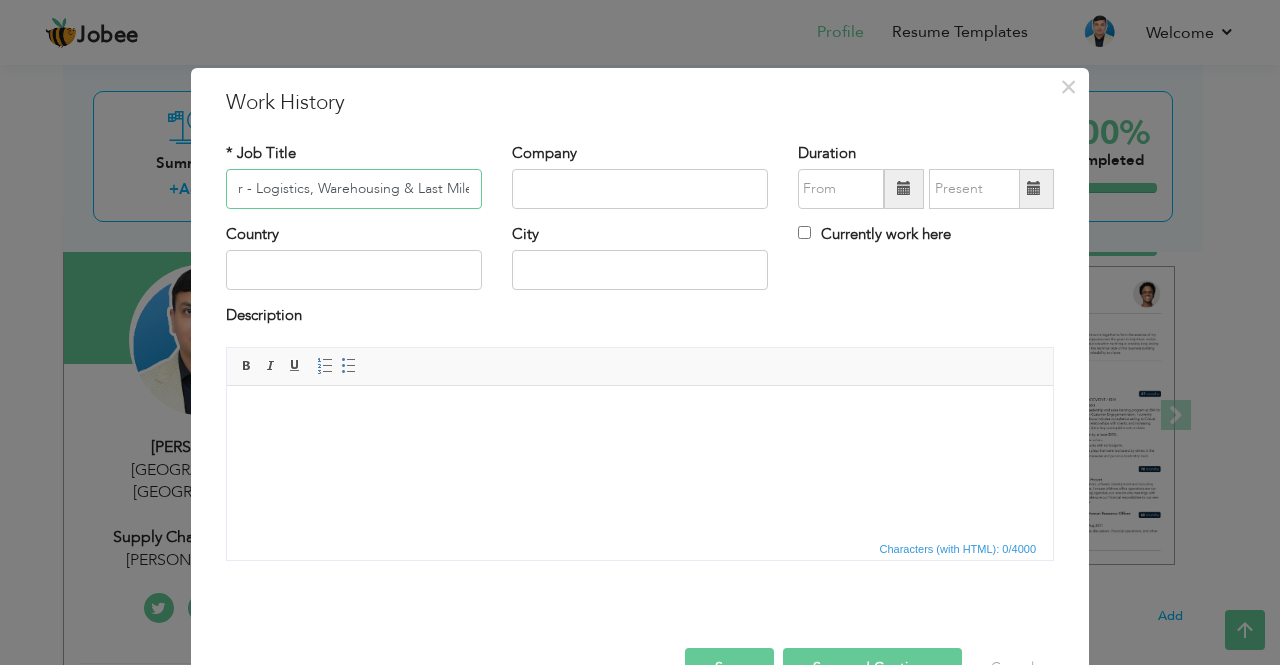 type on "Senior Manager - Logistics, Warehousing & Last Mile" 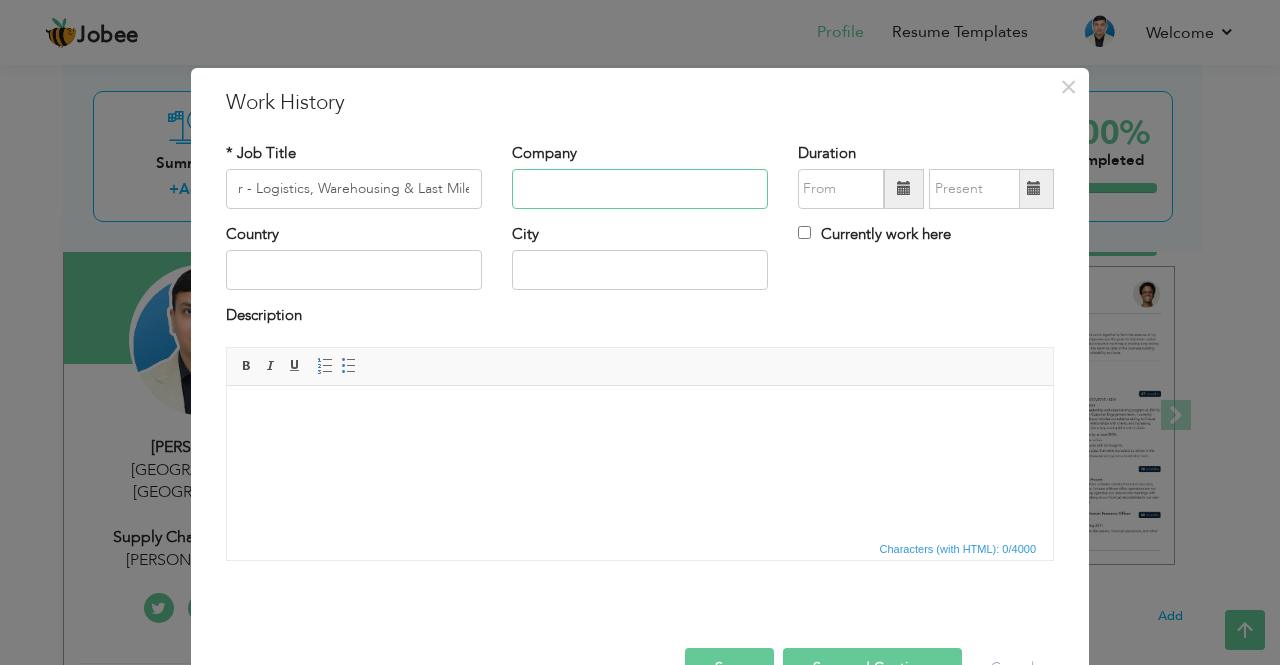 scroll, scrollTop: 0, scrollLeft: 0, axis: both 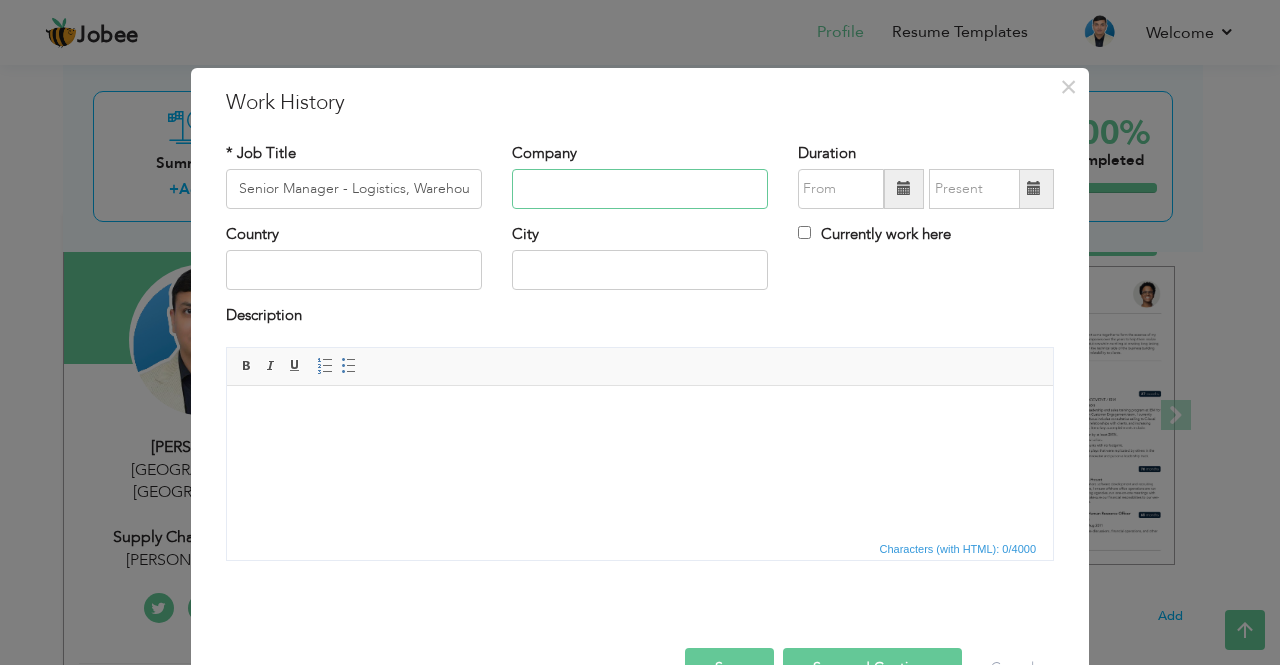 click at bounding box center [640, 189] 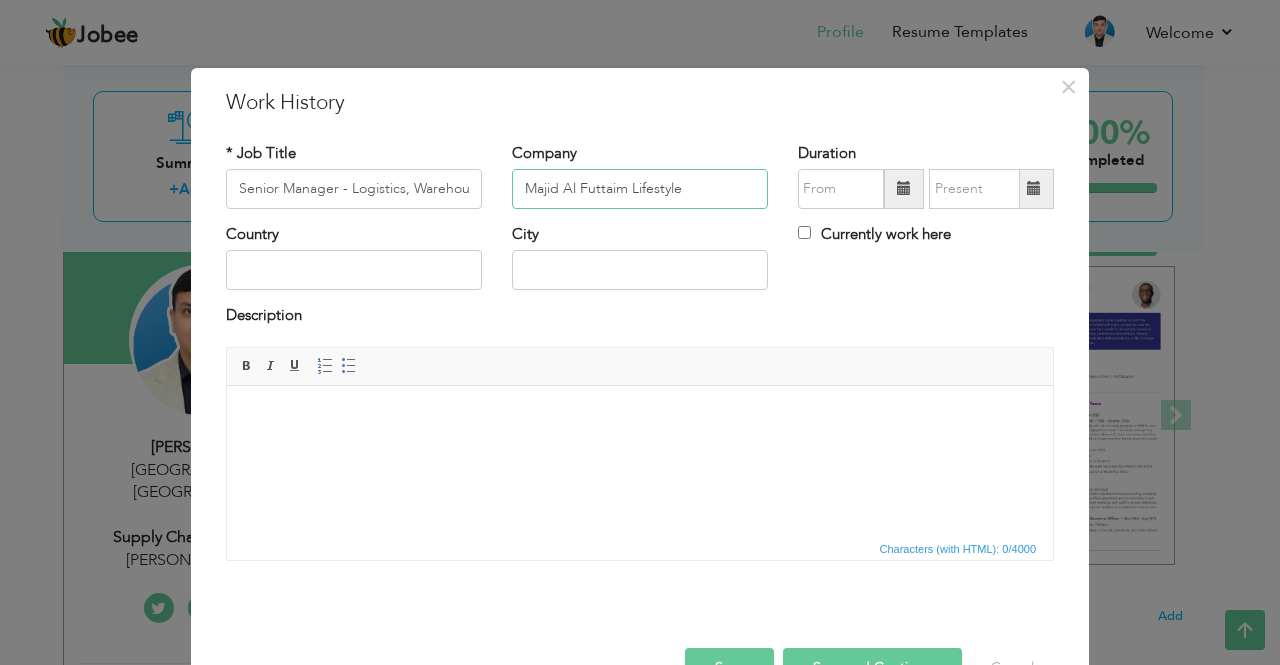 type on "Majid Al Futtaim Lifestyle" 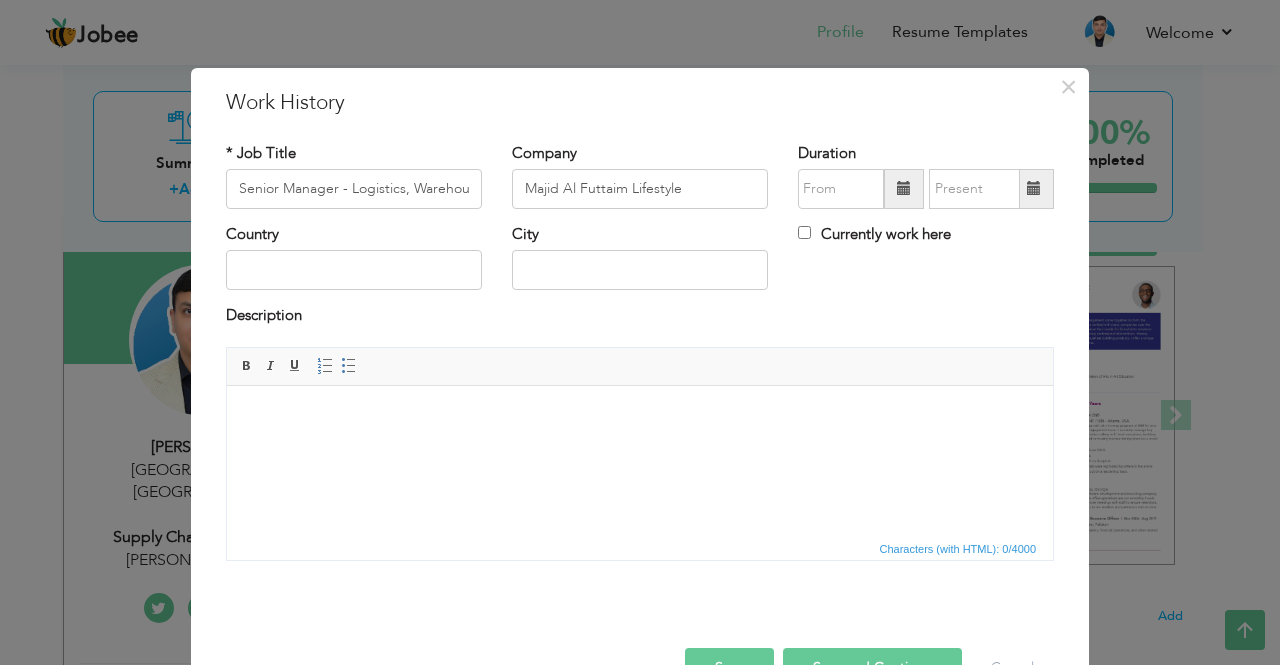 click at bounding box center [904, 189] 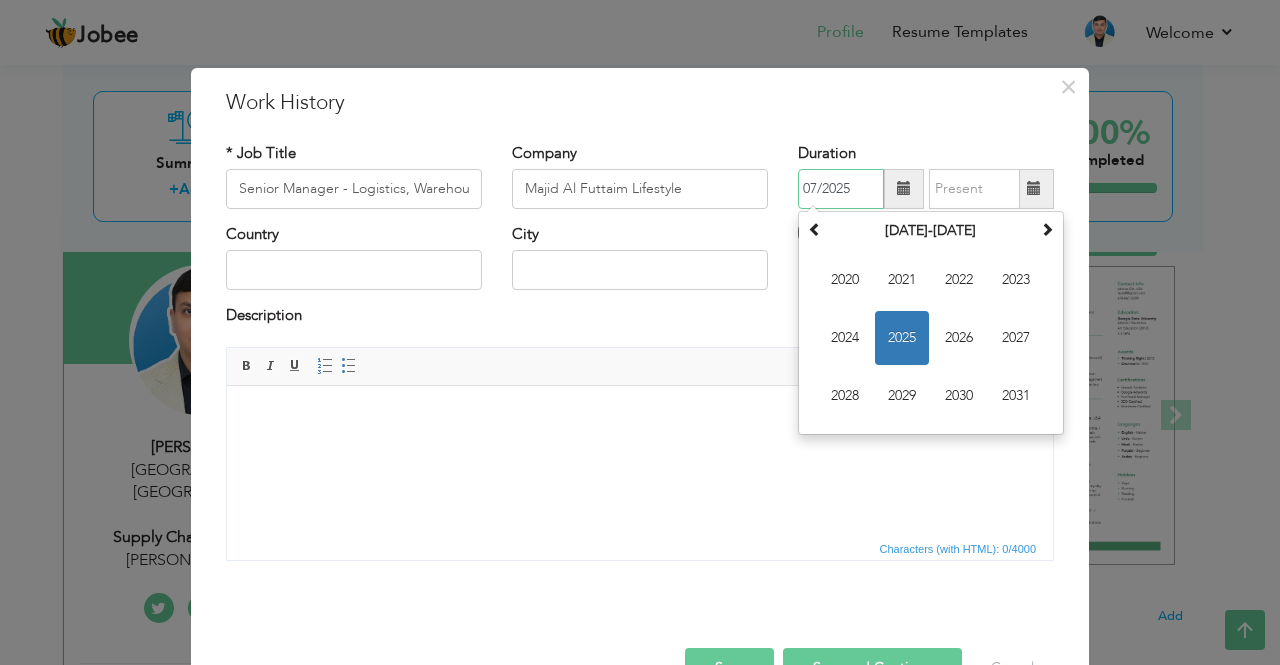 click on "2025" at bounding box center (902, 338) 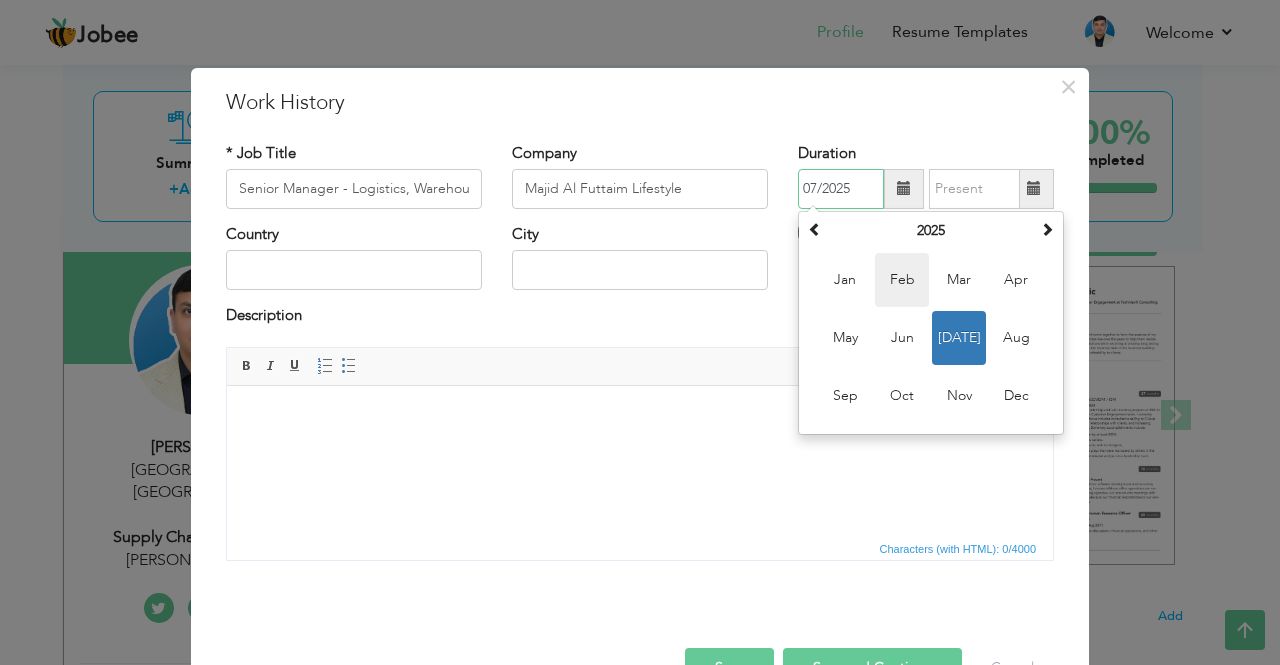 click on "Feb" at bounding box center [902, 280] 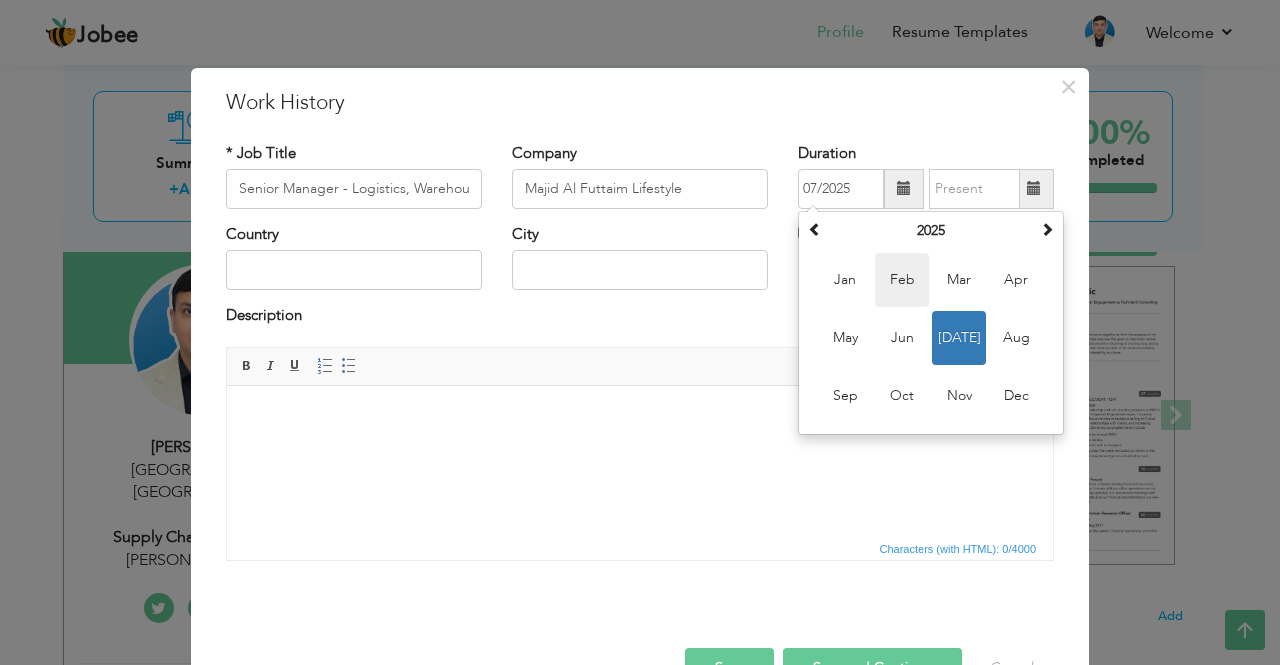 type on "02/2025" 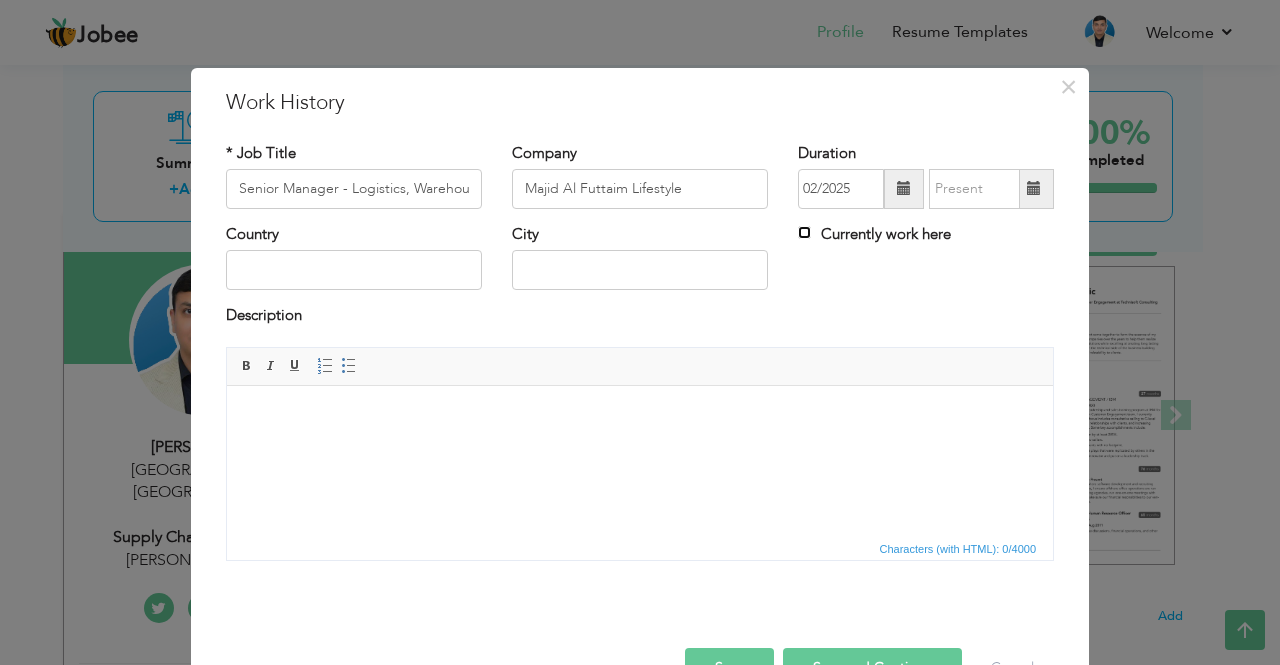 click on "Currently work here" at bounding box center [804, 232] 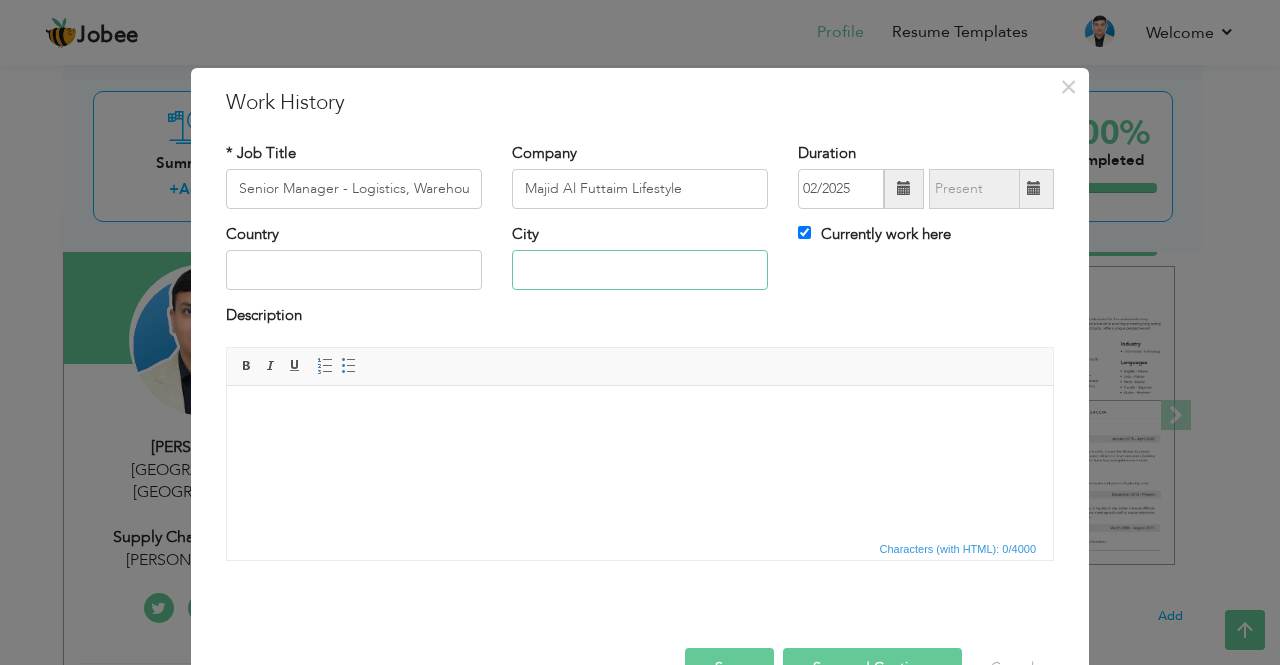 click at bounding box center (640, 270) 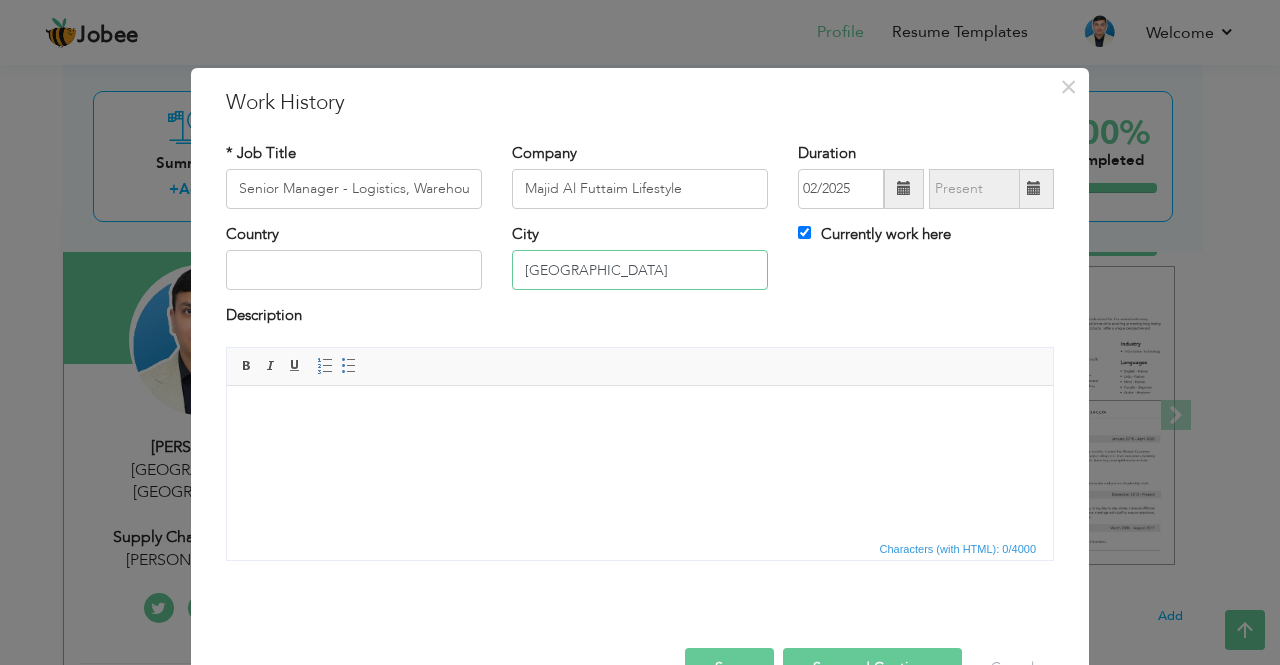 type on "[GEOGRAPHIC_DATA]" 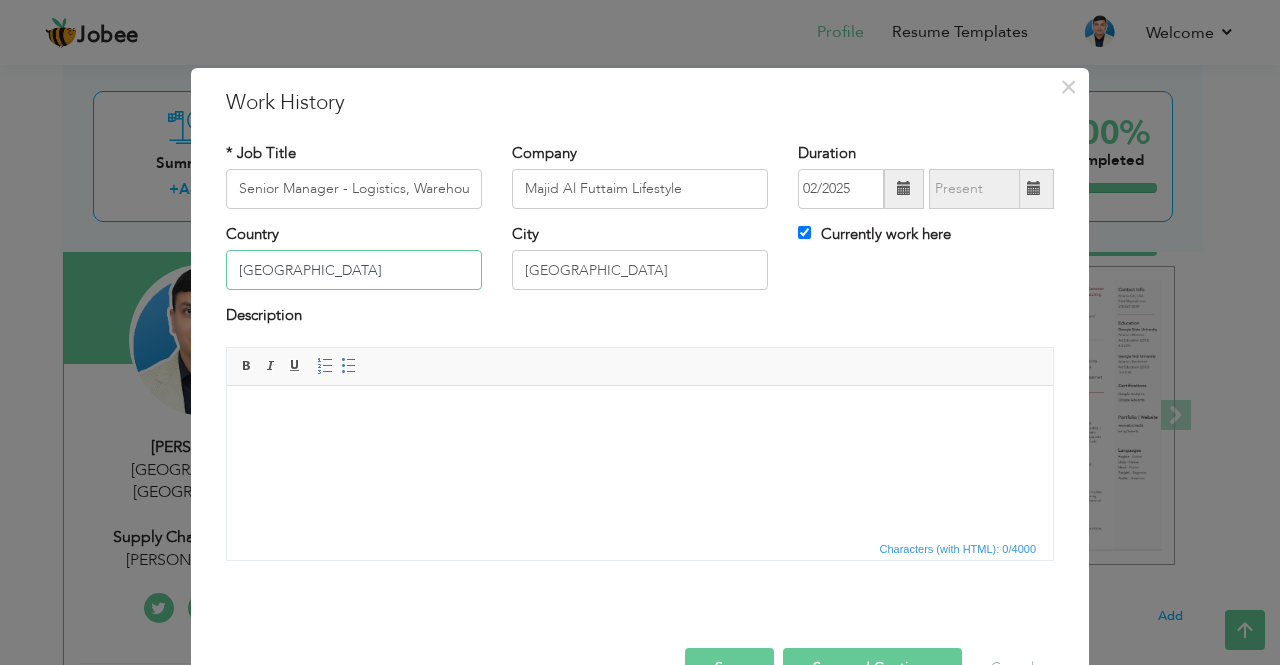 type on "[GEOGRAPHIC_DATA]" 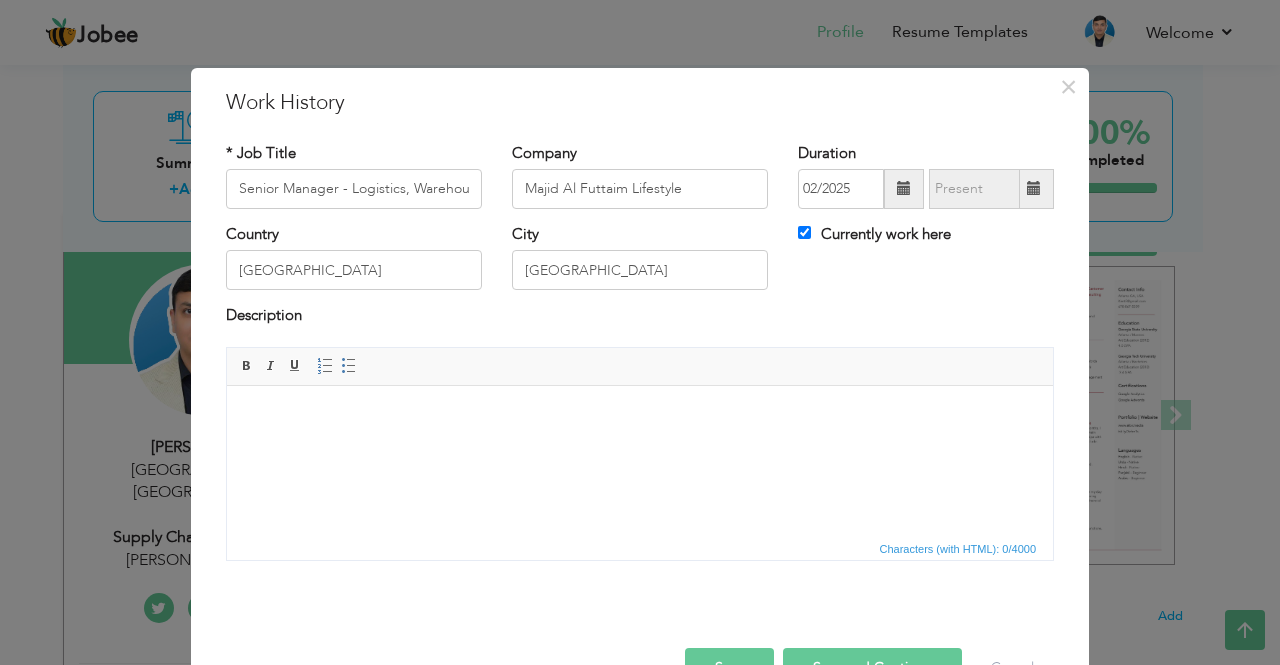 click at bounding box center (640, 415) 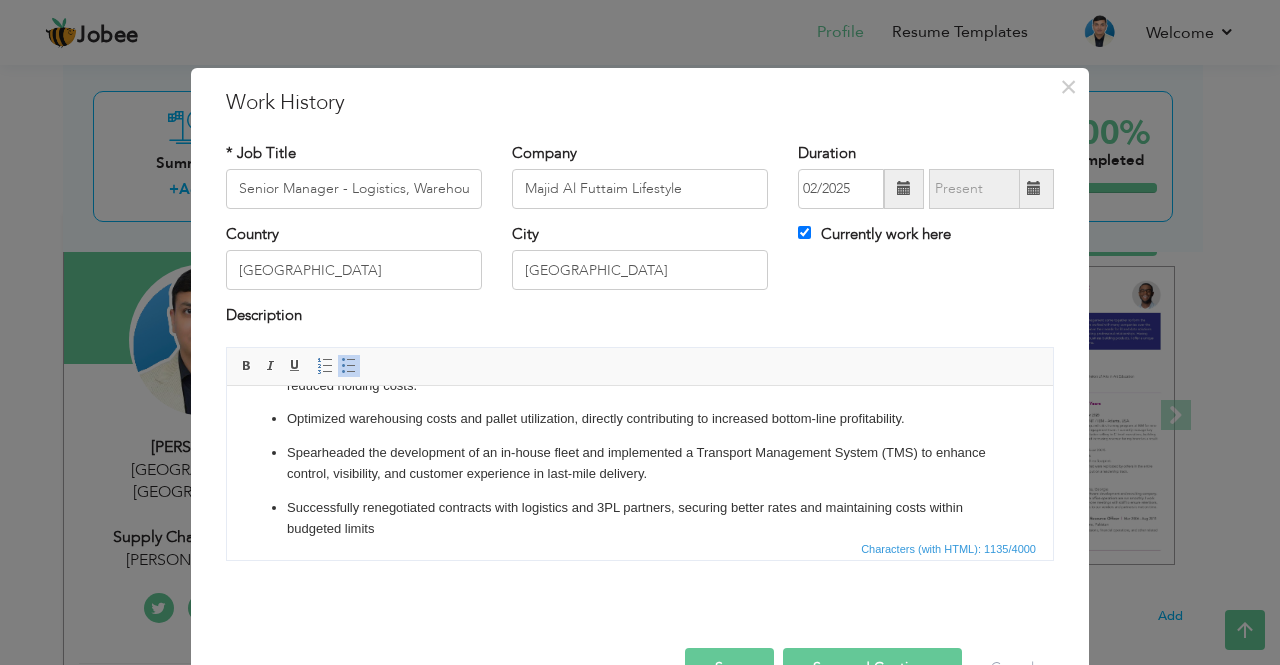 scroll, scrollTop: 0, scrollLeft: 0, axis: both 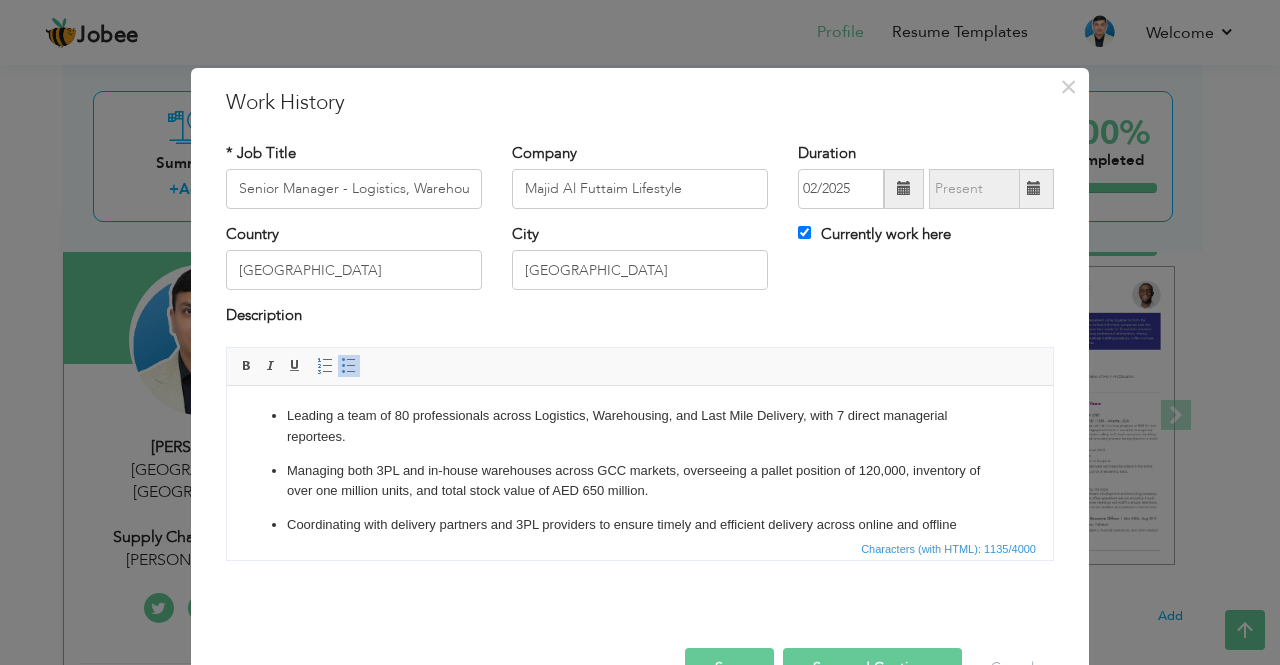 click on "Leading a team of 80 professionals across Logistics, Warehousing, and Last Mile Delivery, with 7 direct managerial reportees. Managing both 3PL and in-house warehouses across GCC markets, overseeing a pallet position of 120,000, inventory of over one million units, and total stock value of AED 650 million. Coordinating with delivery partners and 3PL providers to ensure timely and efficient delivery across online and offline channels in the GCC. Implemented initiatives to identify and liquidate aging inventory, leading to improved warehouse space utilization and reduced holding costs. Optimized warehousing costs and pallet utilization, directly contributing to increased bottom-line profitability. Spearheaded the development of an in-house fleet and implemented a Transport Management System (TMS) to enhance control, visibility, and customer experience in last-mile delivery. Successfully renegotiated contracts with logistics and 3PL partners, securing better rates and maintaining costs within budgeted limits" at bounding box center [640, 579] 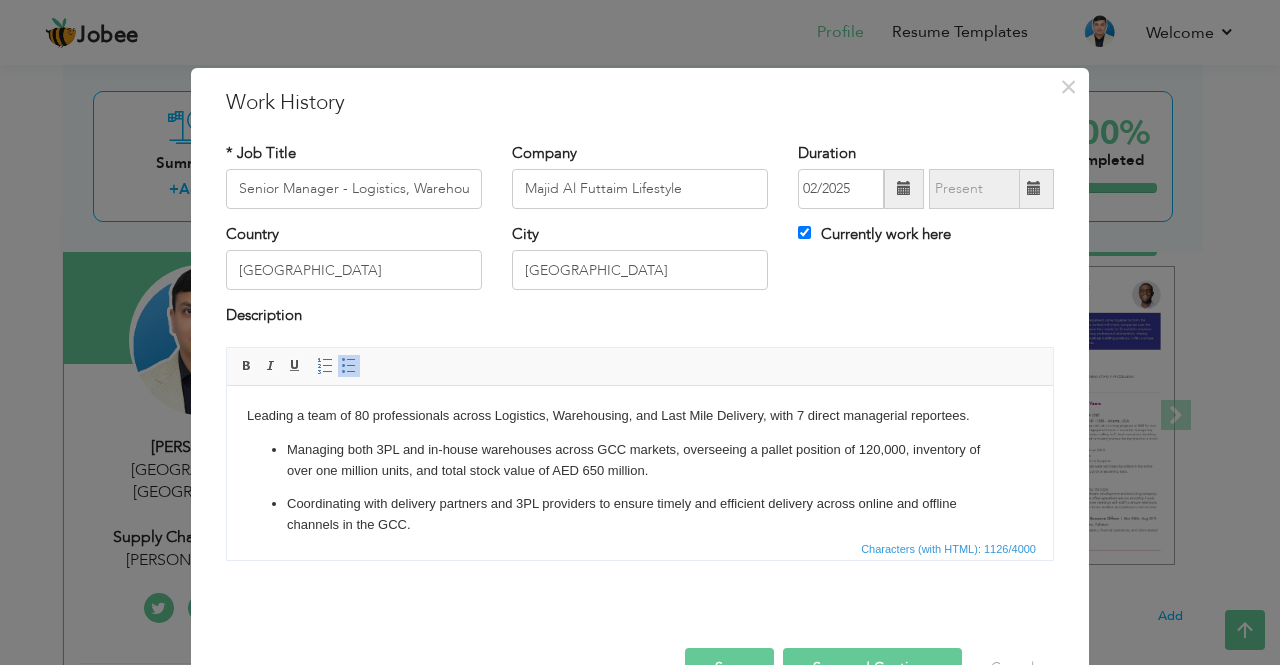 click on "Managing both 3PL and in-house warehouses across GCC markets, overseeing a pallet position of 120,000, inventory of over one million units, and total stock value of AED 650 million." at bounding box center (640, 460) 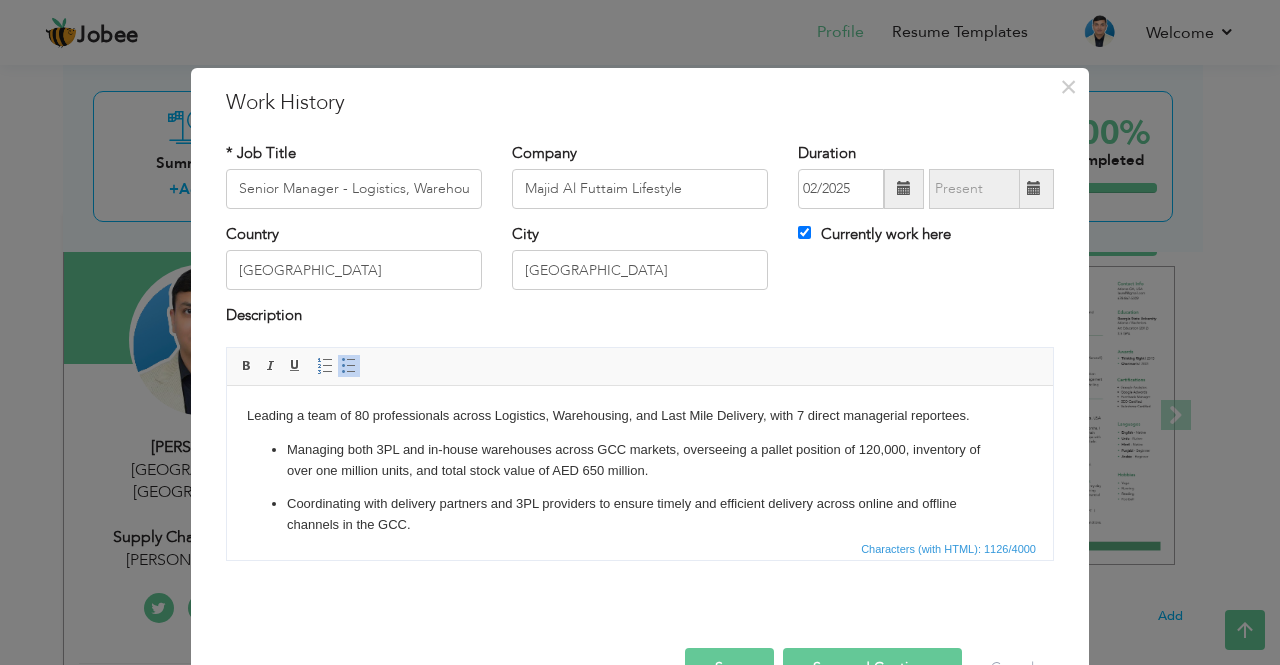 click on "Managing both 3PL and in-house warehouses across GCC markets, overseeing a pallet position of 120,000, inventory of over one million units, and total stock value of AED 650 million." at bounding box center [640, 460] 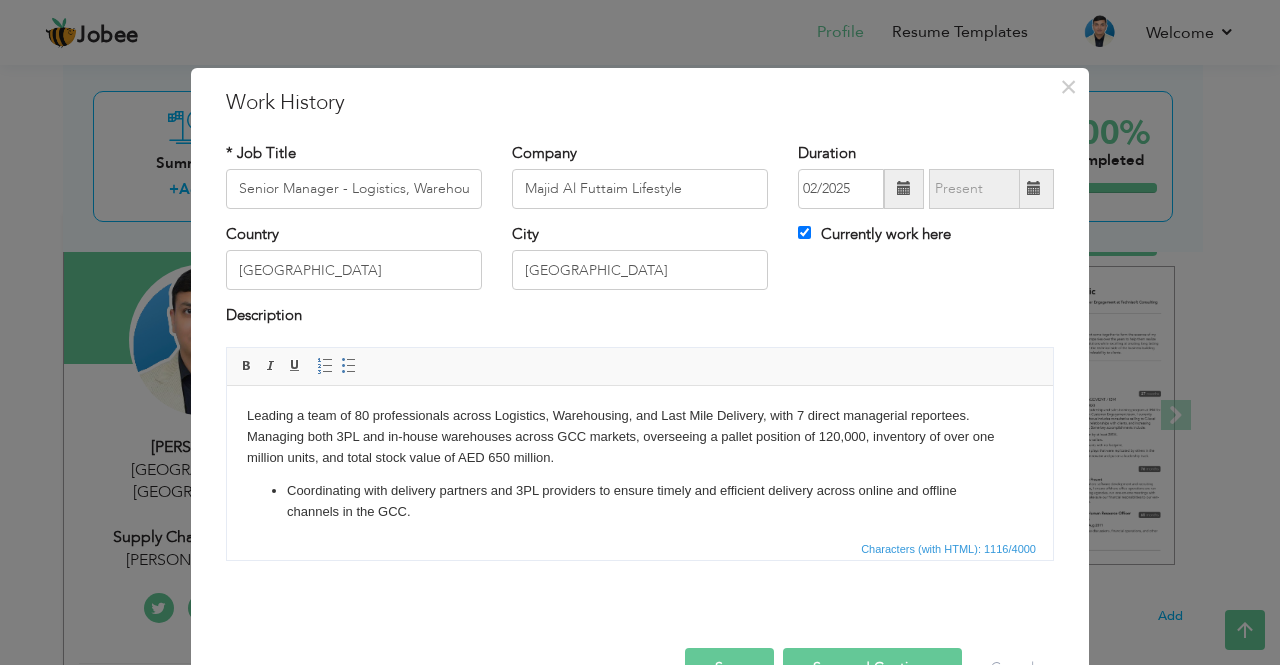 click on "Coordinating with delivery partners and 3PL providers to ensure timely and efficient delivery across online and offline channels in the GCC." at bounding box center (640, 501) 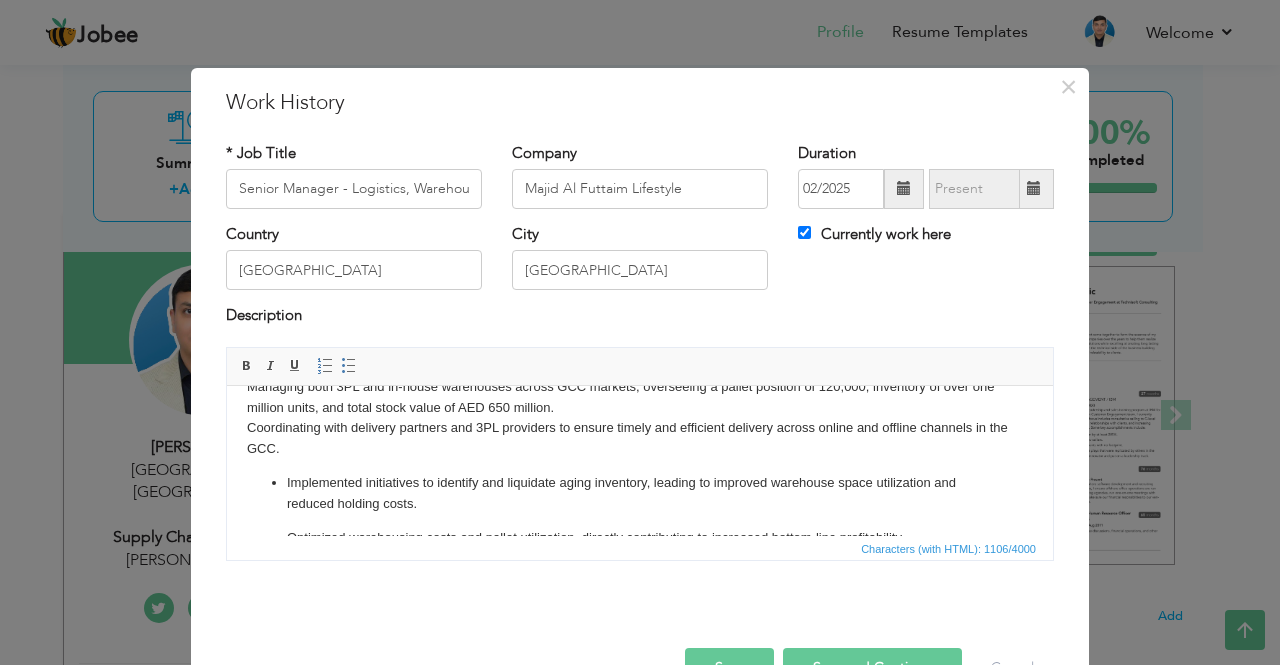 scroll, scrollTop: 54, scrollLeft: 0, axis: vertical 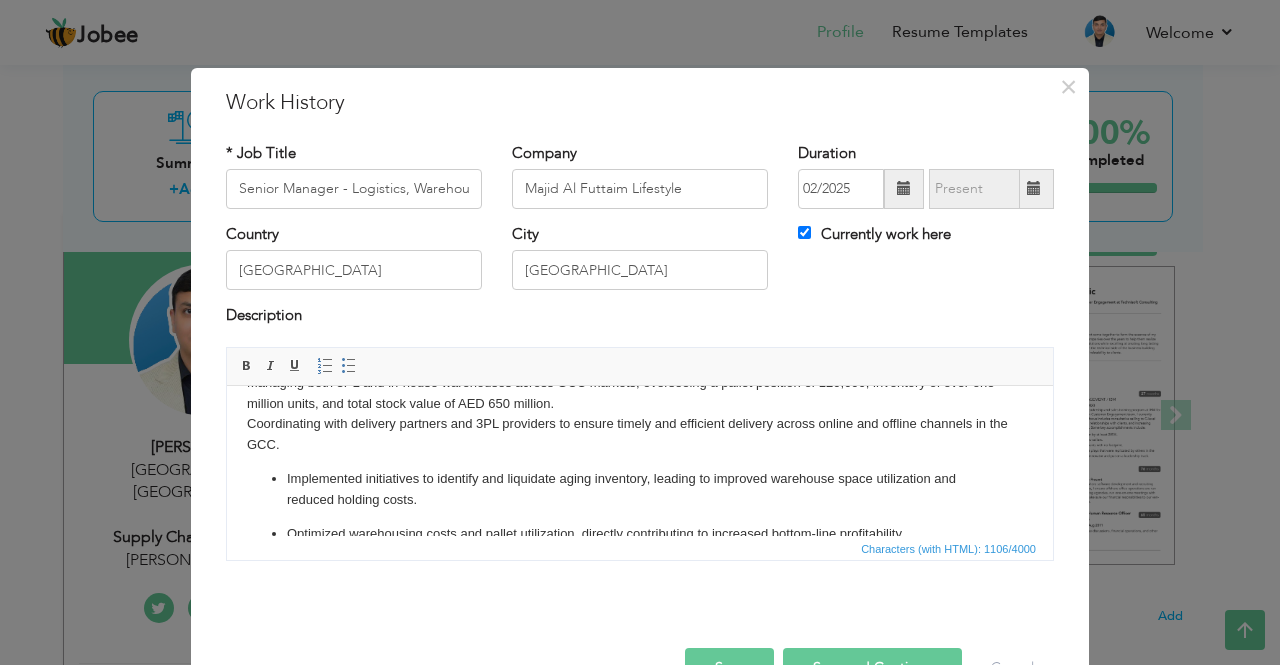 click on "Implemented initiatives to identify and liquidate aging inventory, leading to improved warehouse space utilization and reduced holding costs. Optimized warehousing costs and pallet utilization, directly contributing to increased bottom-line profitability. Spearheaded the development of an in-house fleet and implemented a Transport Management System (TMS) to enhance control, visibility, and customer experience in last-mile delivery. Successfully renegotiated contracts with logistics and 3PL partners, securing better rates and maintaining costs within budgeted limits" at bounding box center (640, 560) 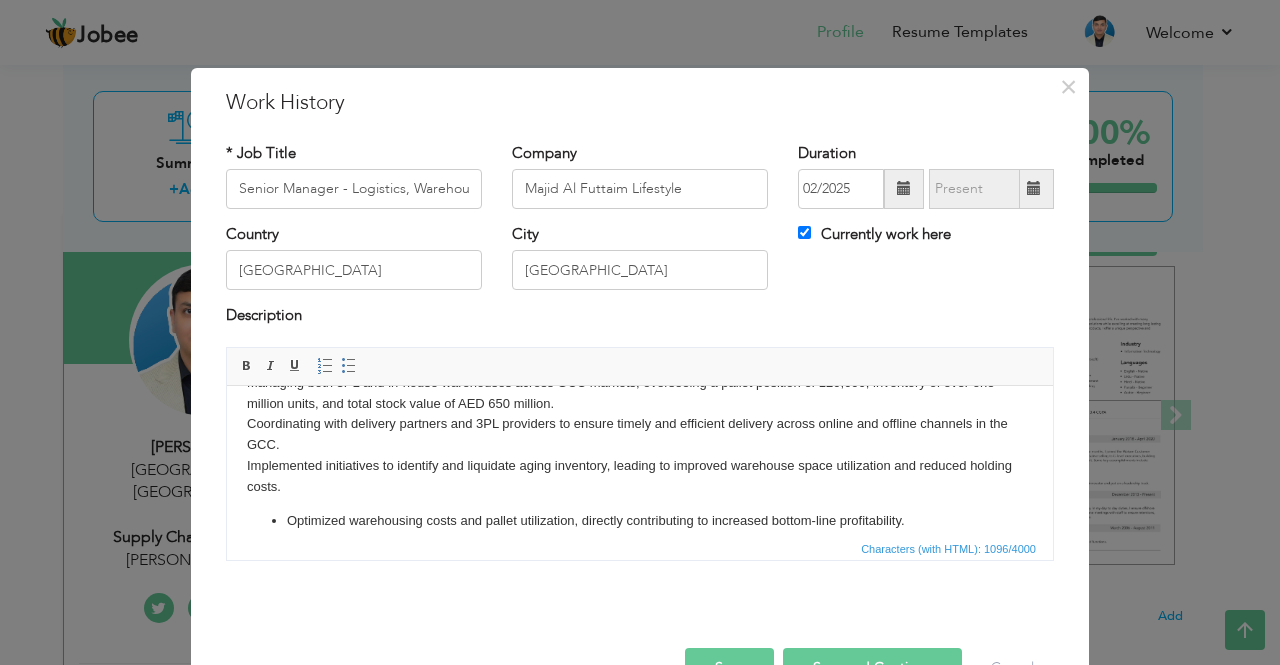 click on "Optimized warehousing costs and pallet utilization, directly contributing to increased bottom-line profitability. Spearheaded the development of an in-house fleet and implemented a Transport Management System (TMS) to enhance control, visibility, and customer experience in last-mile delivery. Successfully renegotiated contracts with logistics and 3PL partners, securing better rates and maintaining costs within budgeted limits" at bounding box center [640, 575] 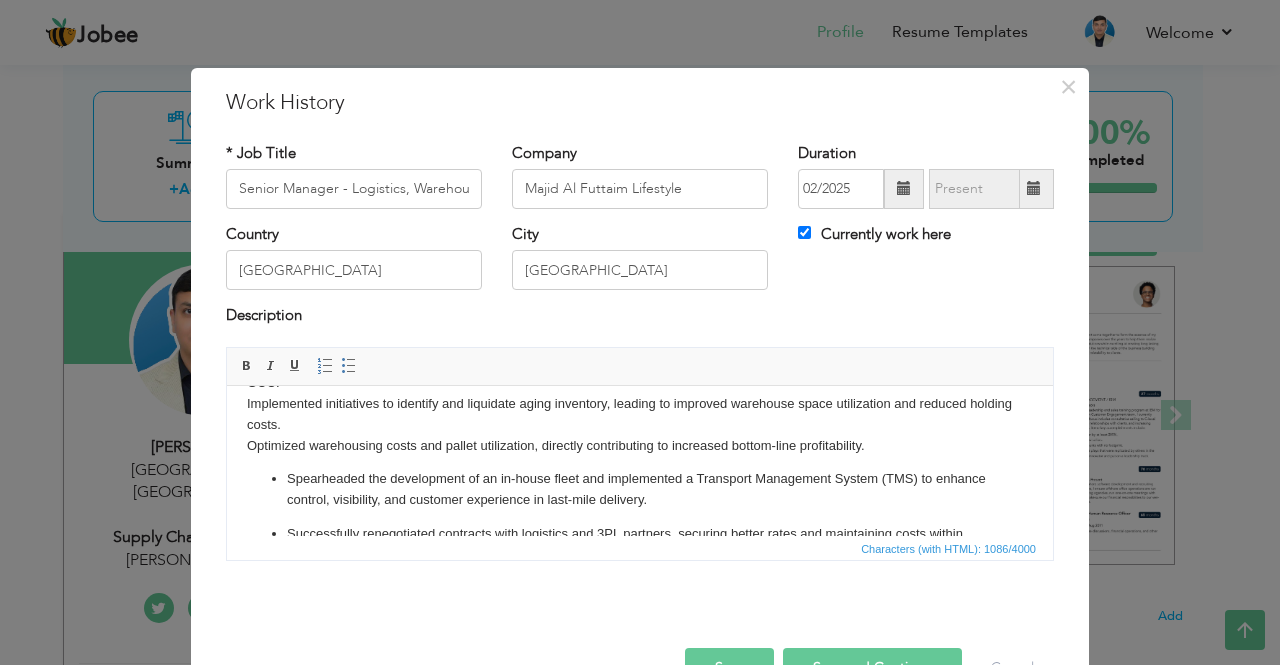 scroll, scrollTop: 123, scrollLeft: 0, axis: vertical 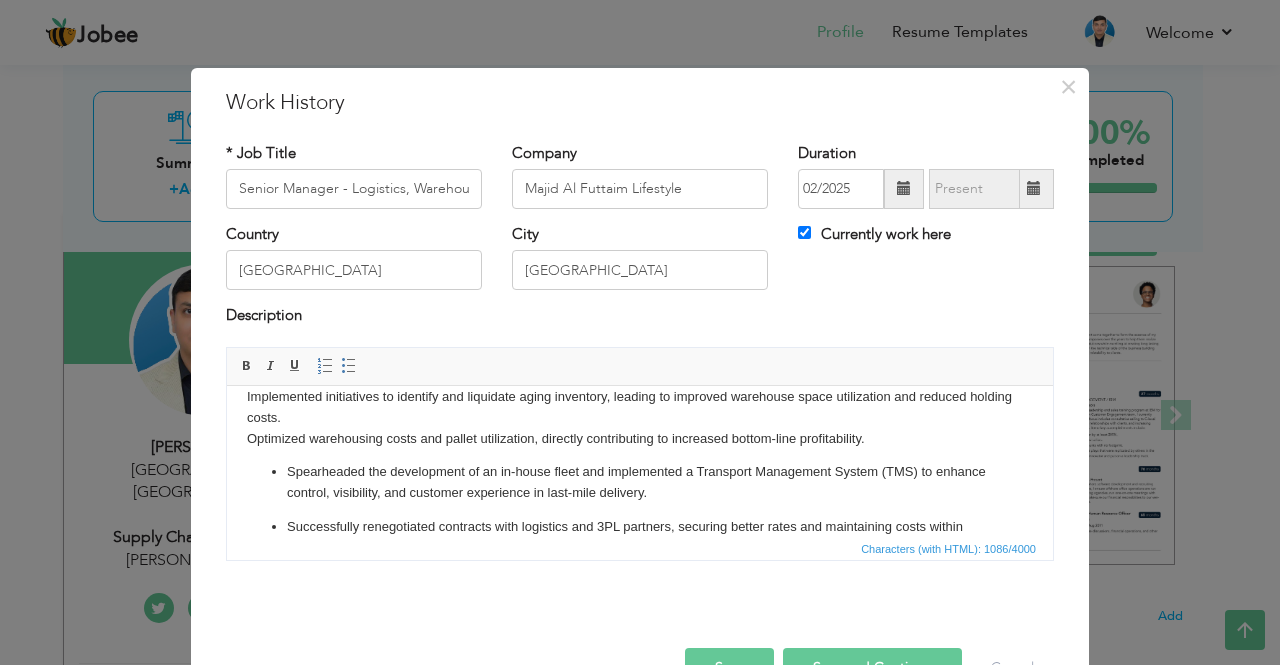 click on "Spearheaded the development of an in-house fleet and implemented a Transport Management System (TMS) to enhance control, visibility, and customer experience in last-mile delivery." at bounding box center (640, 482) 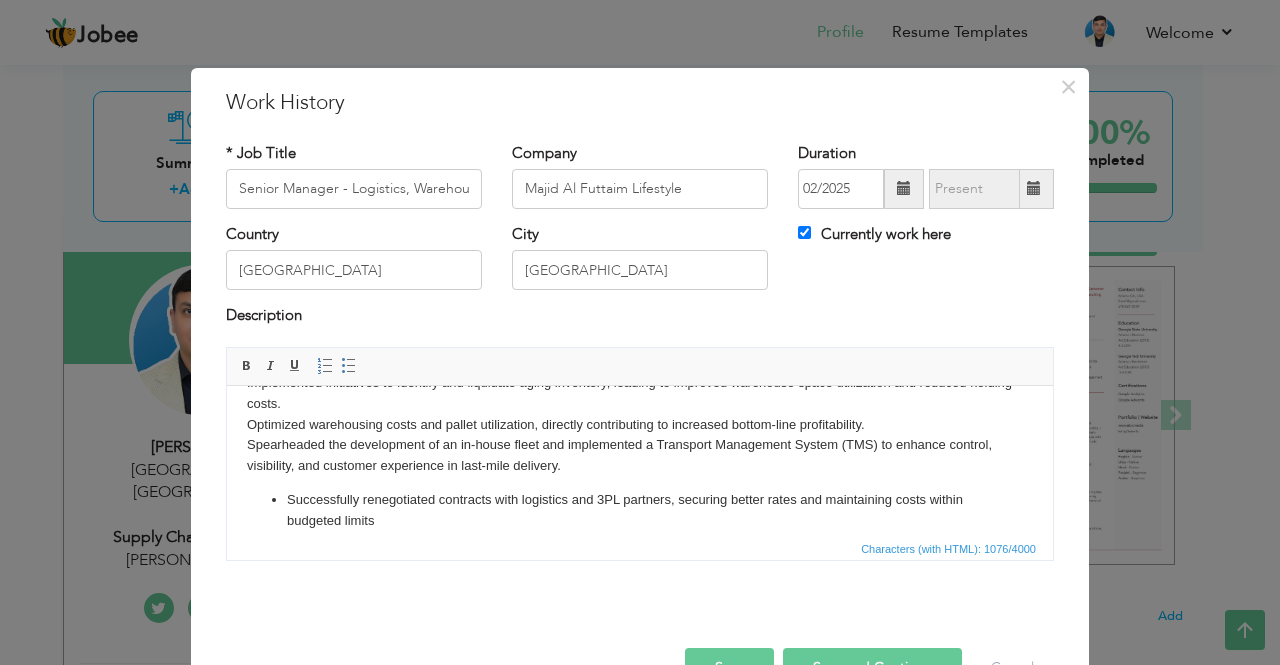 scroll, scrollTop: 133, scrollLeft: 0, axis: vertical 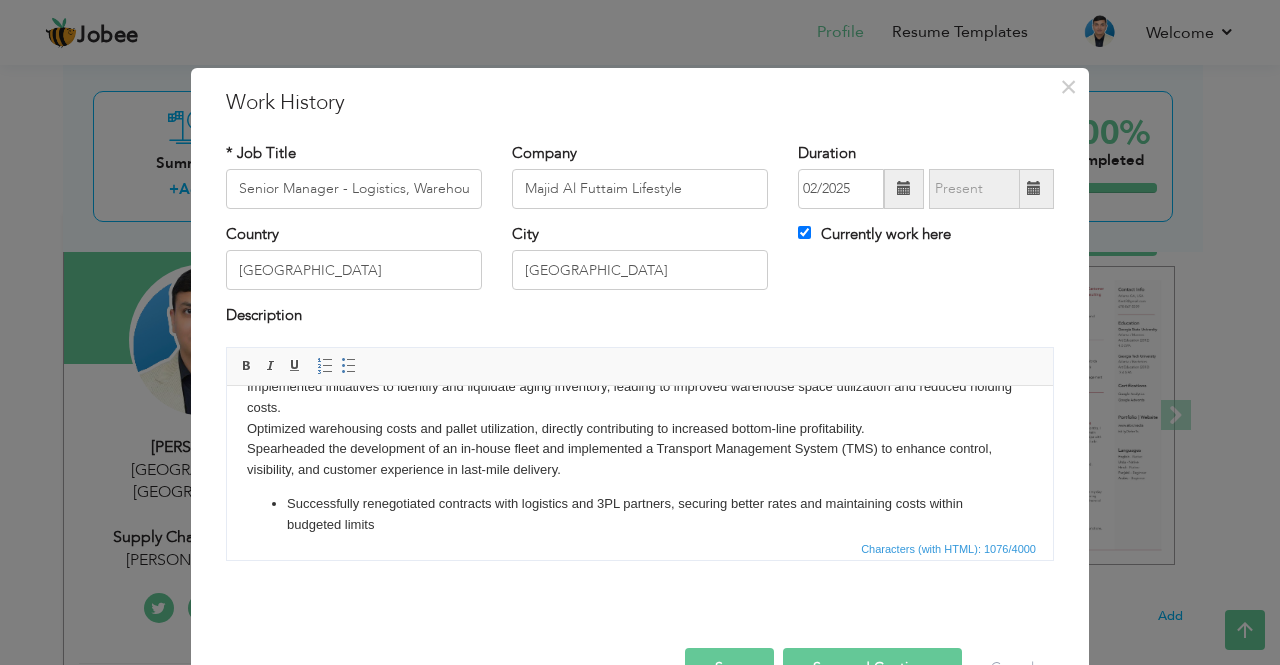 click on "Successfully renegotiated contracts with logistics and 3PL partners, securing better rates and maintaining costs within budgeted limits" at bounding box center [640, 514] 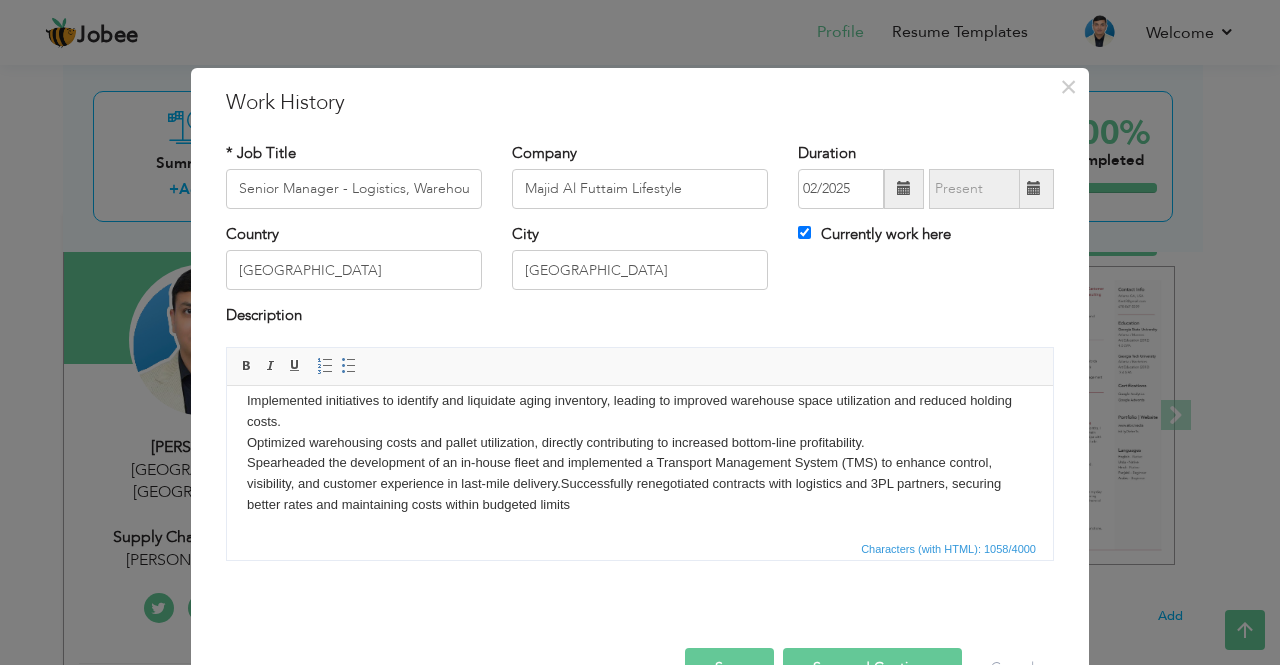 scroll, scrollTop: 118, scrollLeft: 0, axis: vertical 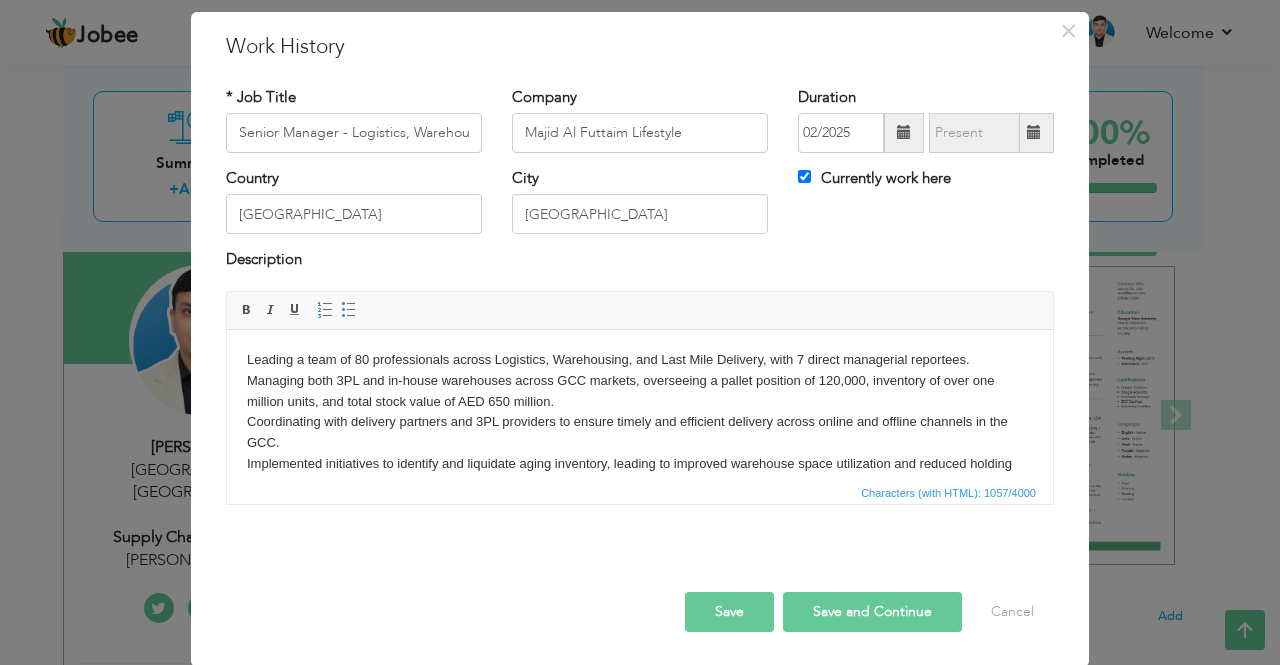 click on "Leading a team of 80 professionals across Logistics, Warehousing, and Last Mile Delivery, with 7 direct managerial reportees. Managing both 3PL and in-house warehouses across GCC markets, overseeing a pallet position of 120,000, inventory of over one million units, and total stock value of AED 650 million. Coordinating with delivery partners and 3PL providers to ensure timely and efficient delivery across online and offline channels in the GCC. Implemented initiatives to identify and liquidate aging inventory, leading to improved warehouse space utilization and reduced holding costs. Optimized warehousing costs and pallet utilization, directly contributing to increased bottom-line profitability. Spearheaded the development of an in-house fleet and implemented a Transport Management System (TMS) to enhance control, visibility, and customer experience in last-mile delivery. ​​​​​​​" at bounding box center (640, 463) 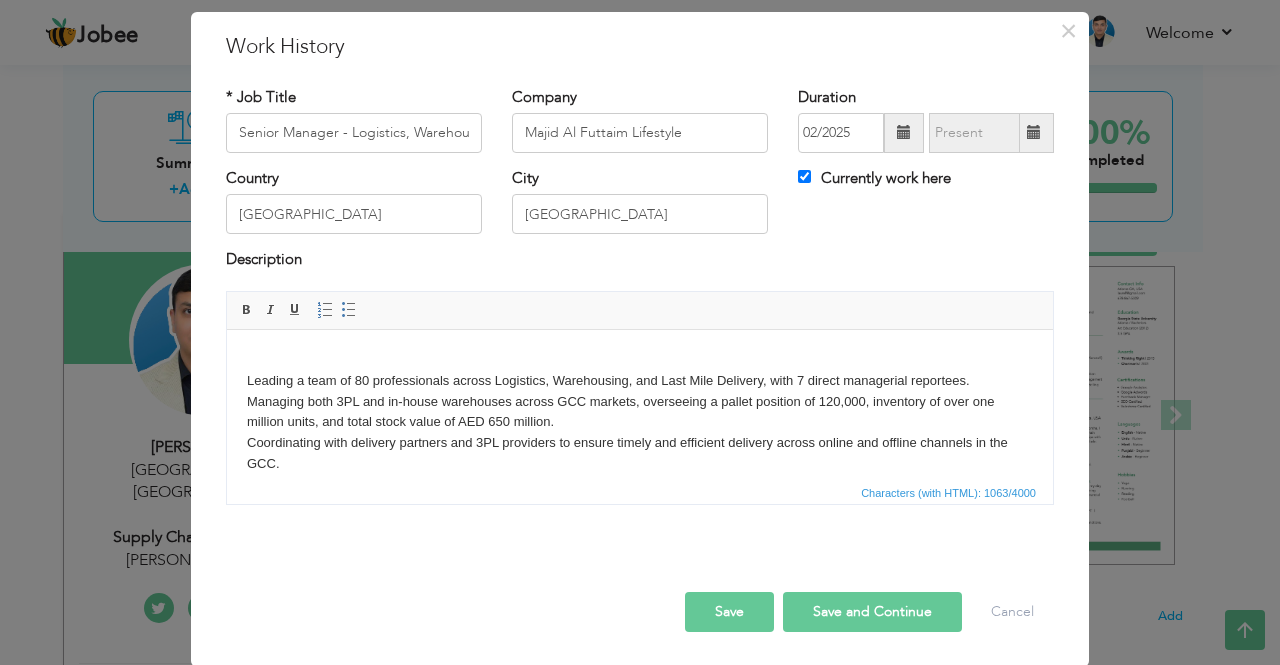 type 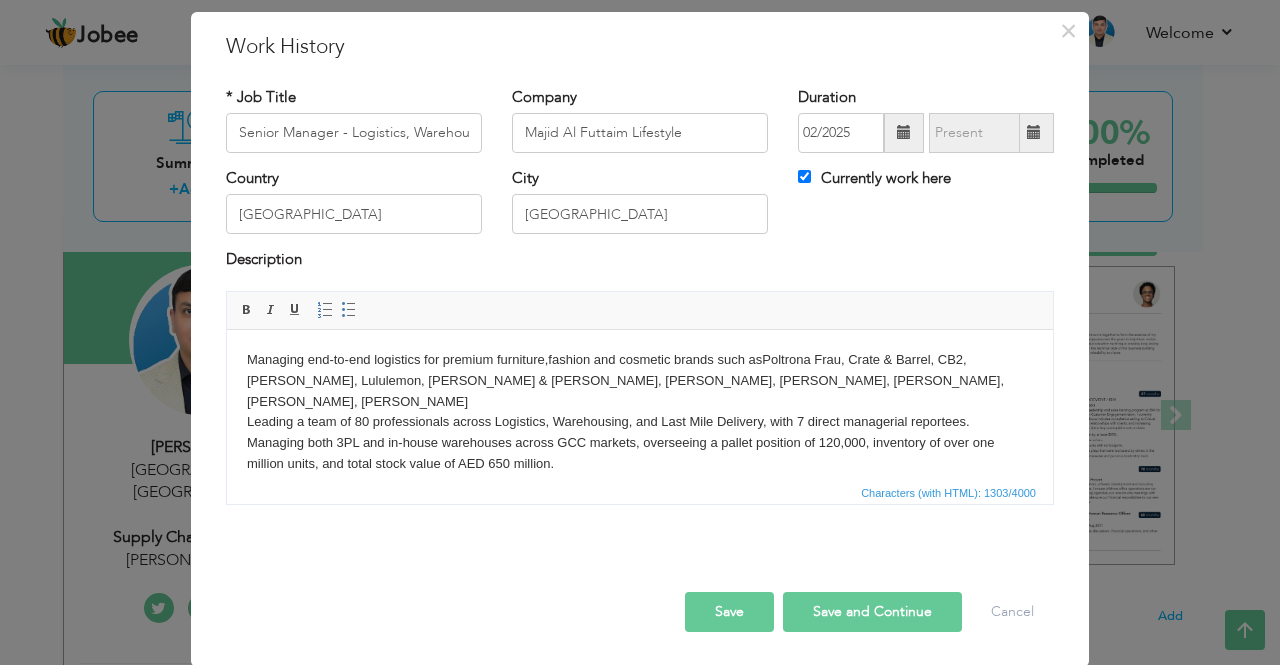 click on "Managing end-to-end logistics for premium furniture,  fashion and cos metic brands such as  Poltrona Frau, Crate & Barrel, CB2, Allessi, Lululemon, Abercrombie & Fitch, Hollister, Psycho Bunny, Corneliani, Eleventy, Shiseido  Leading a team of 80 professionals across Logistics, Warehousing, and Last Mile Delivery, with 7 direct managerial reportees. Managing both 3PL and in-house warehouses across GCC markets, overseeing a pallet position of 120,000, inventory of over one million units, and total stock value of AED 650 million. Coordinating with delivery partners and 3PL providers to ensure timely and efficient delivery across online and offline channels in the GCC. Implemented initiatives to identify and liquidate aging inventory, leading to improved warehouse space utilization and reduced holding costs. Optimized warehousing costs and pallet utilization, directly contributing to increased bottom-line profitability." at bounding box center [640, 494] 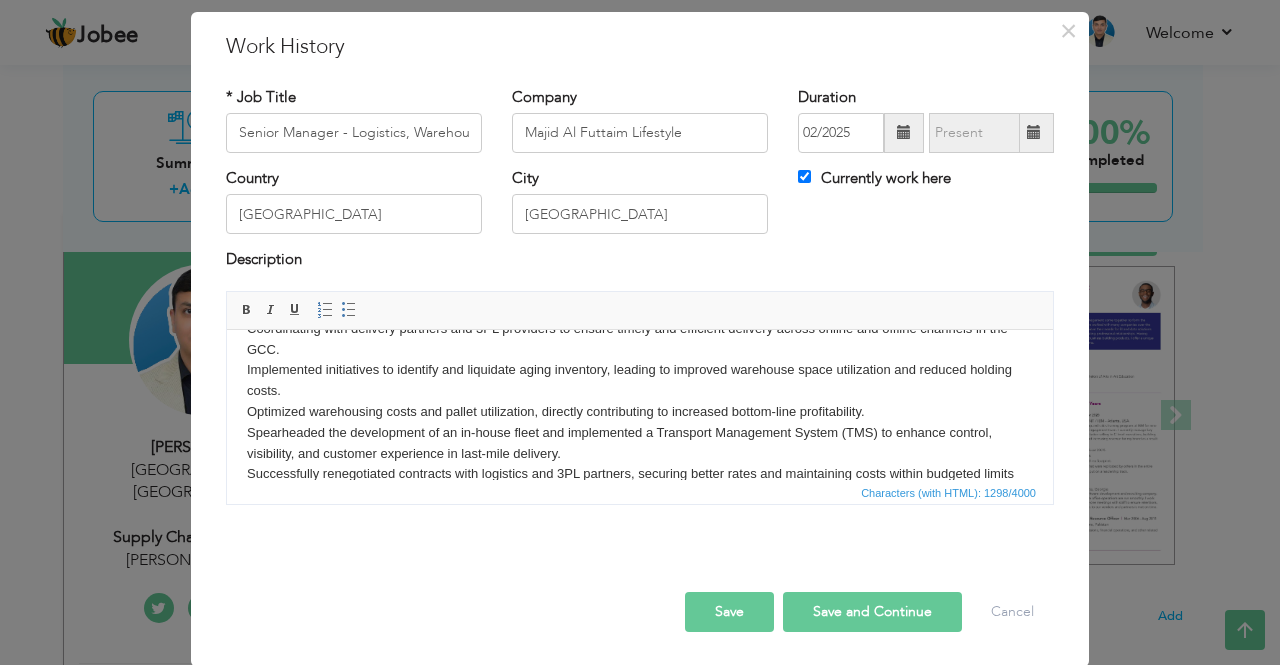 scroll, scrollTop: 160, scrollLeft: 0, axis: vertical 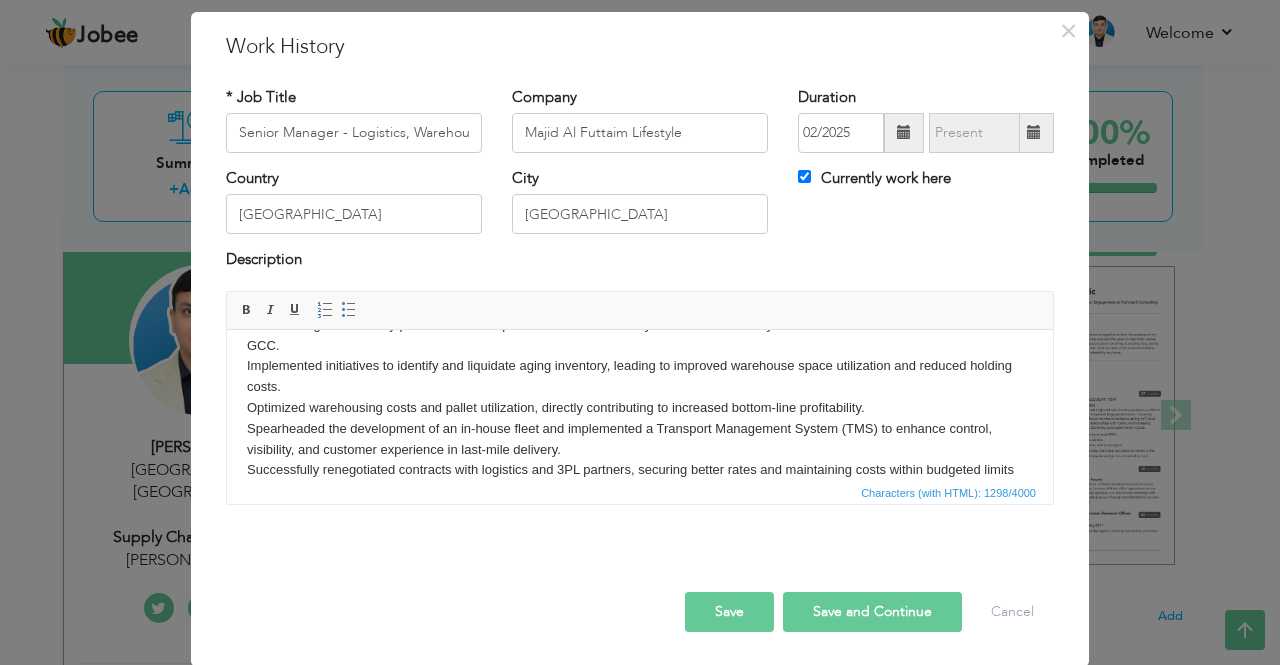 click on "Save" at bounding box center [729, 612] 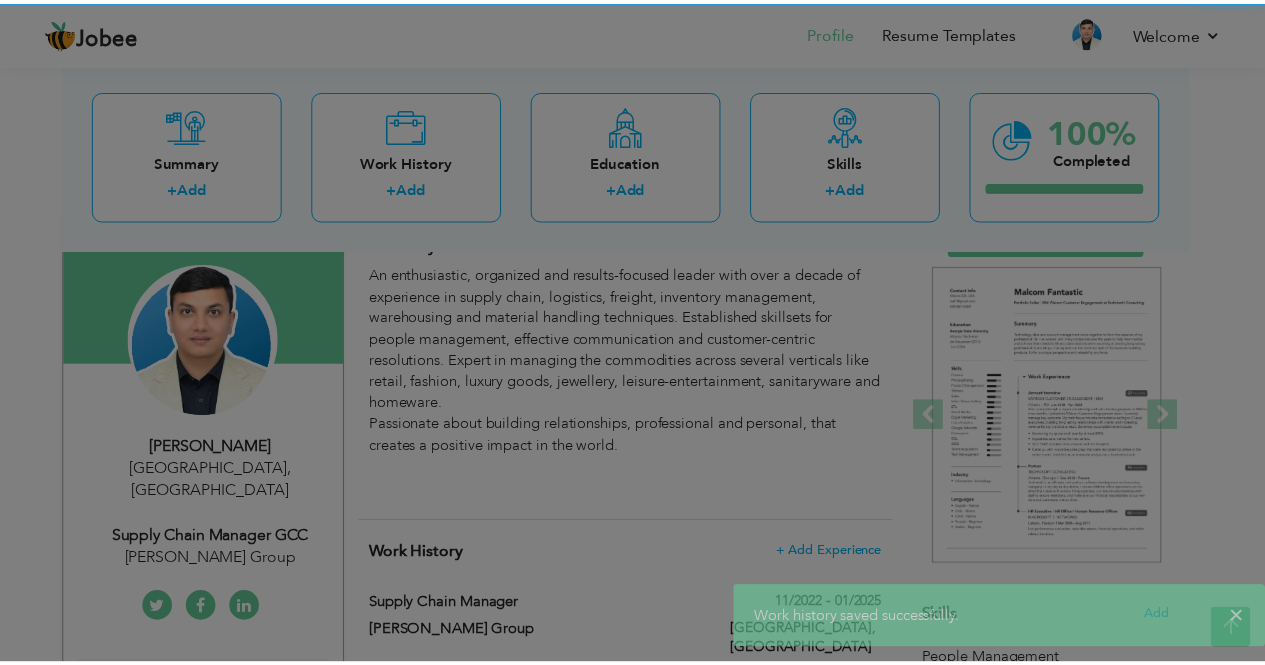 scroll, scrollTop: 0, scrollLeft: 0, axis: both 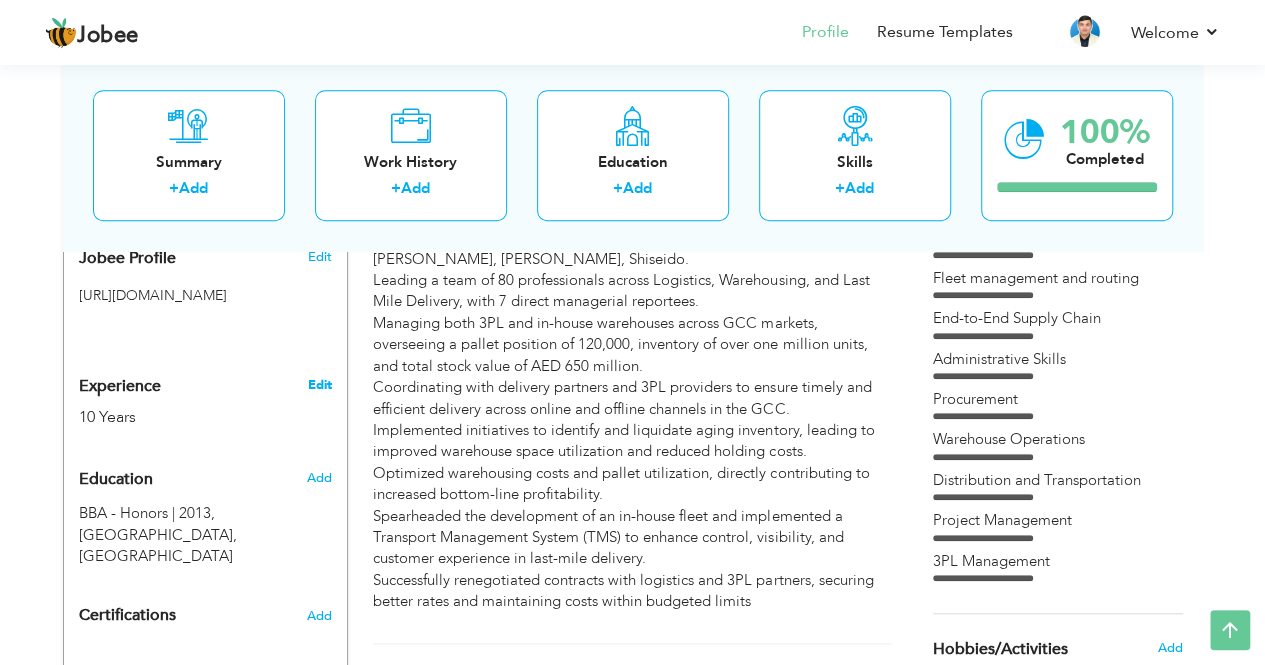 click on "Edit" at bounding box center [319, 385] 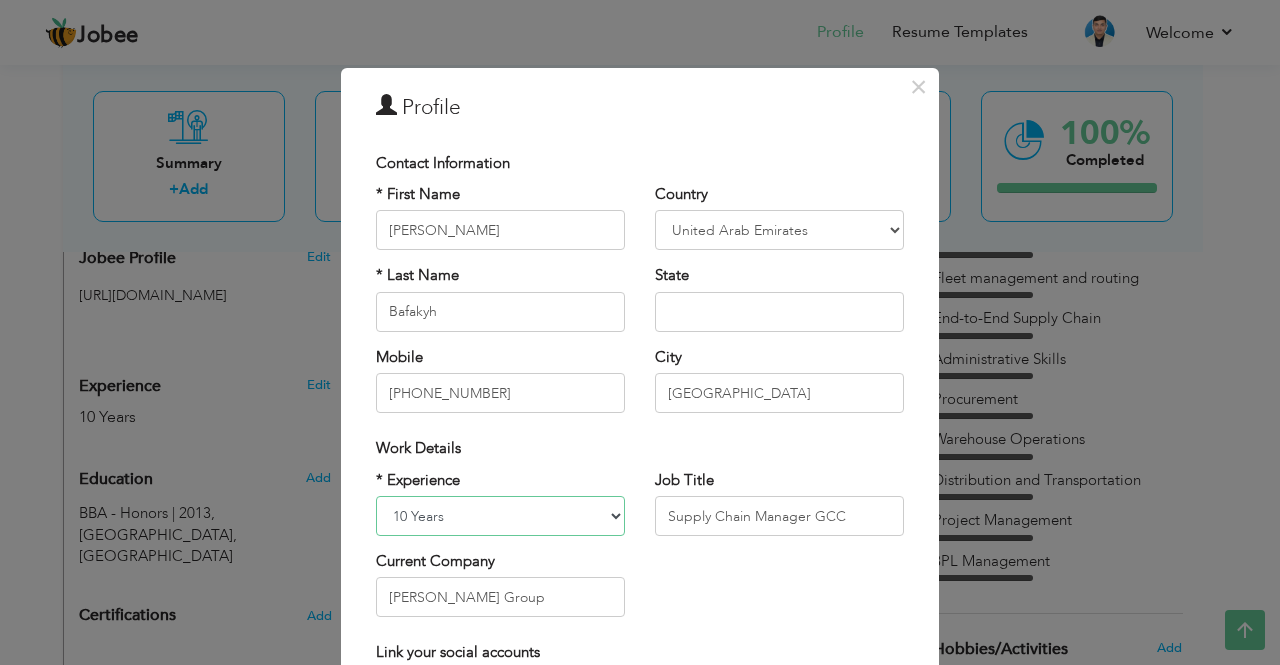 click on "Entry Level Less than 1 Year 1 Year 2 Years 3 Years 4 Years 5 Years 6 Years 7 Years 8 Years 9 Years 10 Years 11 Years 12 Years 13 Years 14 Years 15 Years 16 Years 17 Years 18 Years 19 Years 20 Years 21 Years 22 Years 23 Years 24 Years 25 Years 26 Years 27 Years 28 Years 29 Years 30 Years 31 Years 32 Years 33 Years 34 Years 35 Years More than 35 Years" at bounding box center (500, 516) 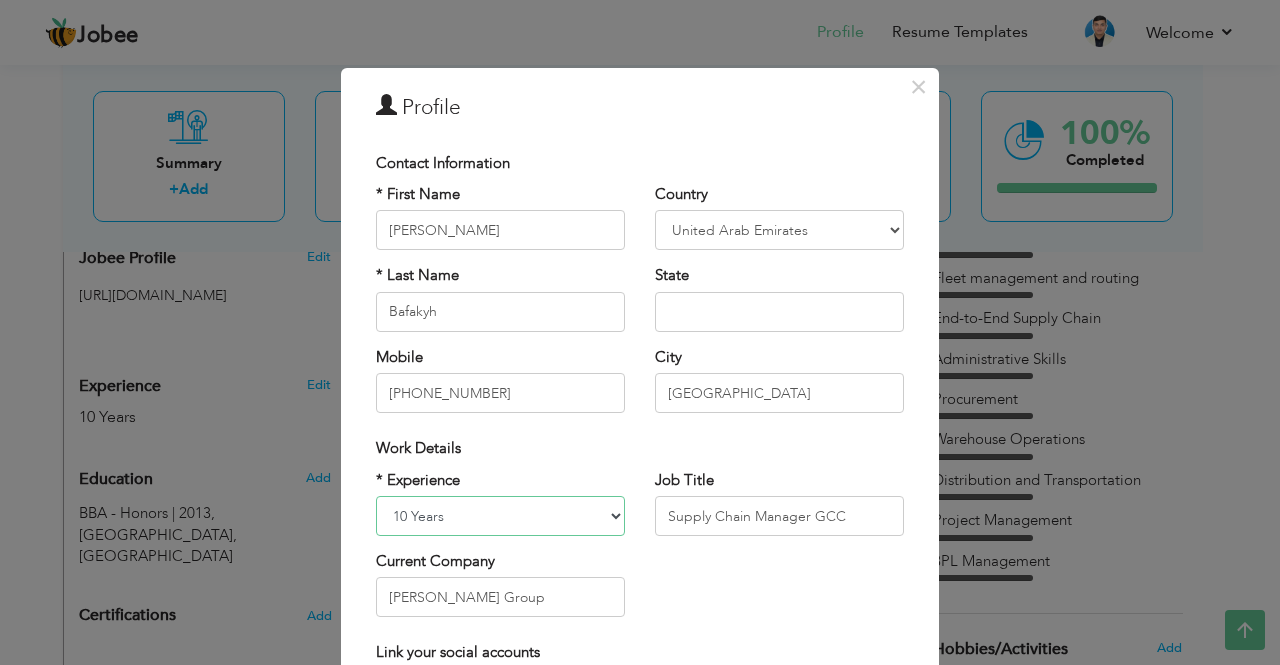 select on "number:14" 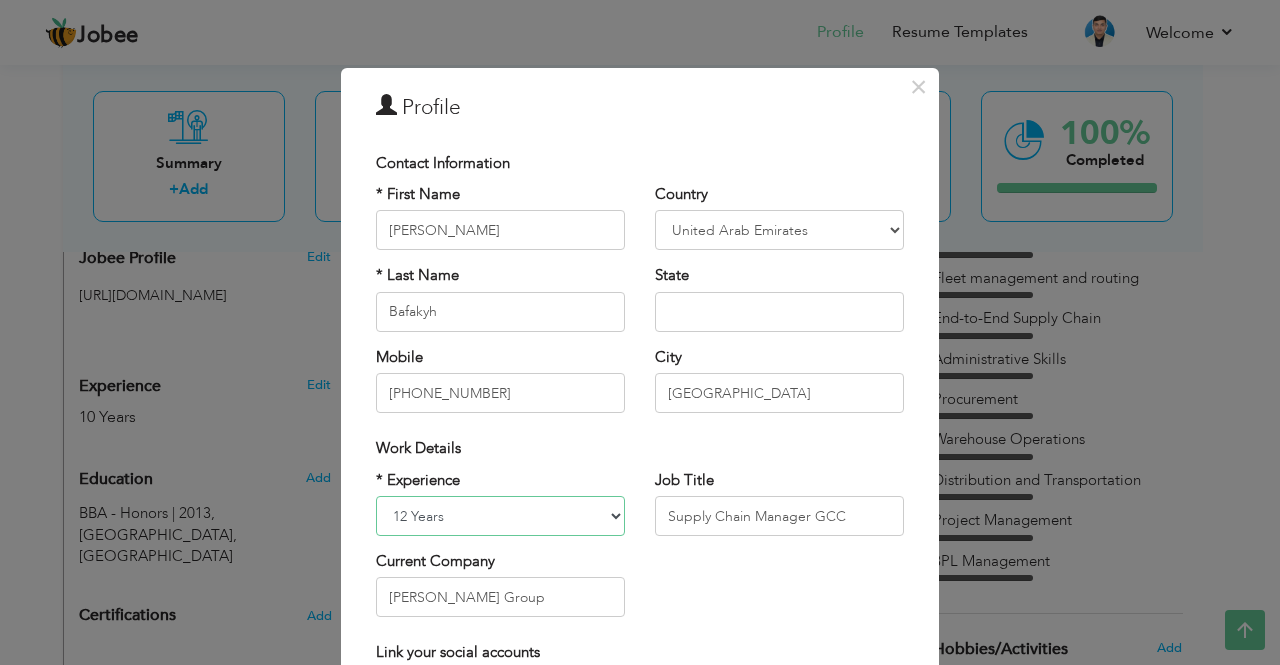 click on "Entry Level Less than 1 Year 1 Year 2 Years 3 Years 4 Years 5 Years 6 Years 7 Years 8 Years 9 Years 10 Years 11 Years 12 Years 13 Years 14 Years 15 Years 16 Years 17 Years 18 Years 19 Years 20 Years 21 Years 22 Years 23 Years 24 Years 25 Years 26 Years 27 Years 28 Years 29 Years 30 Years 31 Years 32 Years 33 Years 34 Years 35 Years More than 35 Years" at bounding box center [500, 516] 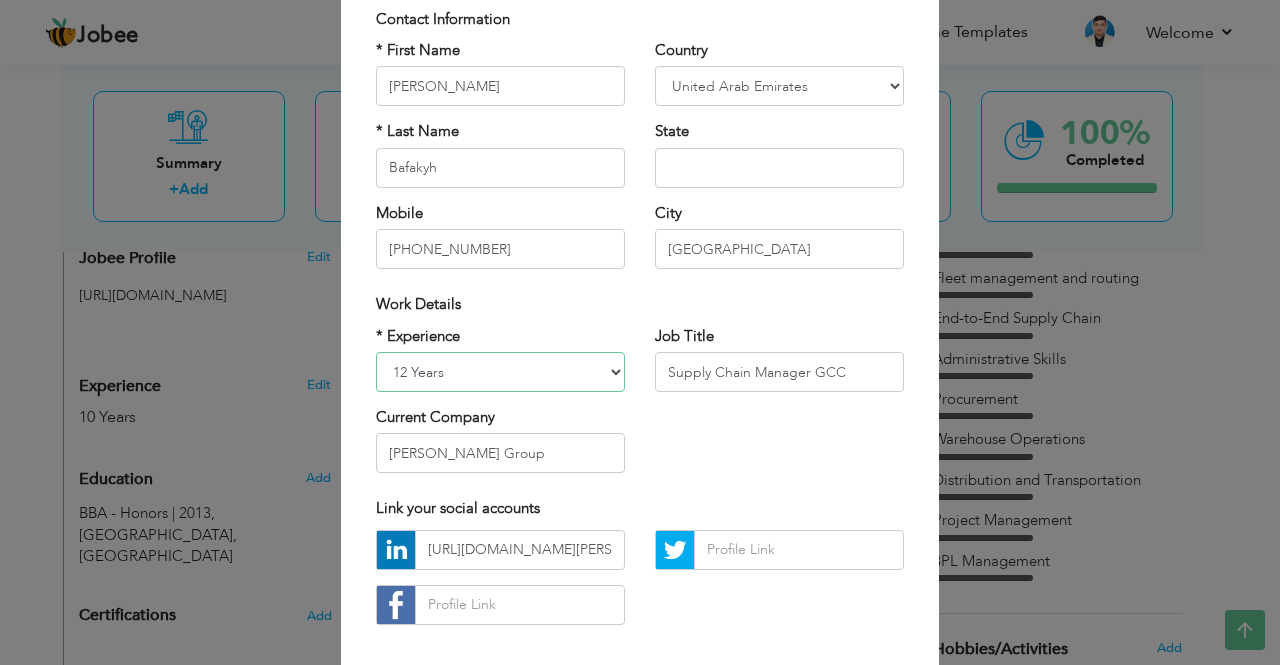scroll, scrollTop: 145, scrollLeft: 0, axis: vertical 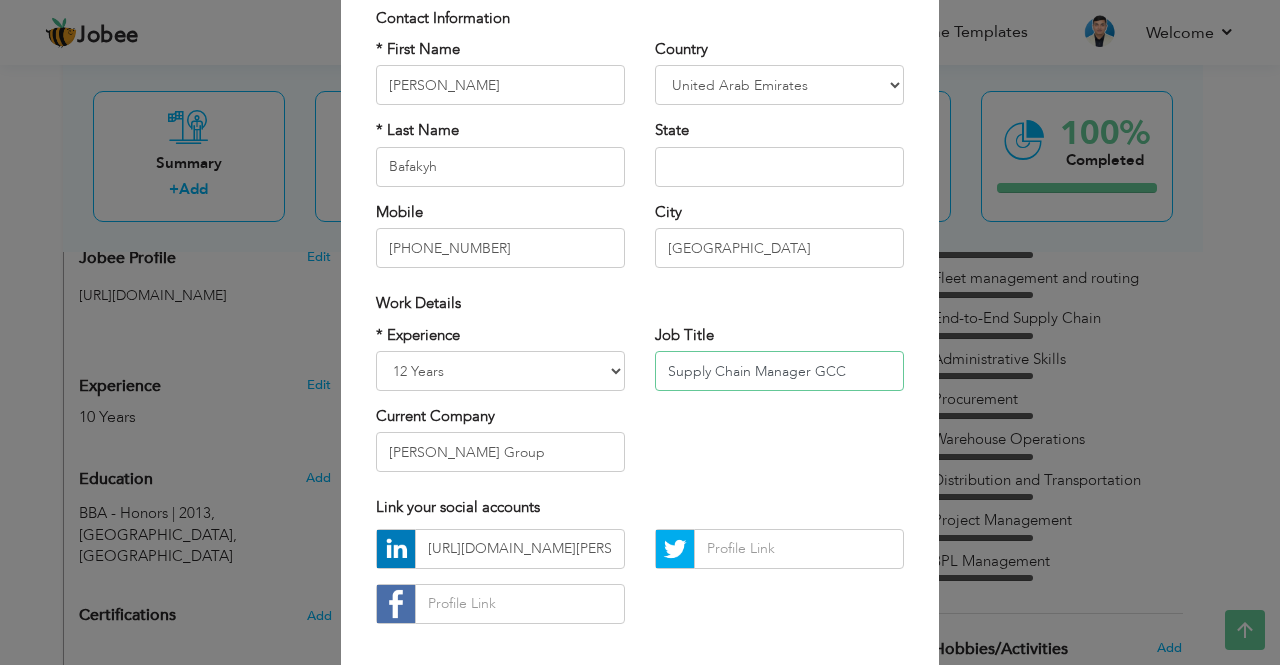 drag, startPoint x: 846, startPoint y: 371, endPoint x: 650, endPoint y: 337, distance: 198.92712 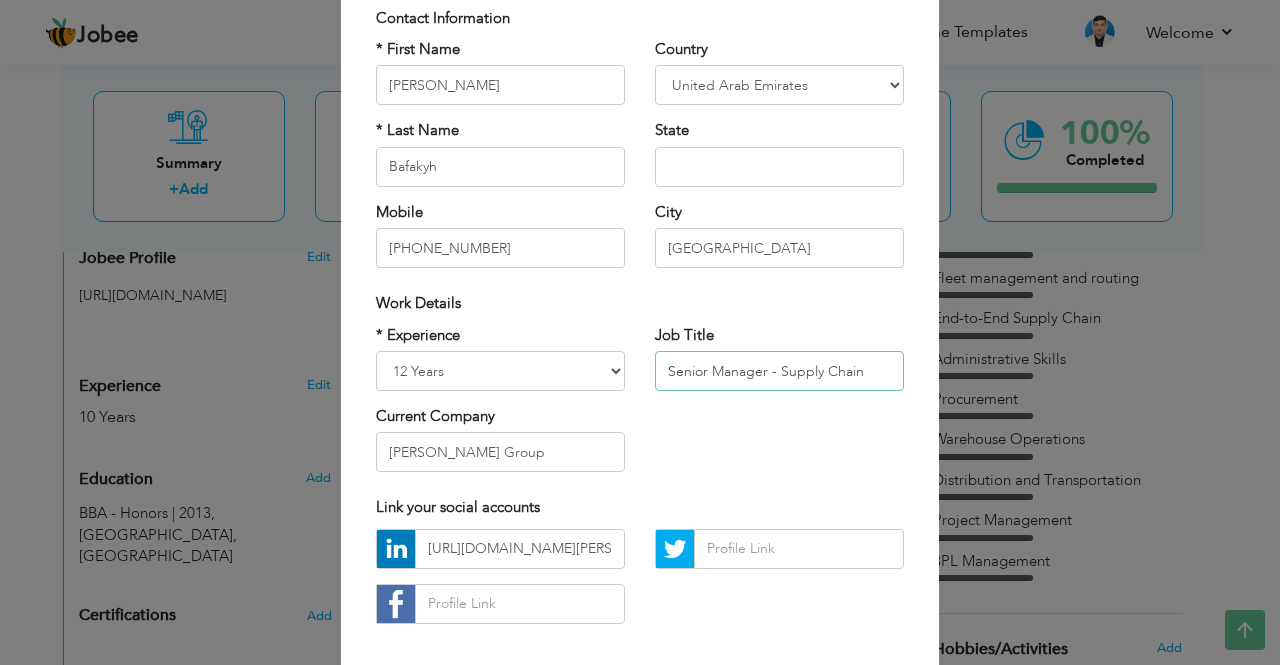 type on "Senior Manager - Supply Chain" 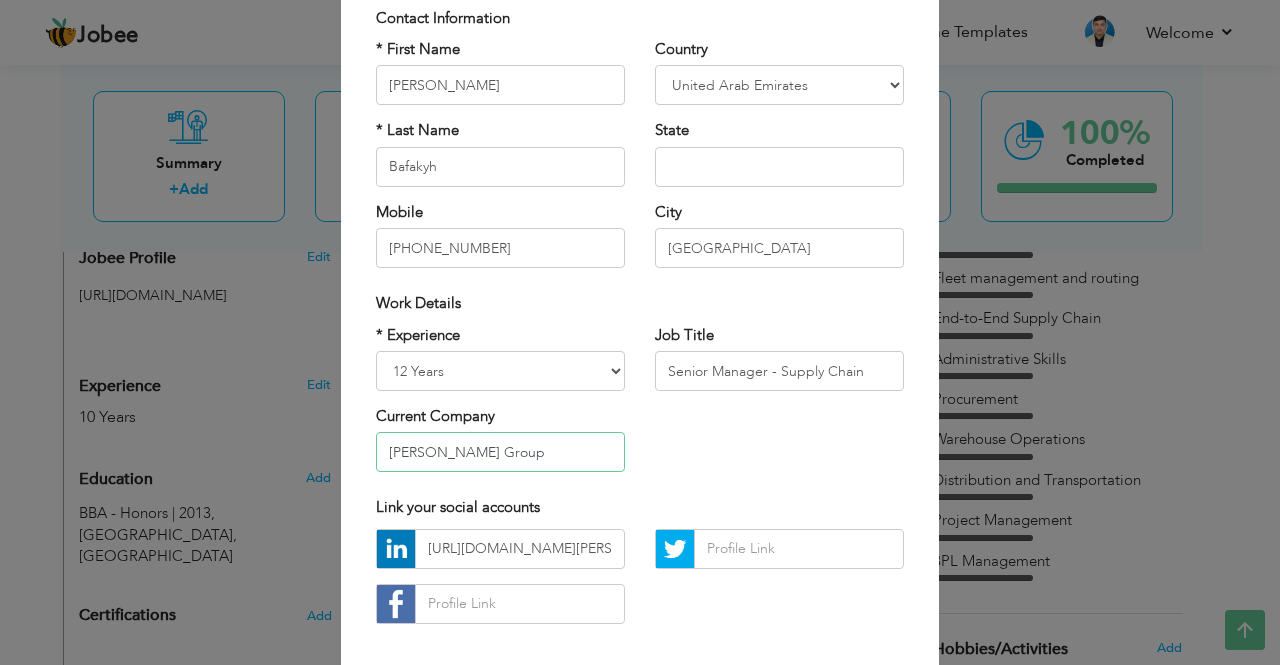 drag, startPoint x: 488, startPoint y: 451, endPoint x: 314, endPoint y: 451, distance: 174 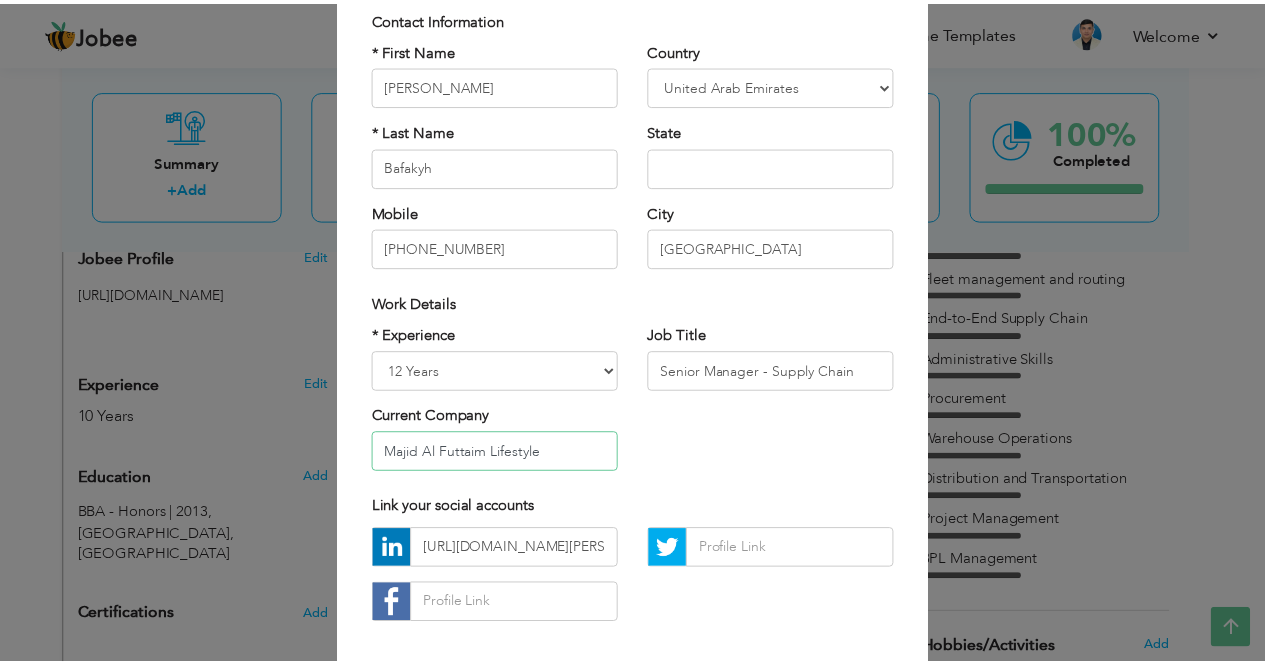 scroll, scrollTop: 239, scrollLeft: 0, axis: vertical 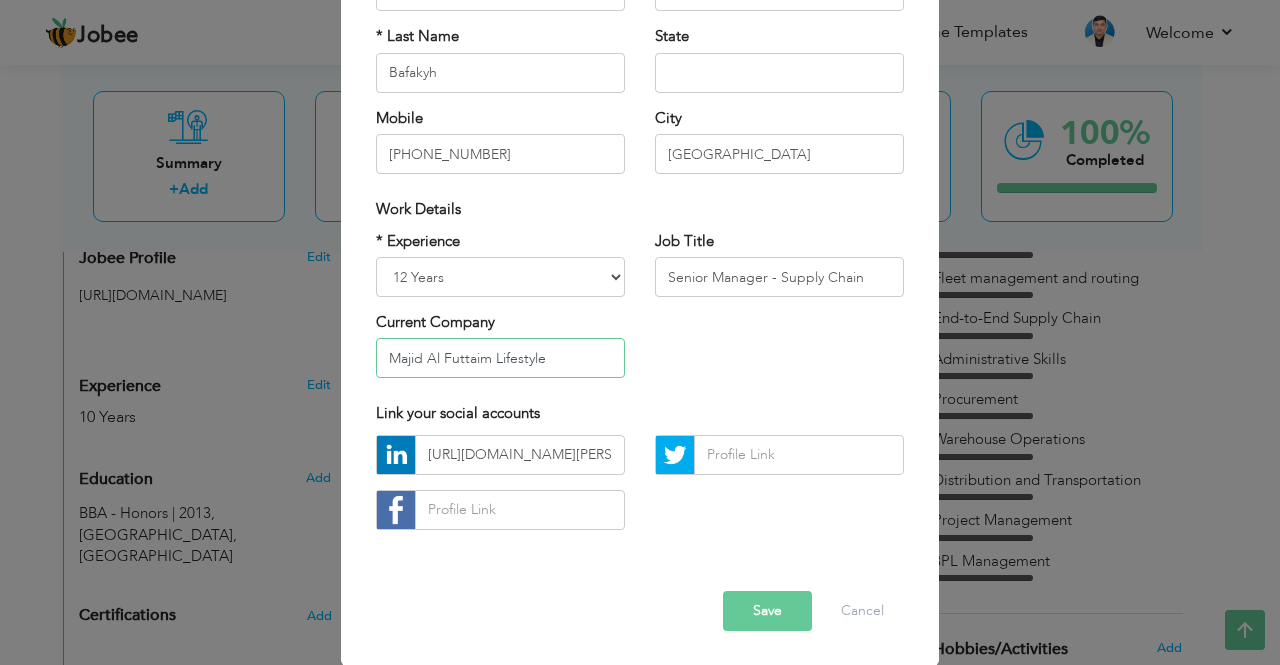 type on "Majid Al Futtaim Lifestyle" 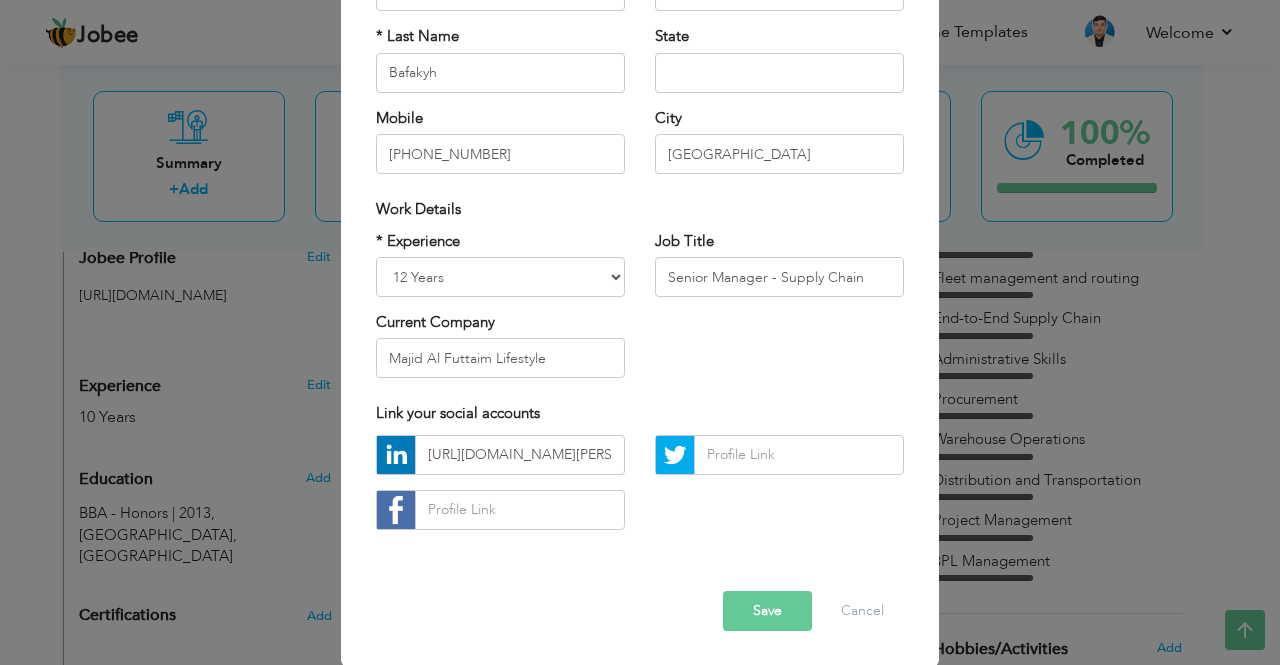 click on "Save" at bounding box center [767, 611] 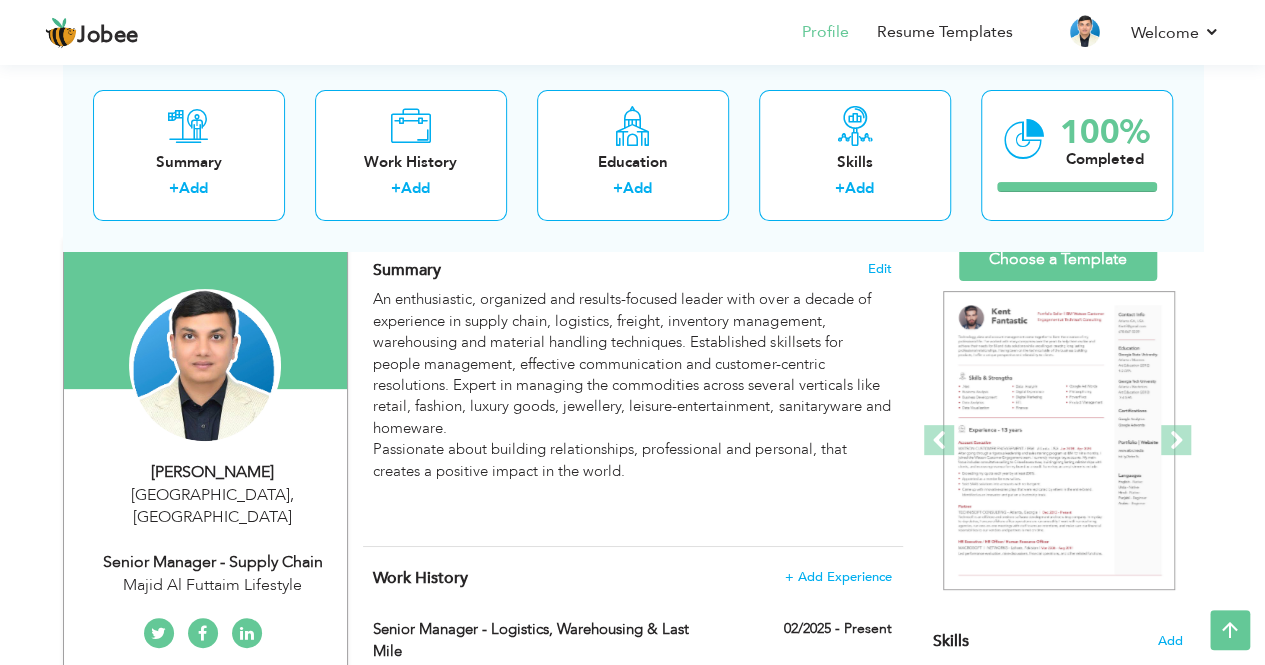 scroll, scrollTop: 0, scrollLeft: 0, axis: both 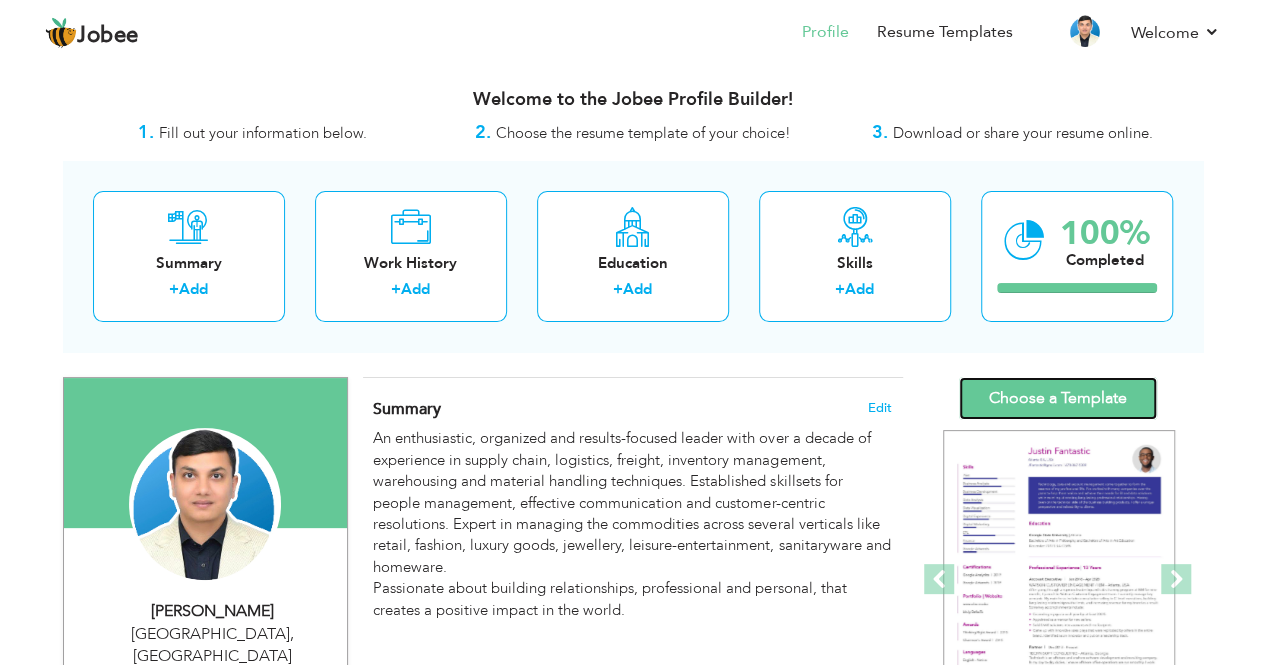 click on "Choose a Template" at bounding box center [1058, 398] 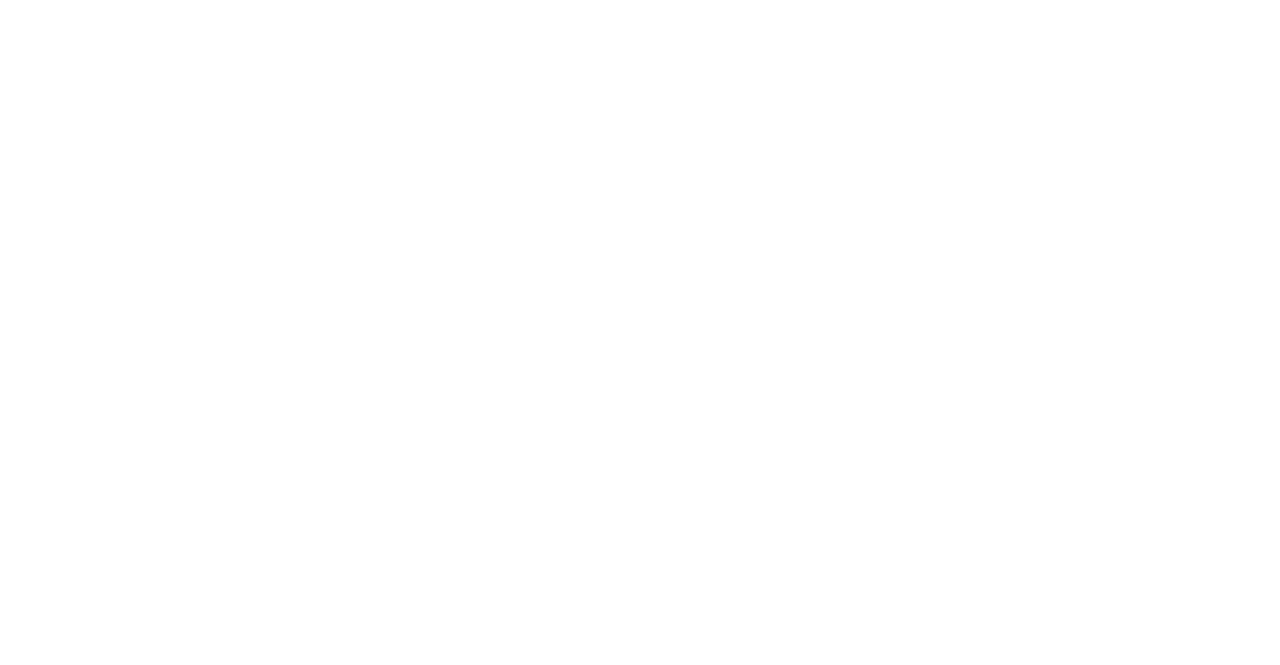 scroll, scrollTop: 0, scrollLeft: 0, axis: both 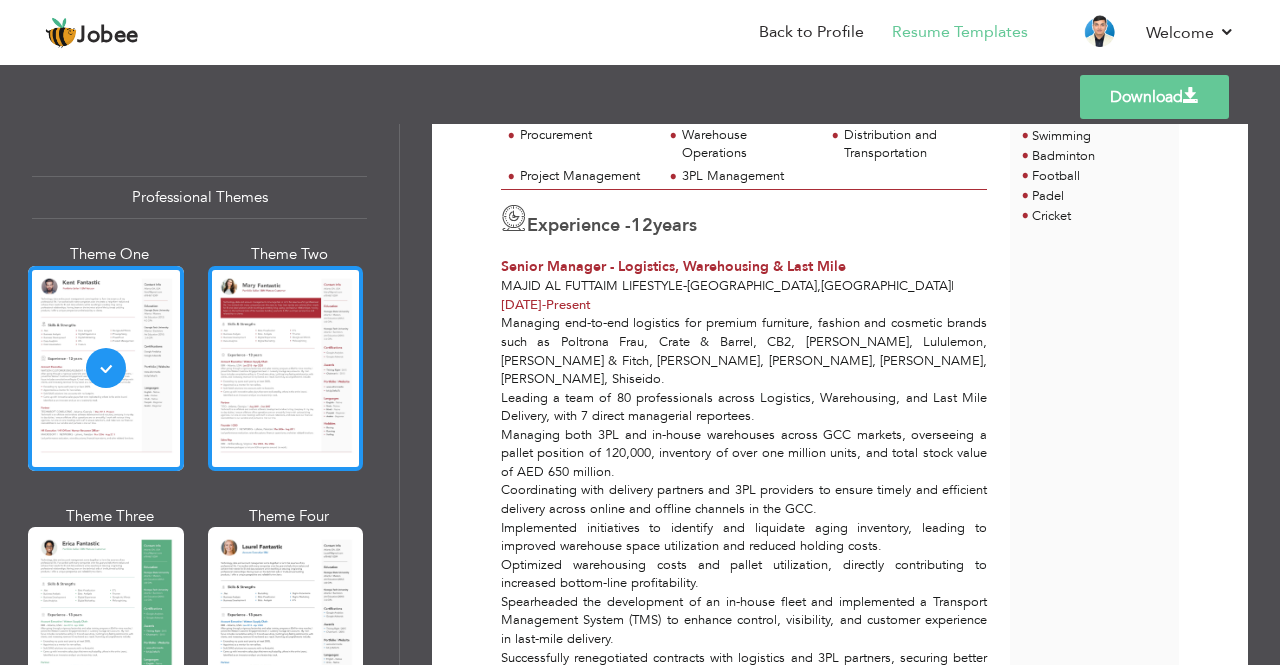 click at bounding box center [286, 368] 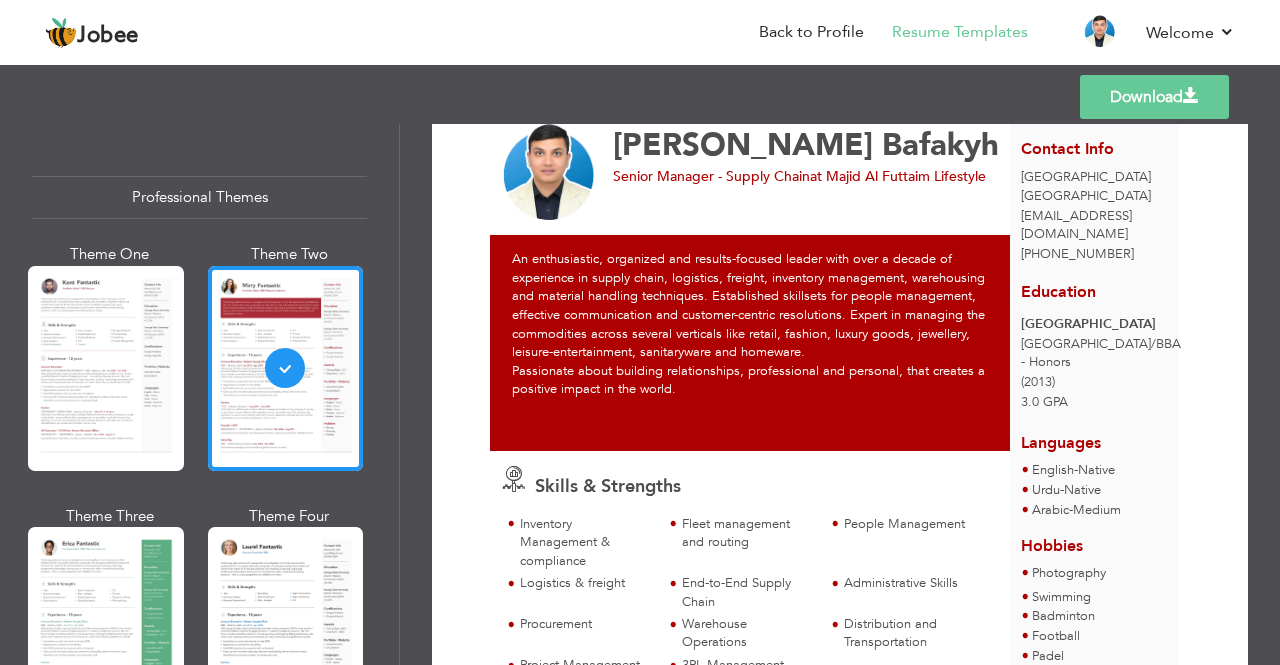 scroll, scrollTop: 66, scrollLeft: 0, axis: vertical 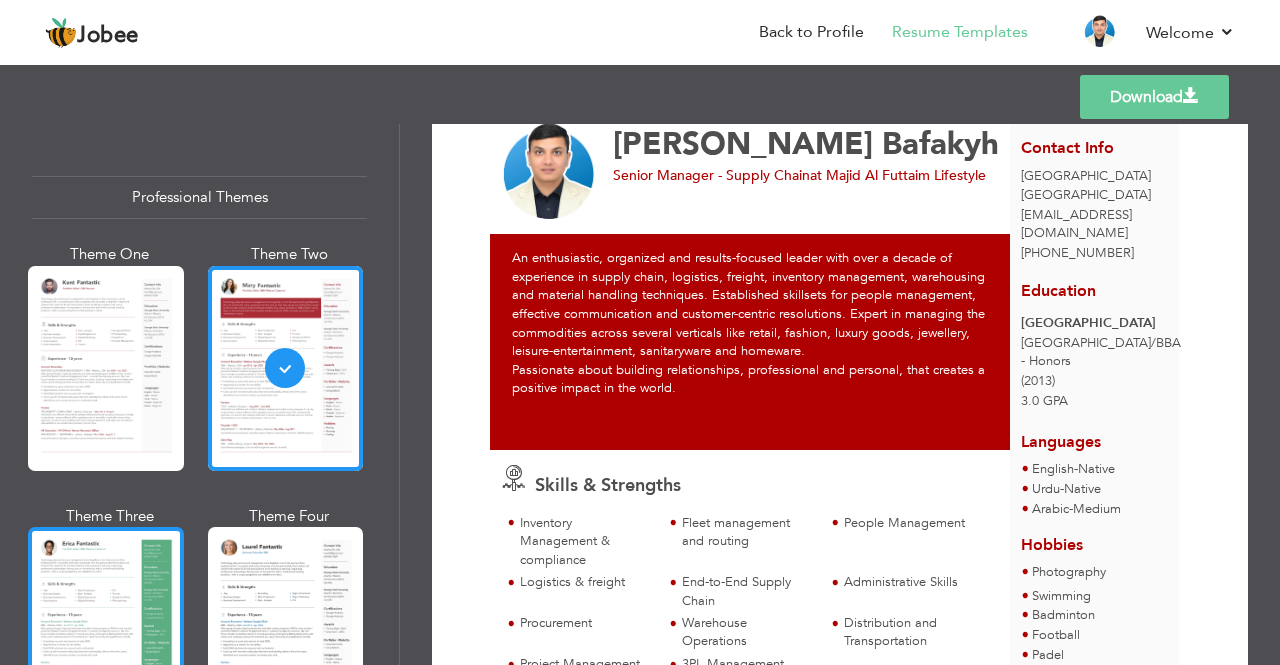 click at bounding box center [106, 629] 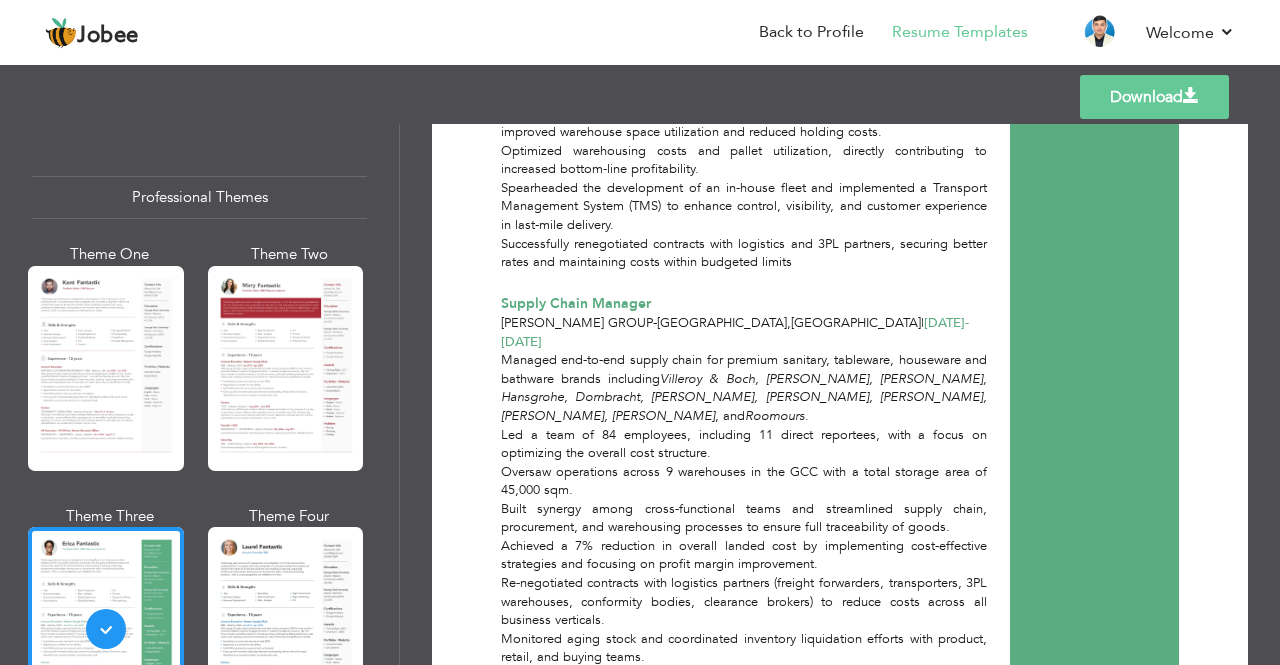 scroll, scrollTop: 1042, scrollLeft: 0, axis: vertical 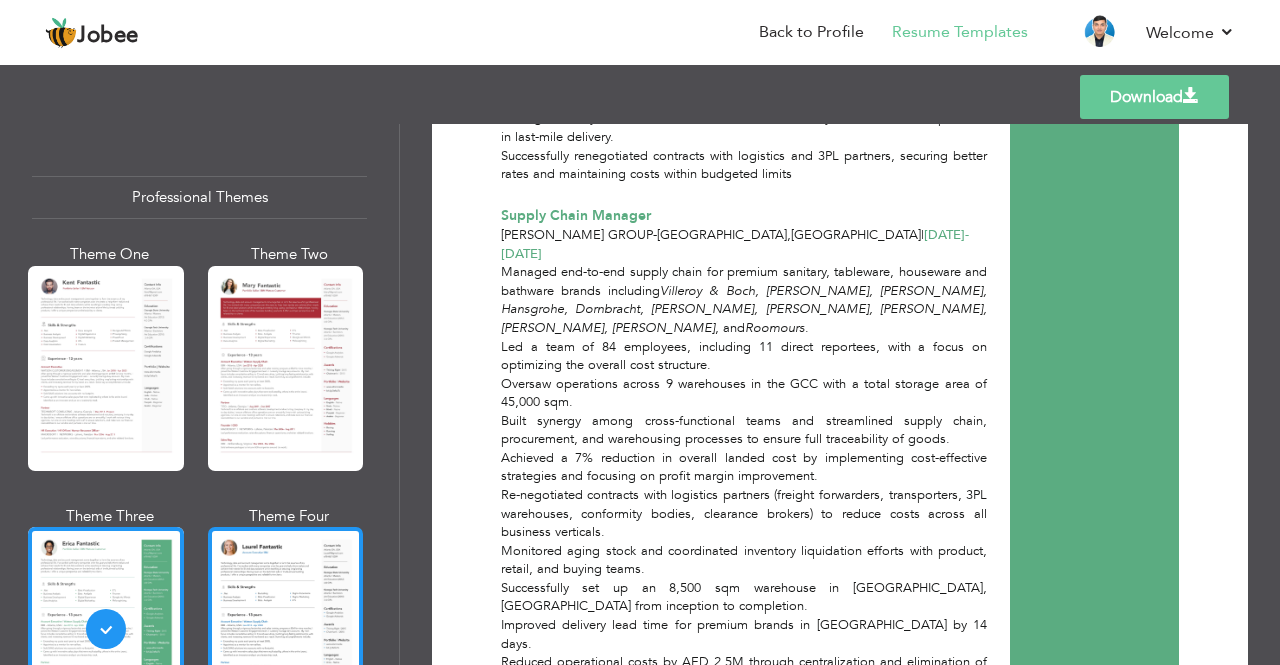click at bounding box center (286, 629) 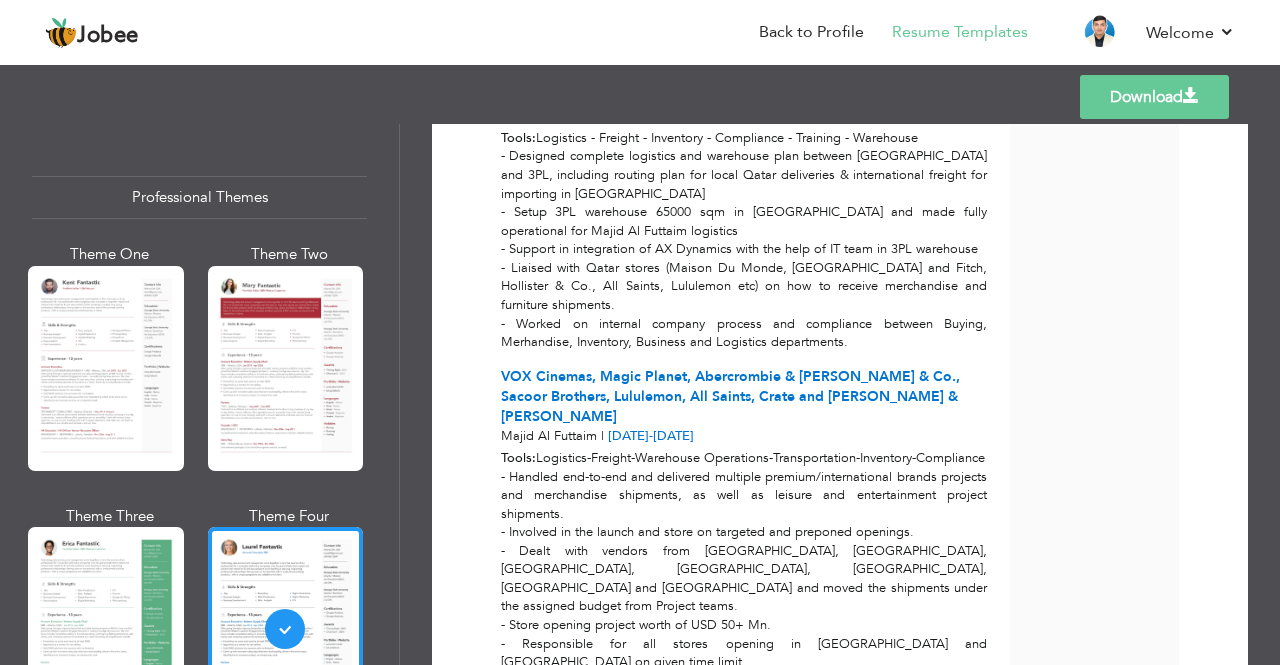 scroll, scrollTop: 4880, scrollLeft: 0, axis: vertical 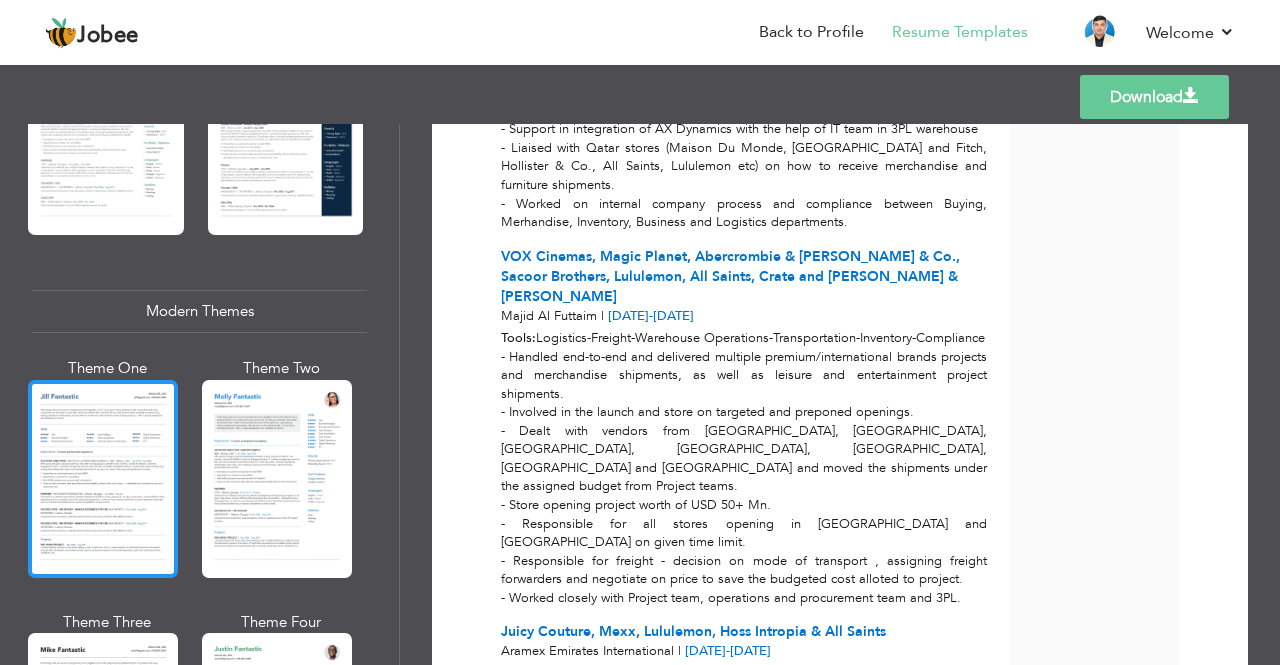 click at bounding box center (103, 479) 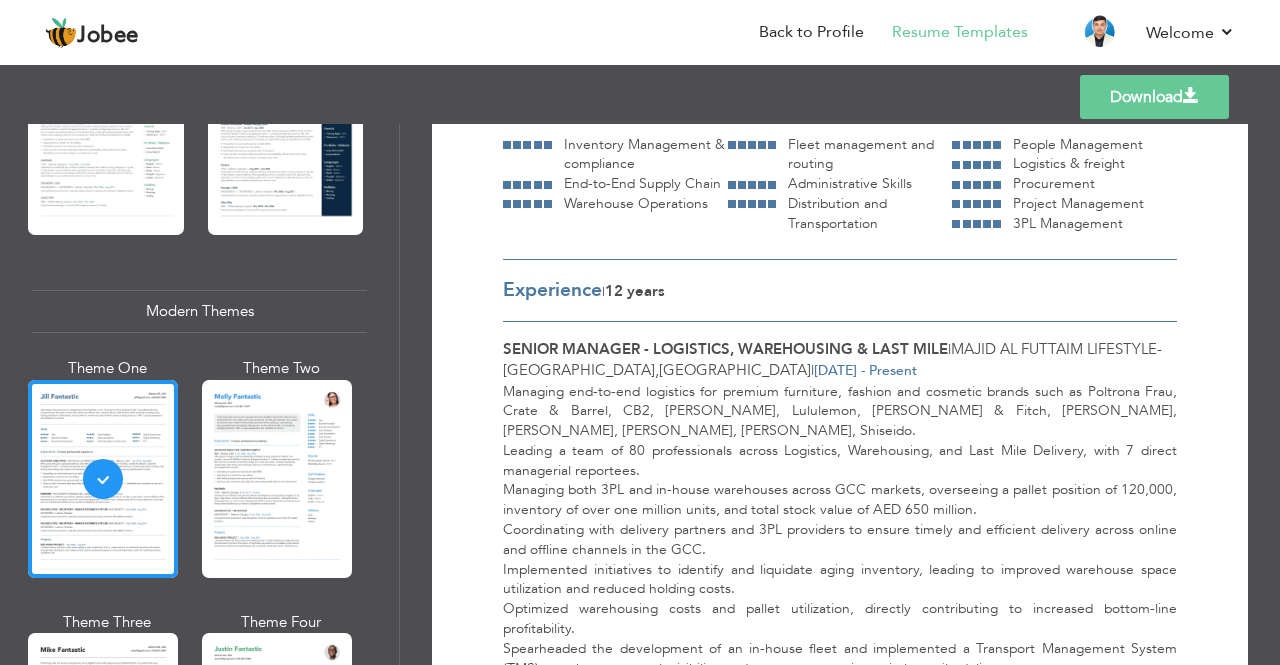 scroll, scrollTop: 516, scrollLeft: 0, axis: vertical 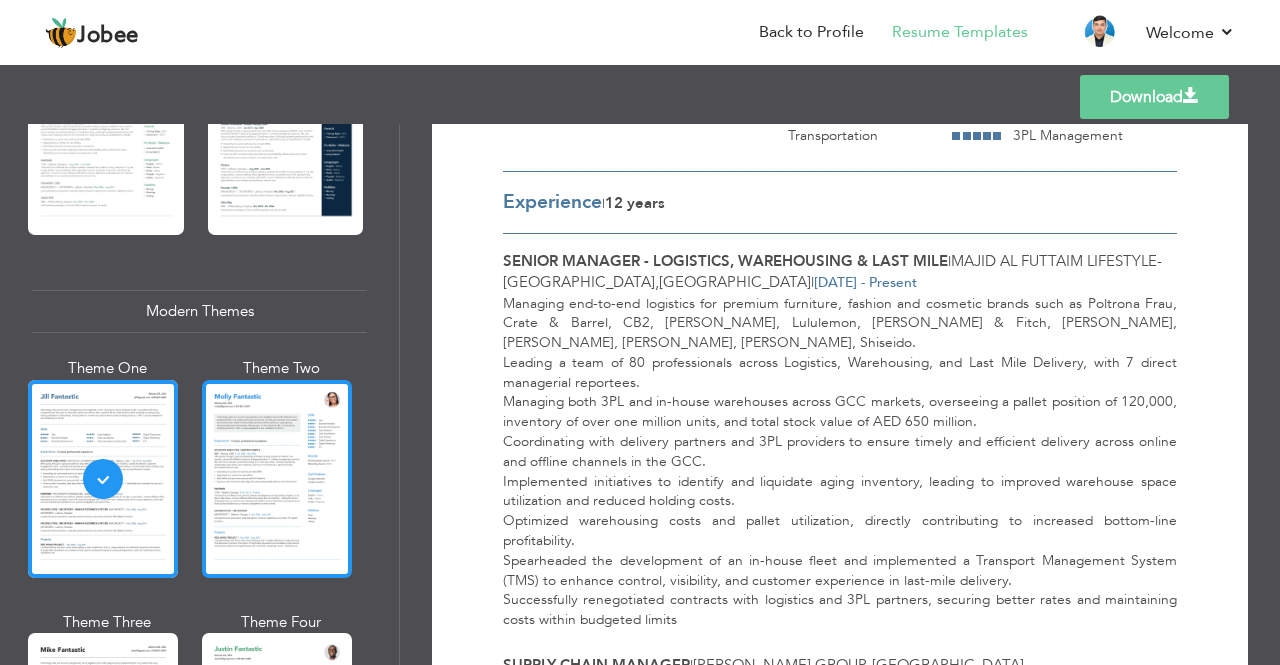 click at bounding box center [277, 479] 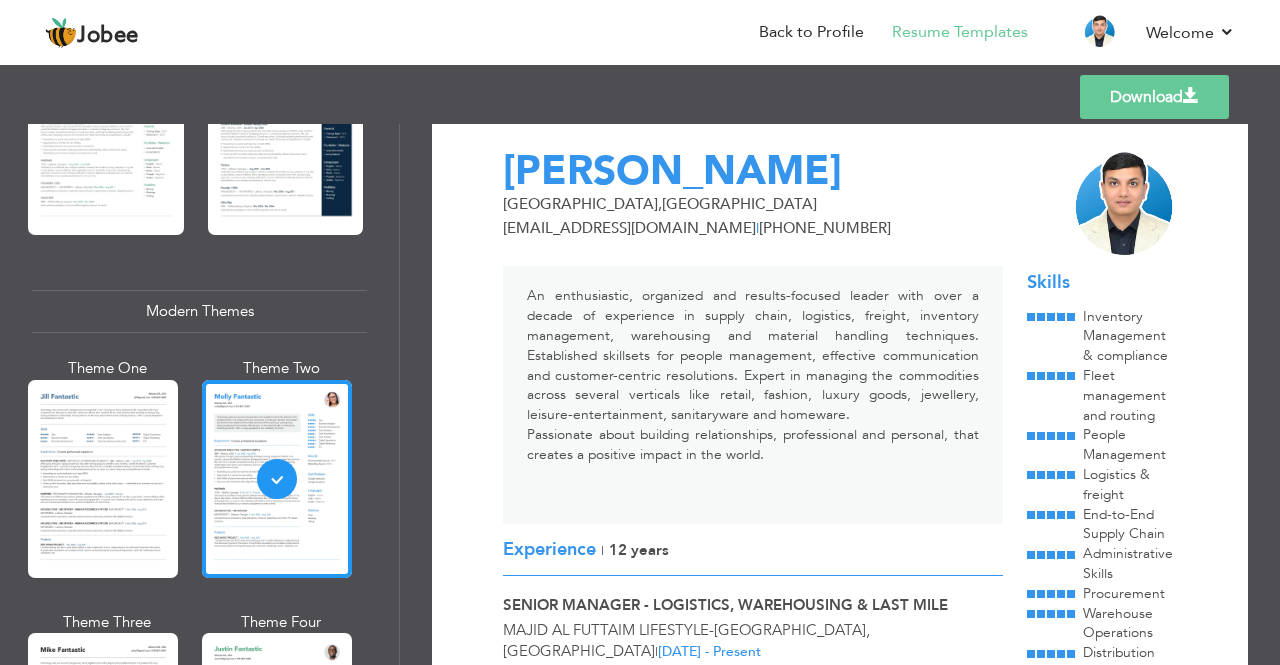 scroll, scrollTop: 35, scrollLeft: 0, axis: vertical 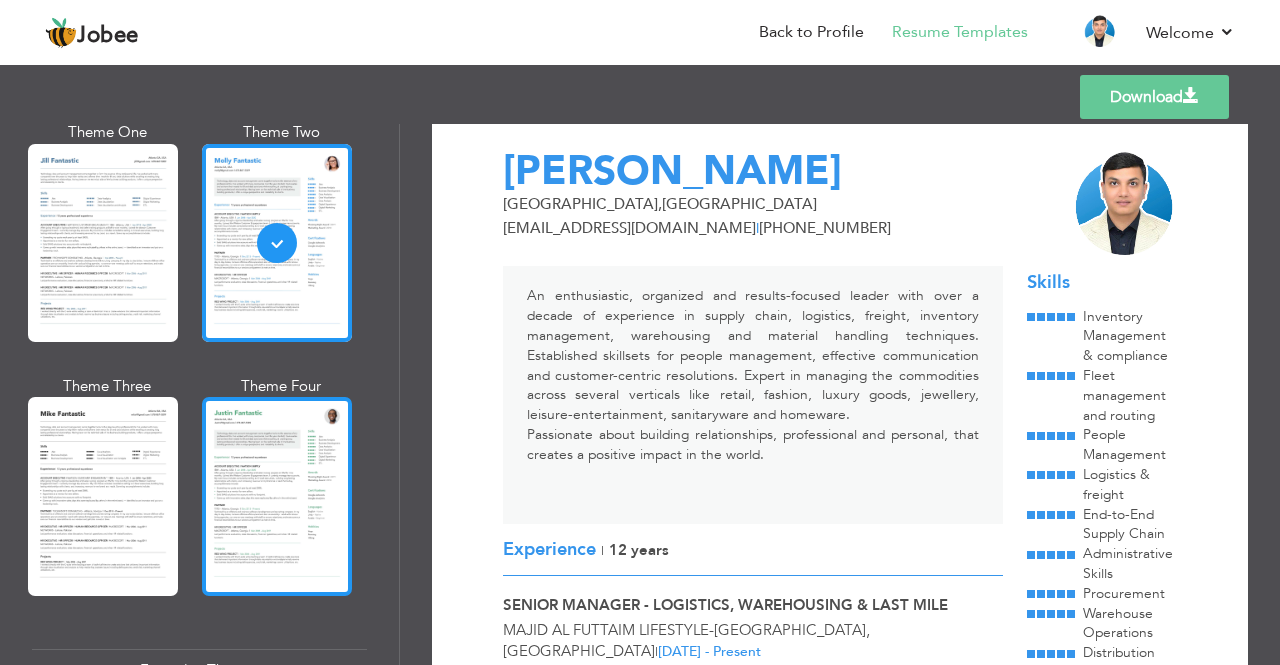 click at bounding box center (277, 496) 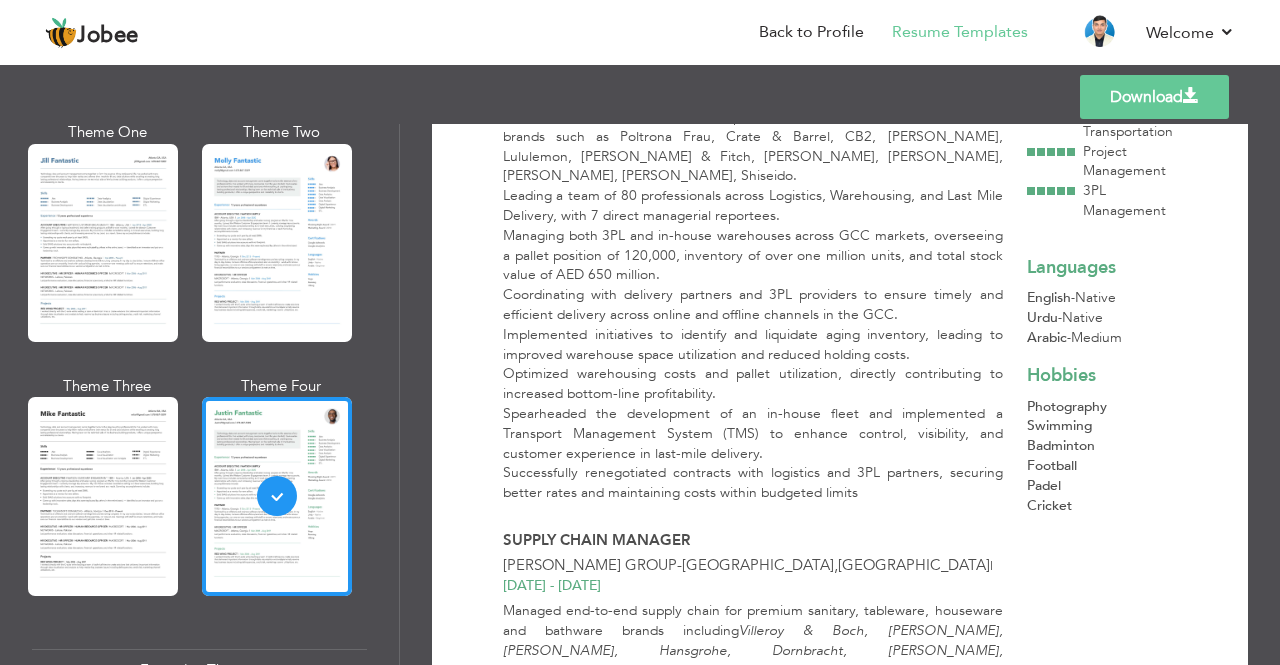 scroll, scrollTop: 600, scrollLeft: 0, axis: vertical 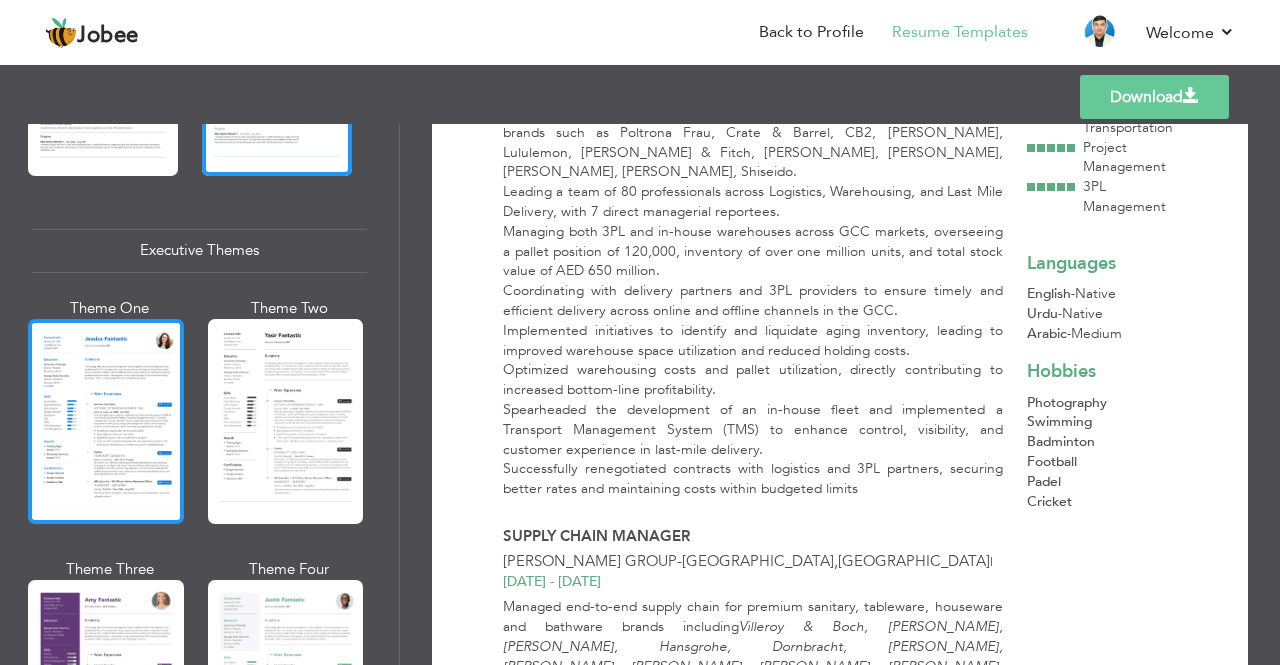 click at bounding box center (106, 421) 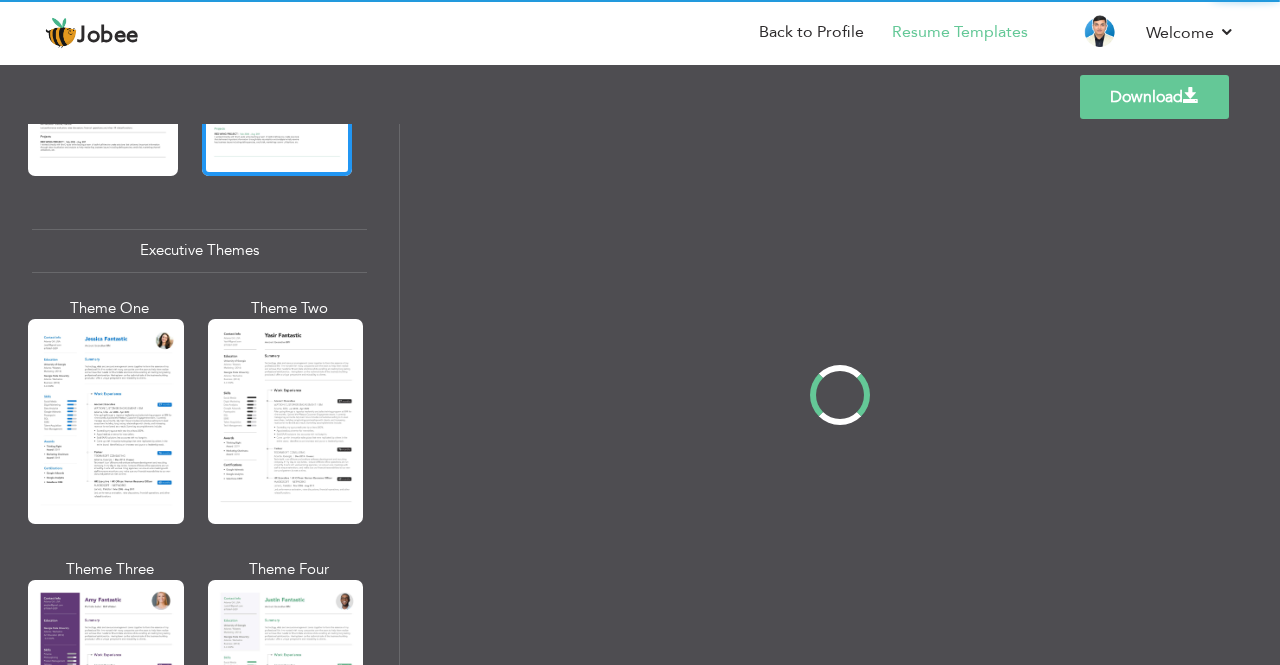 scroll, scrollTop: 0, scrollLeft: 0, axis: both 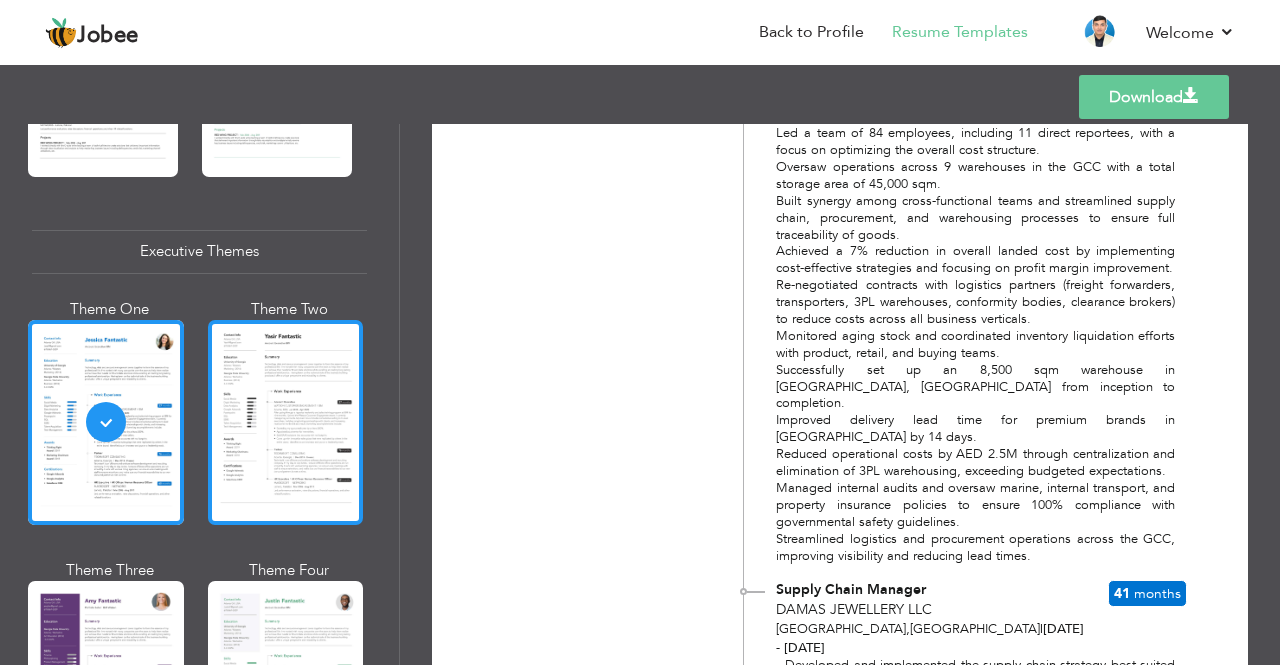 click at bounding box center (286, 422) 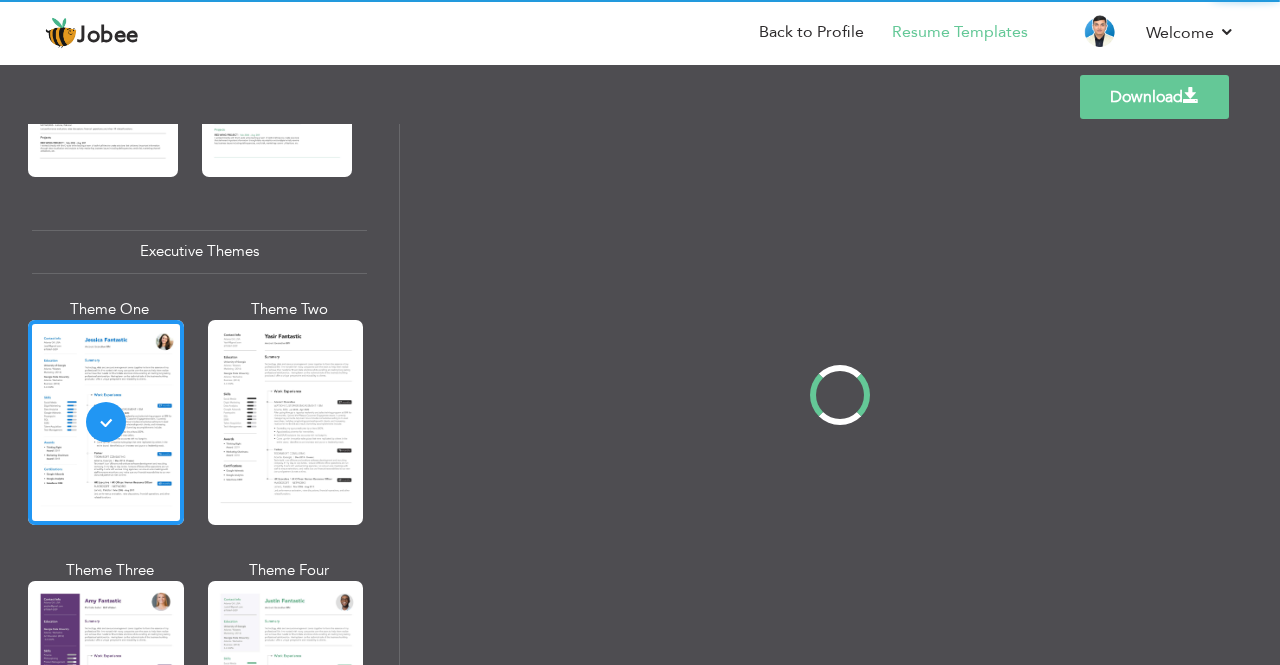 scroll, scrollTop: 1414, scrollLeft: 0, axis: vertical 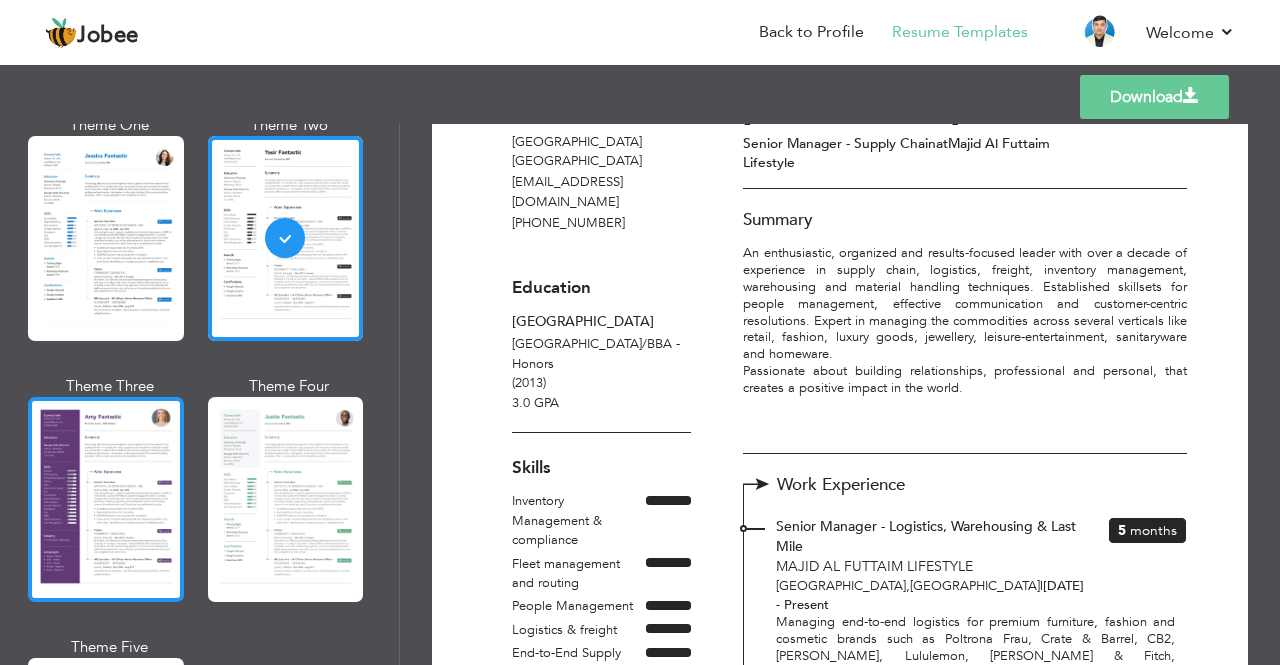 click at bounding box center (106, 499) 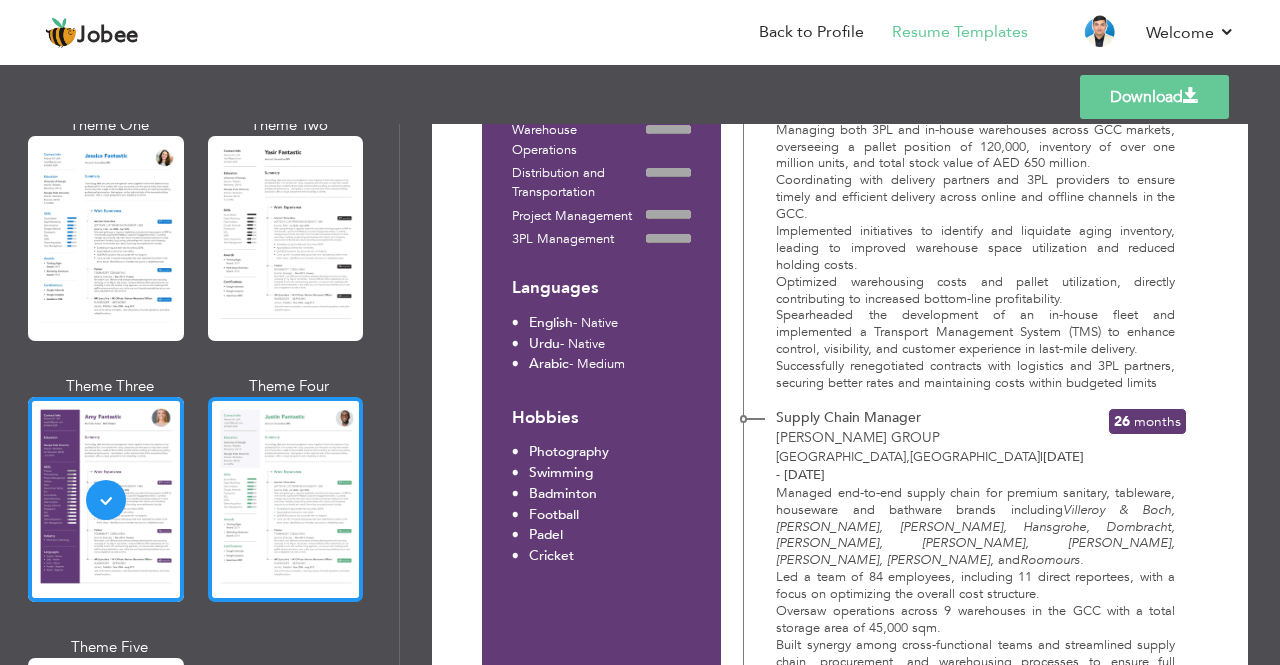 scroll, scrollTop: 713, scrollLeft: 0, axis: vertical 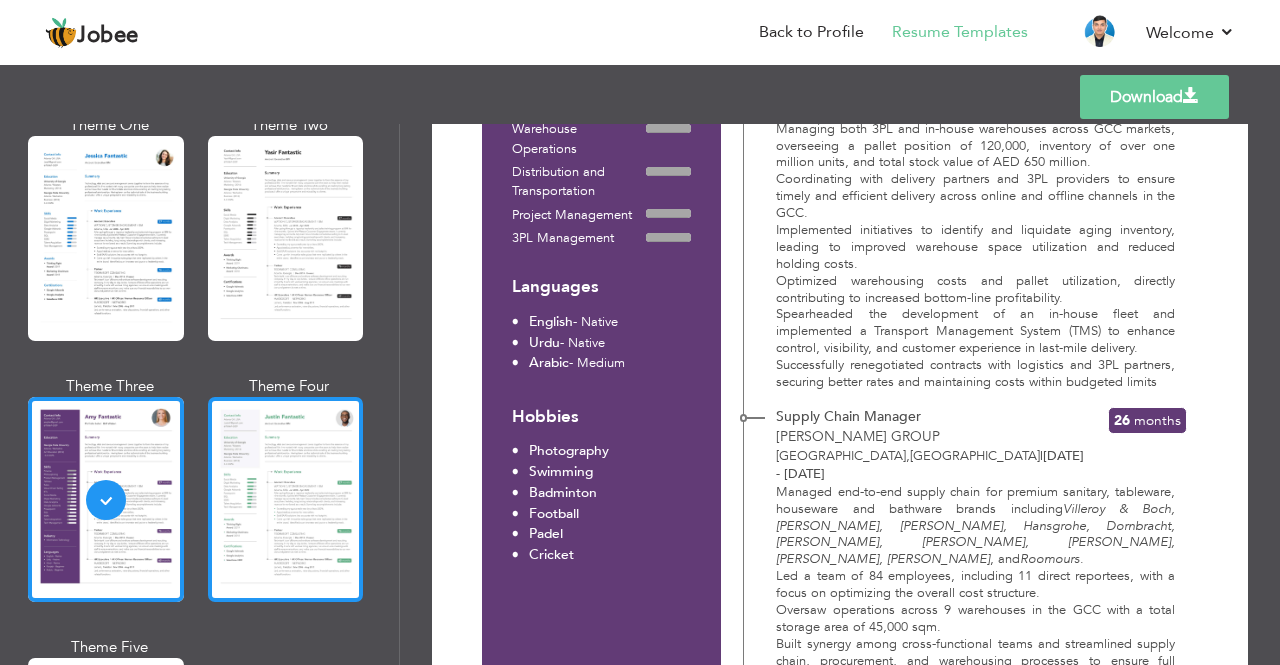 click at bounding box center [286, 499] 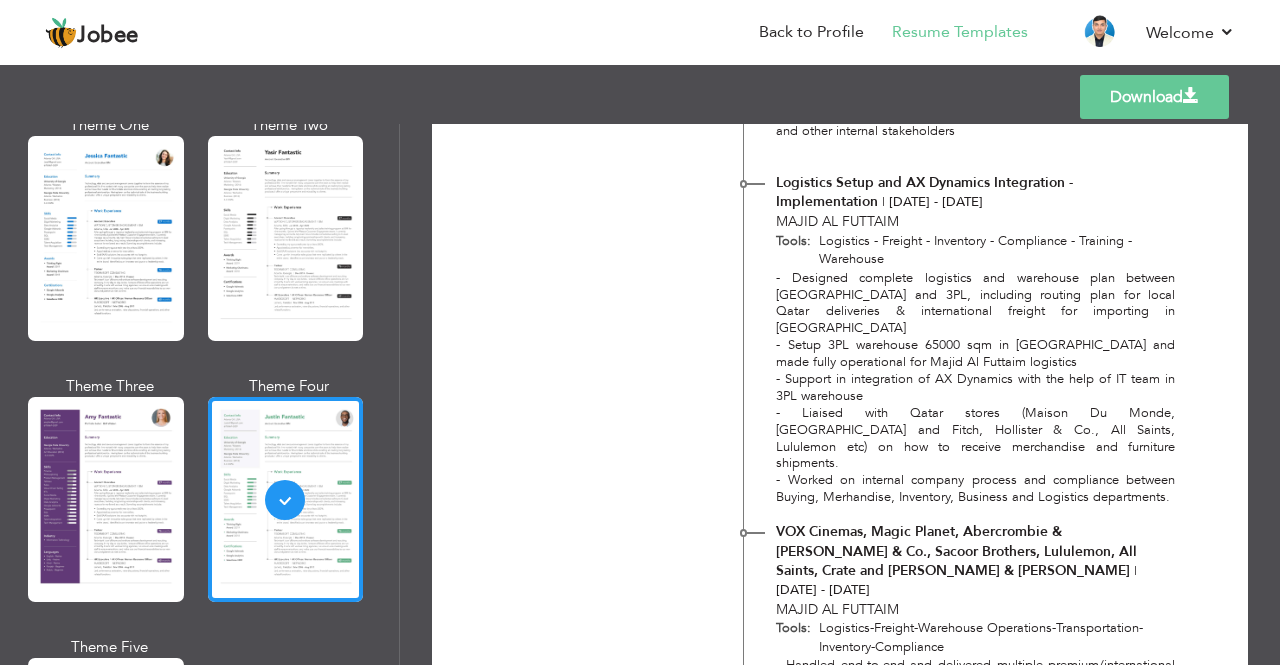 scroll, scrollTop: 4978, scrollLeft: 0, axis: vertical 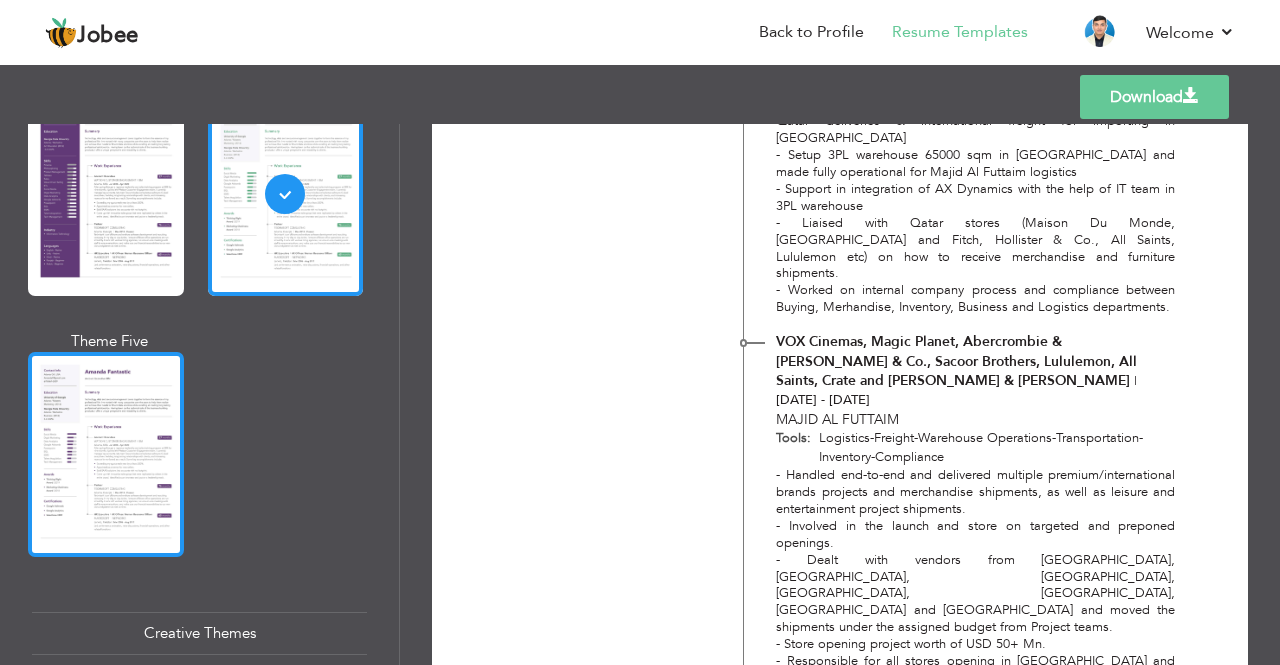 click at bounding box center (106, 454) 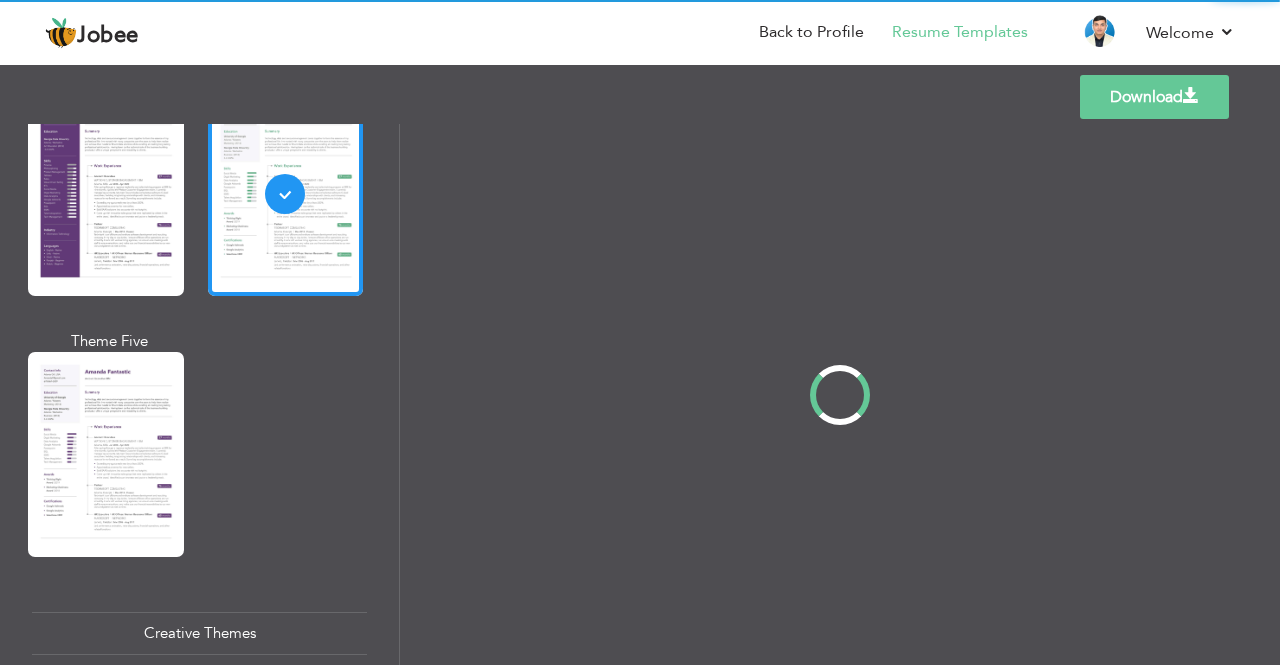 scroll, scrollTop: 0, scrollLeft: 0, axis: both 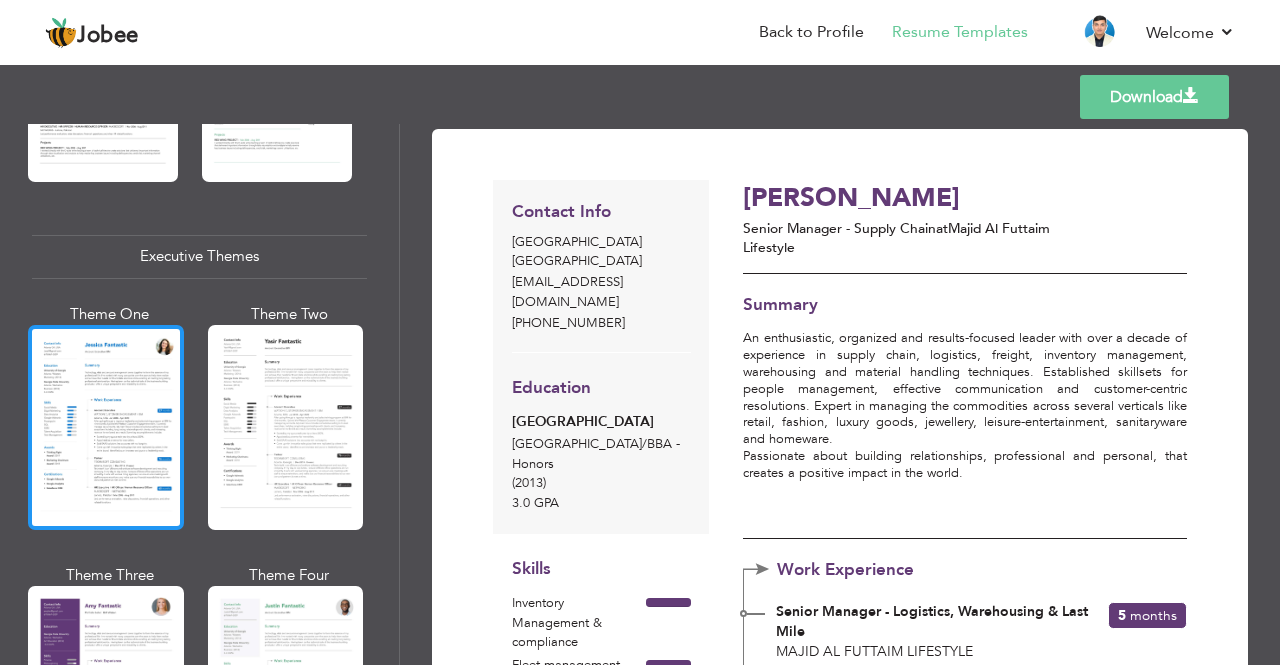 click at bounding box center (106, 427) 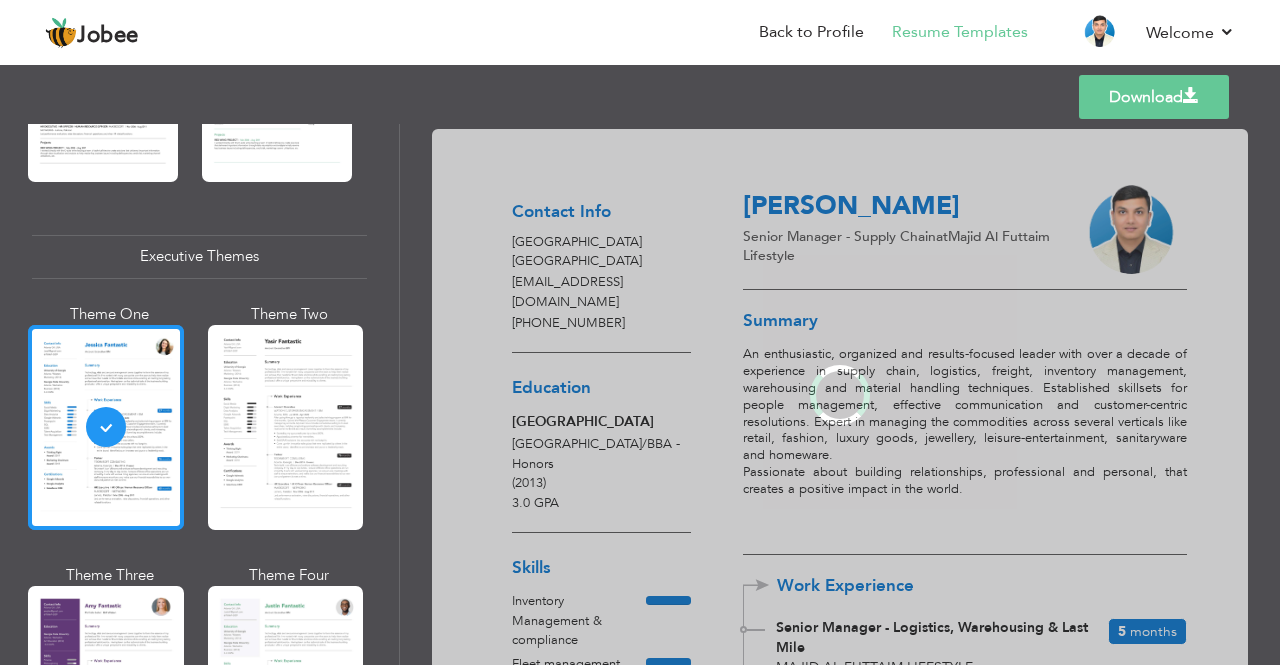 scroll, scrollTop: 1407, scrollLeft: 0, axis: vertical 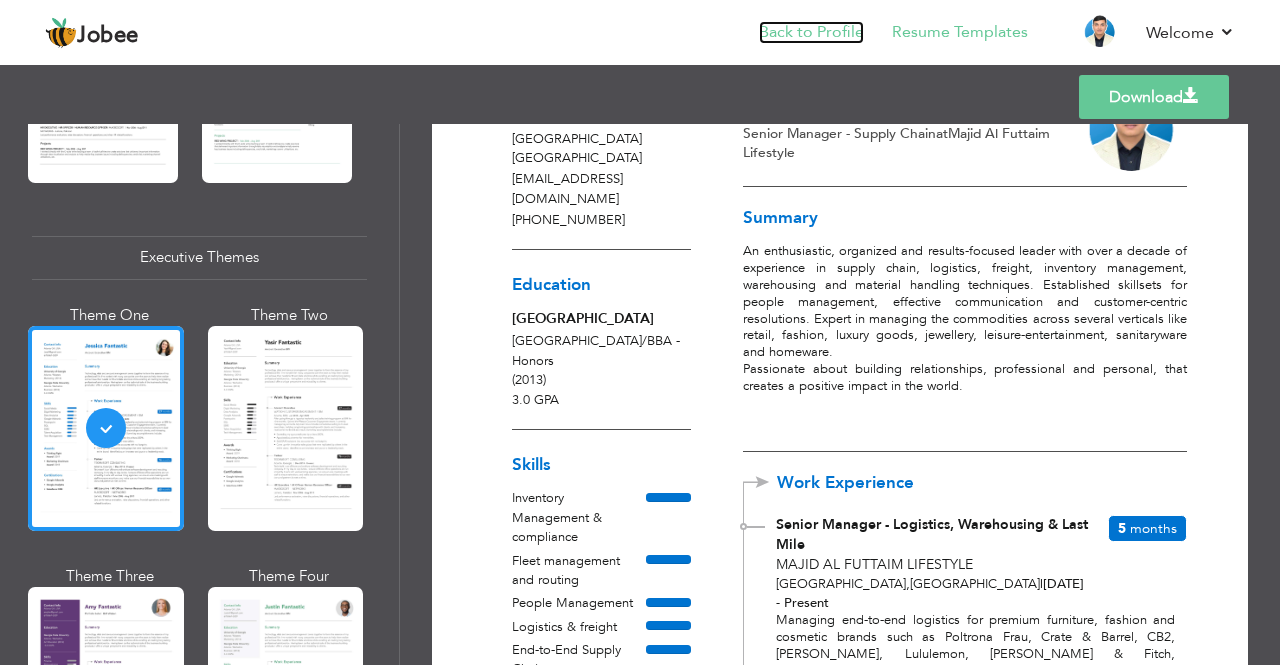 click on "Back to Profile" at bounding box center [811, 32] 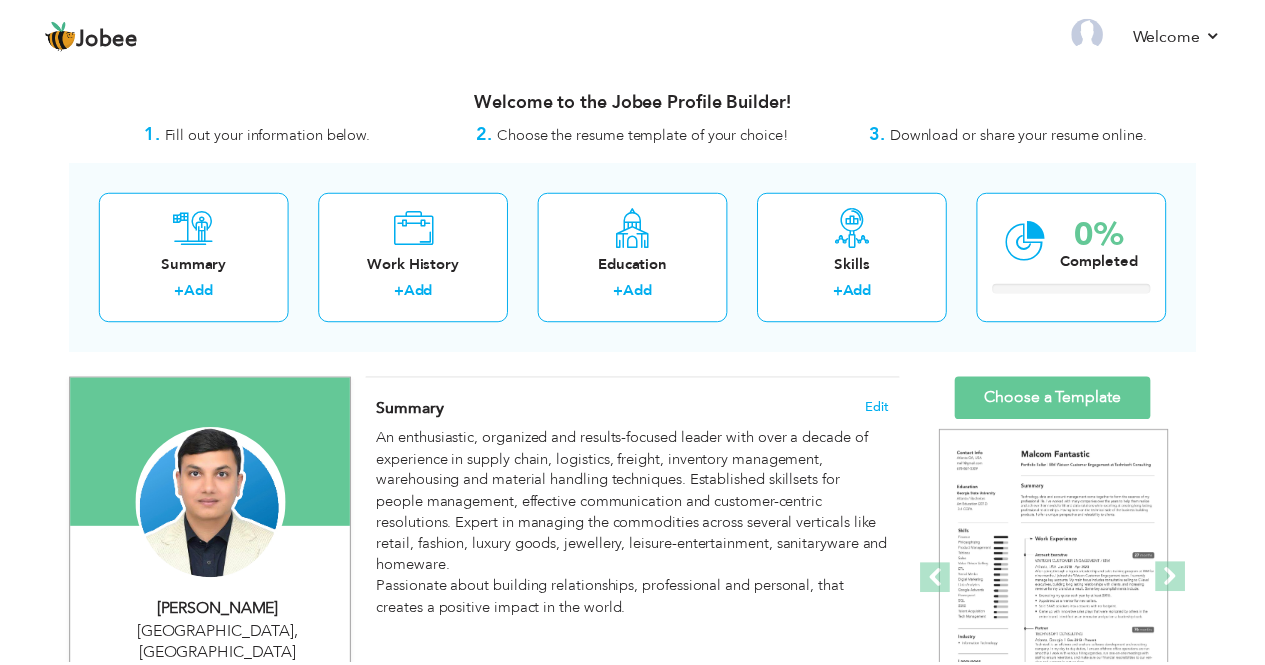 scroll, scrollTop: 0, scrollLeft: 0, axis: both 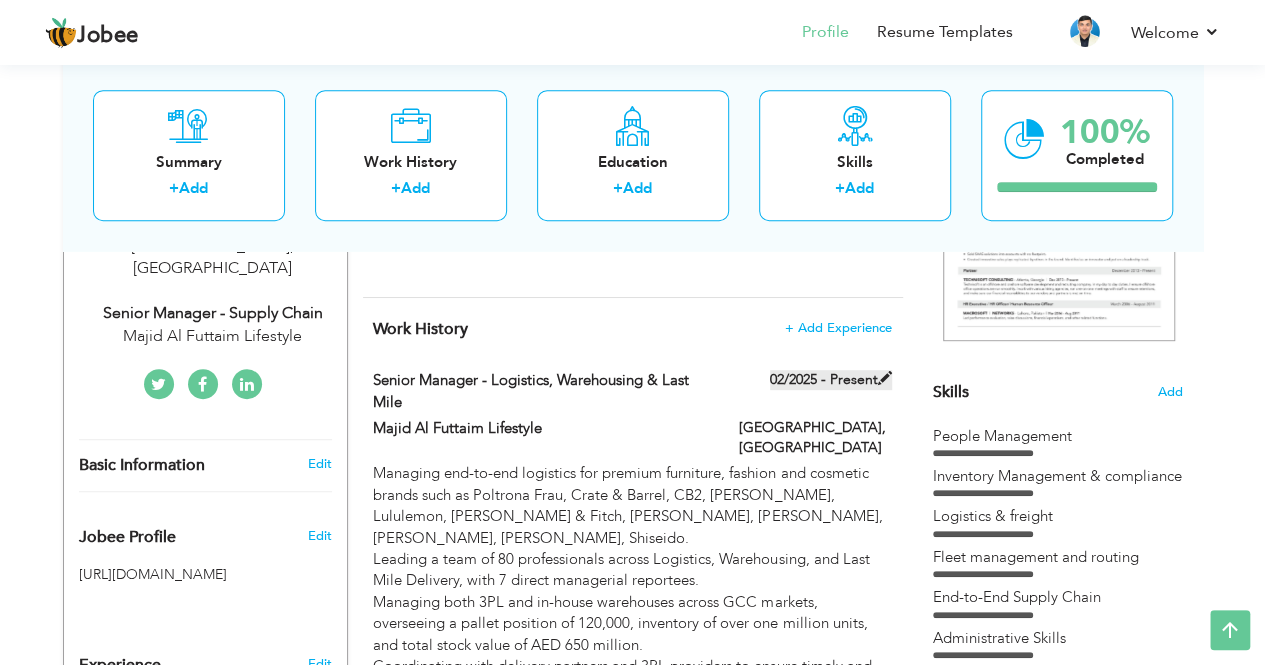 click on "02/2025 - Present" at bounding box center [831, 380] 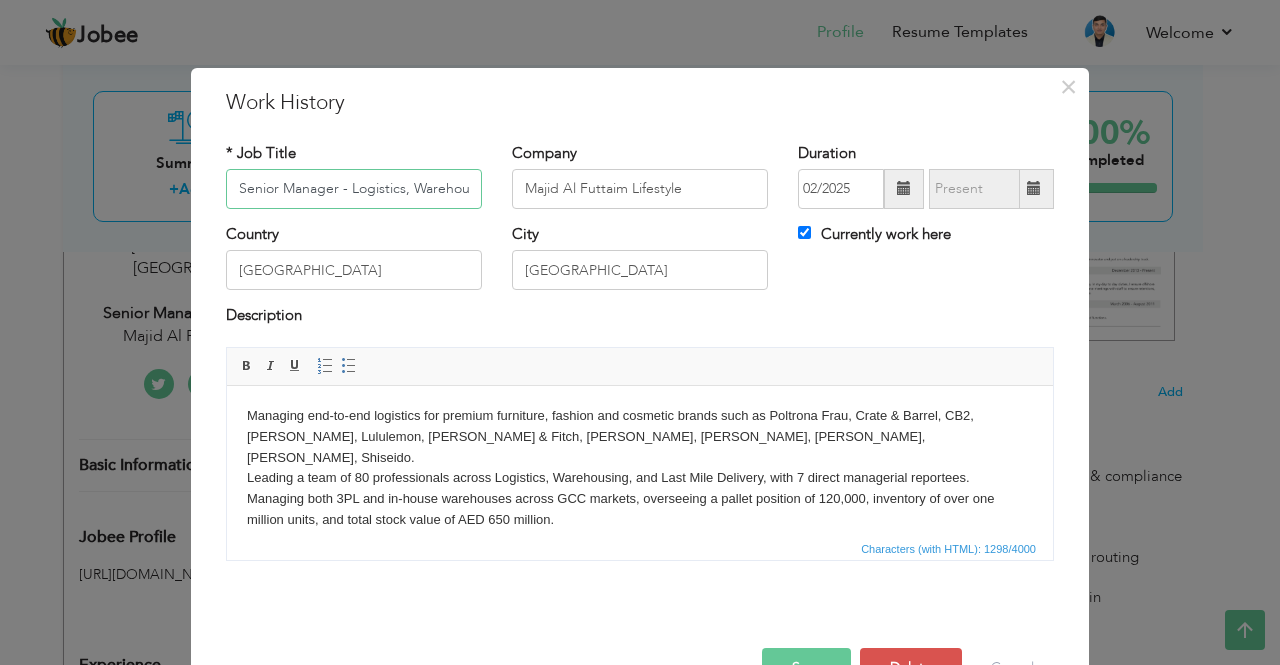 scroll, scrollTop: 0, scrollLeft: 96, axis: horizontal 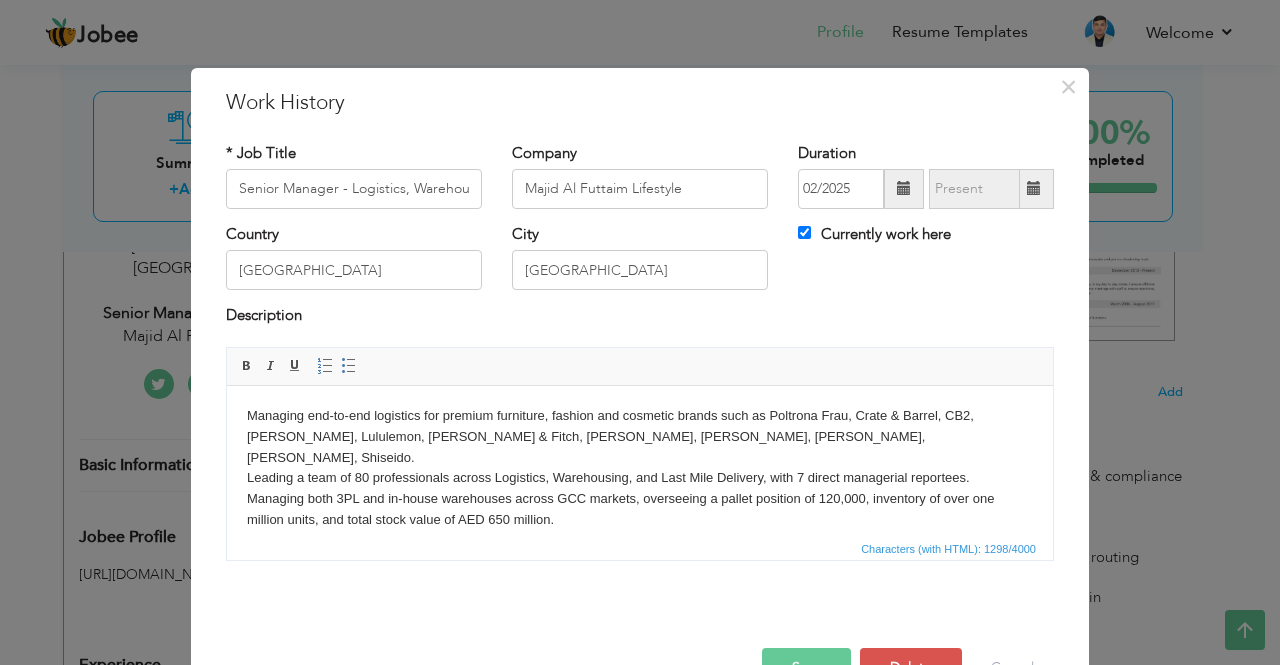 click at bounding box center (904, 189) 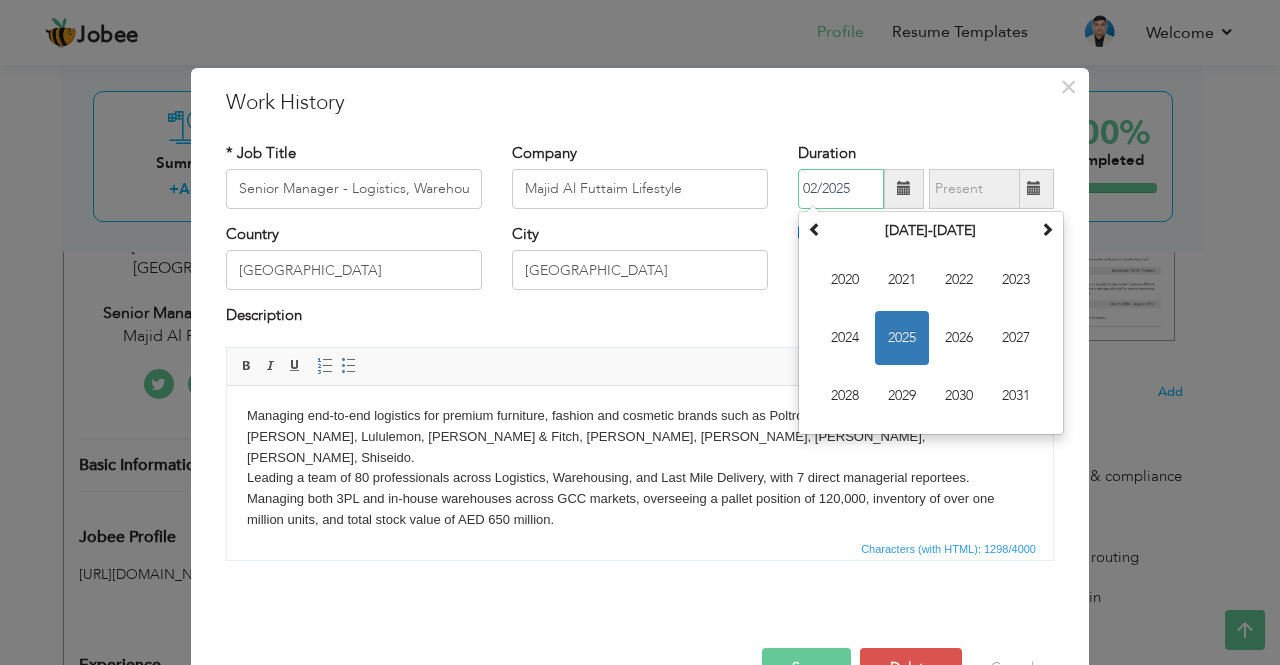 click on "2025" at bounding box center (902, 338) 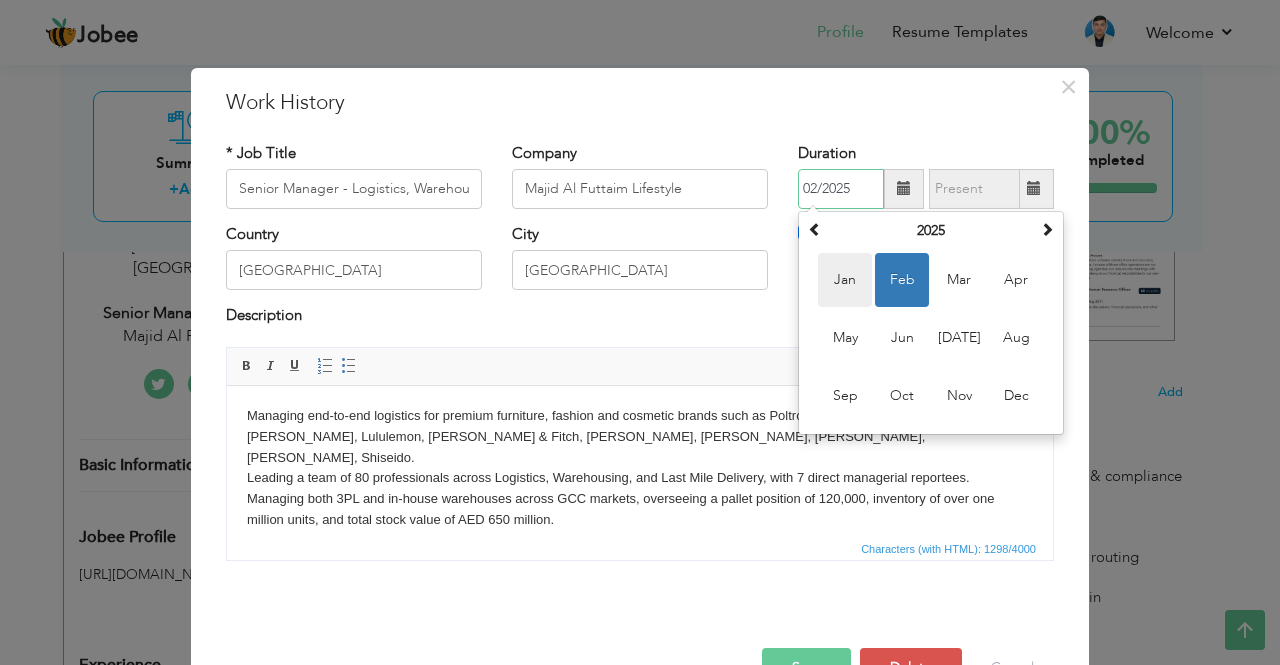click on "Jan" at bounding box center [845, 280] 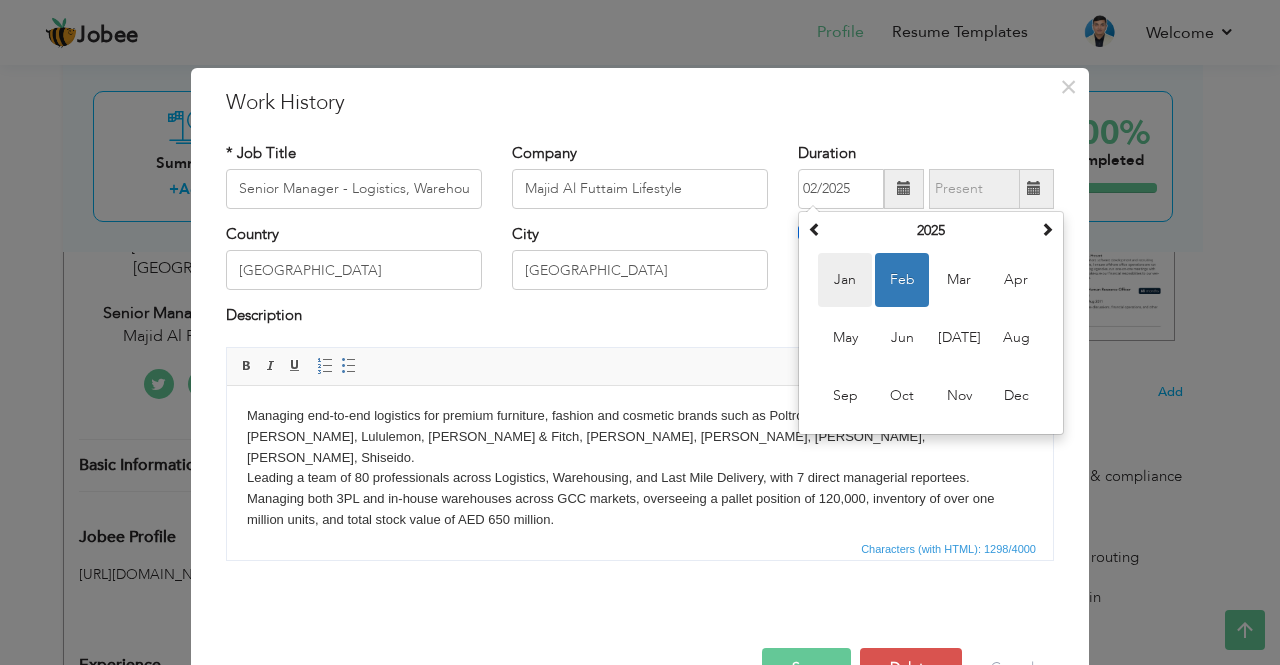 type on "01/2025" 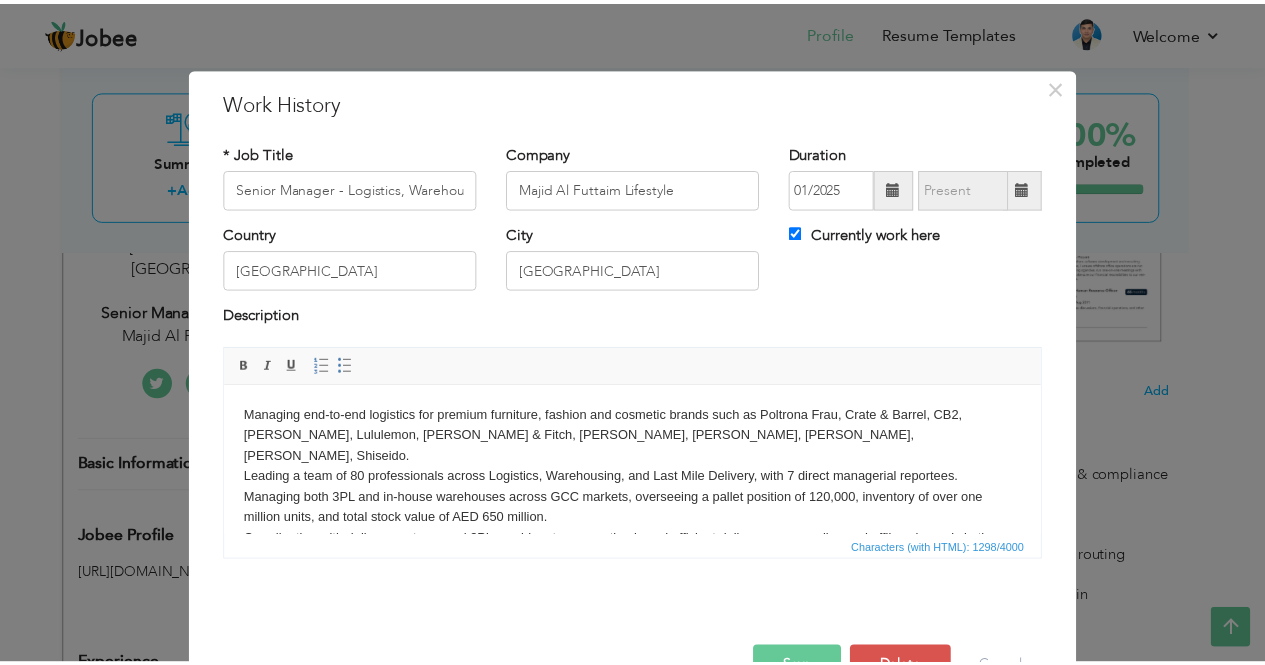scroll, scrollTop: 56, scrollLeft: 0, axis: vertical 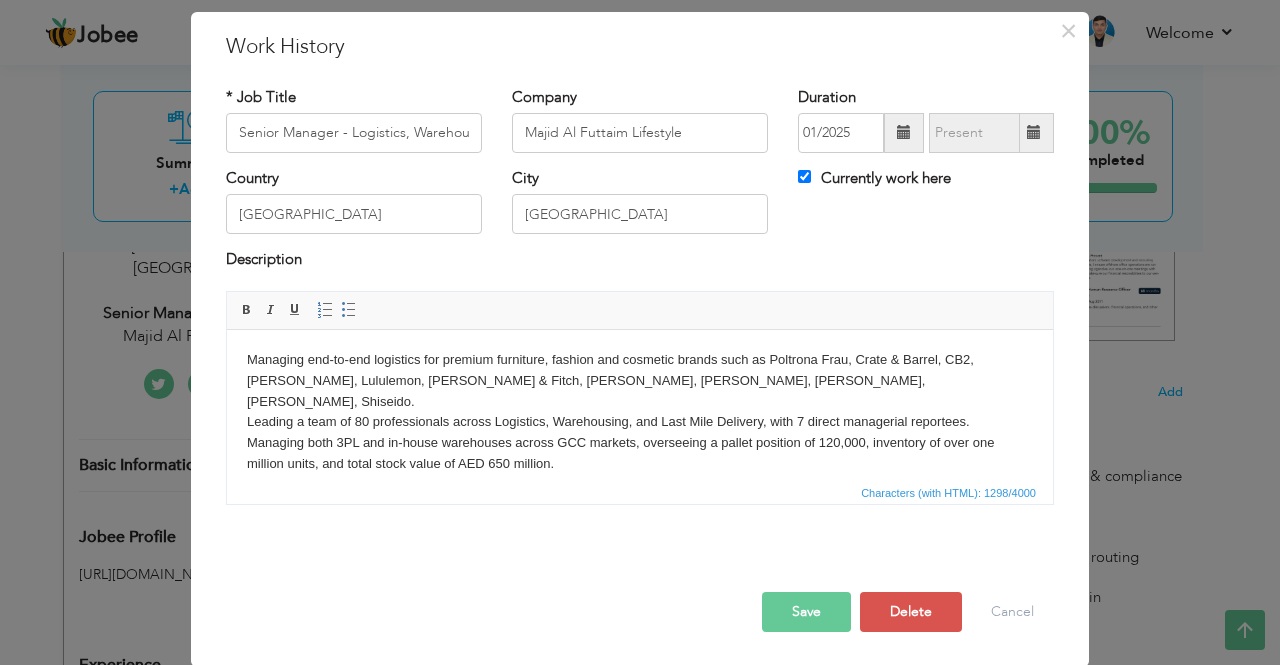 click on "Save" at bounding box center [806, 612] 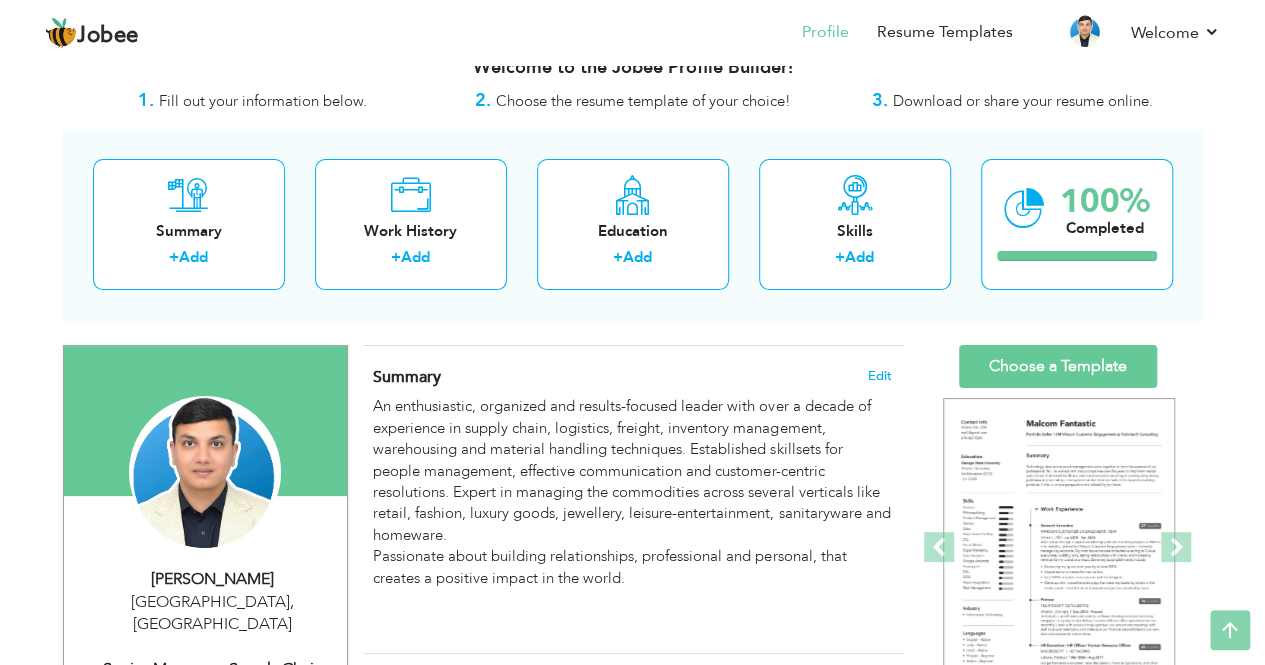 scroll, scrollTop: 0, scrollLeft: 0, axis: both 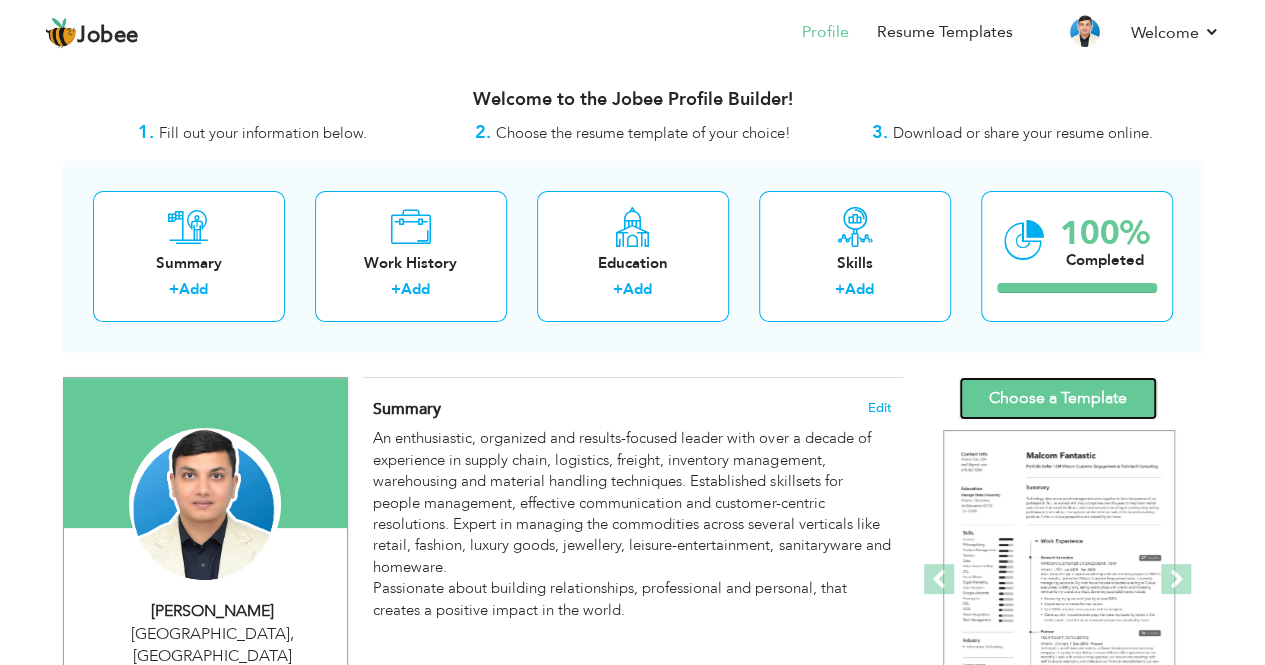 click on "Choose a Template" at bounding box center (1058, 398) 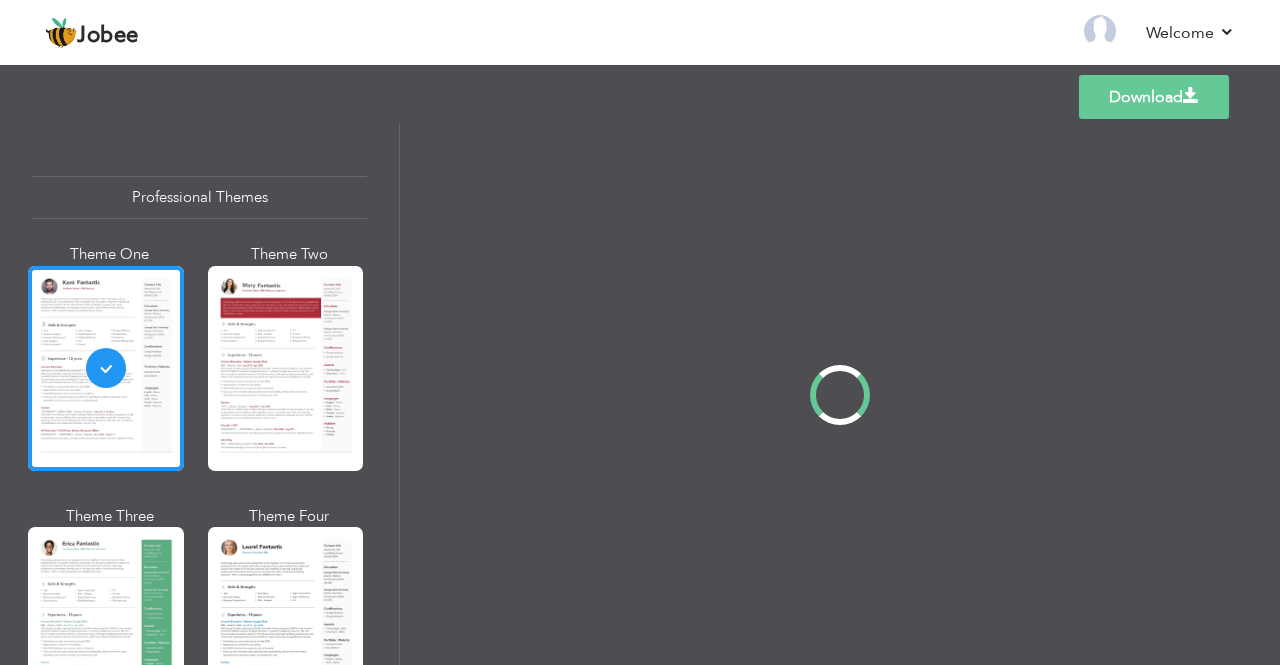 scroll, scrollTop: 0, scrollLeft: 0, axis: both 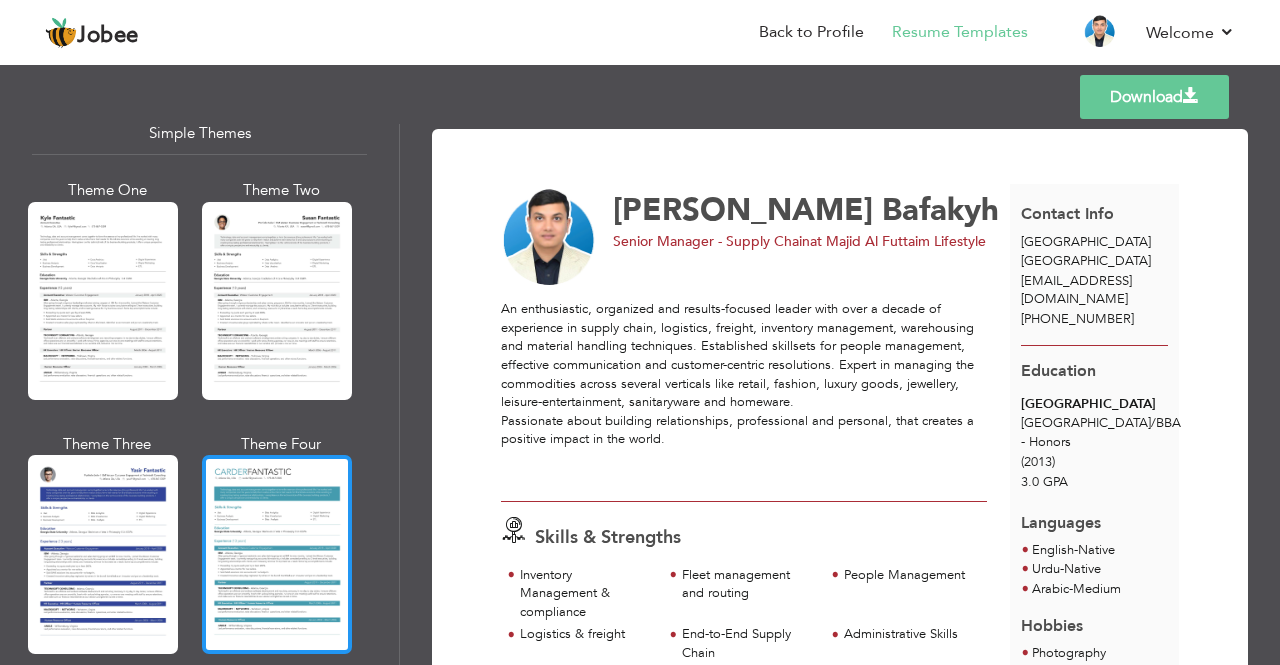 click at bounding box center [277, 554] 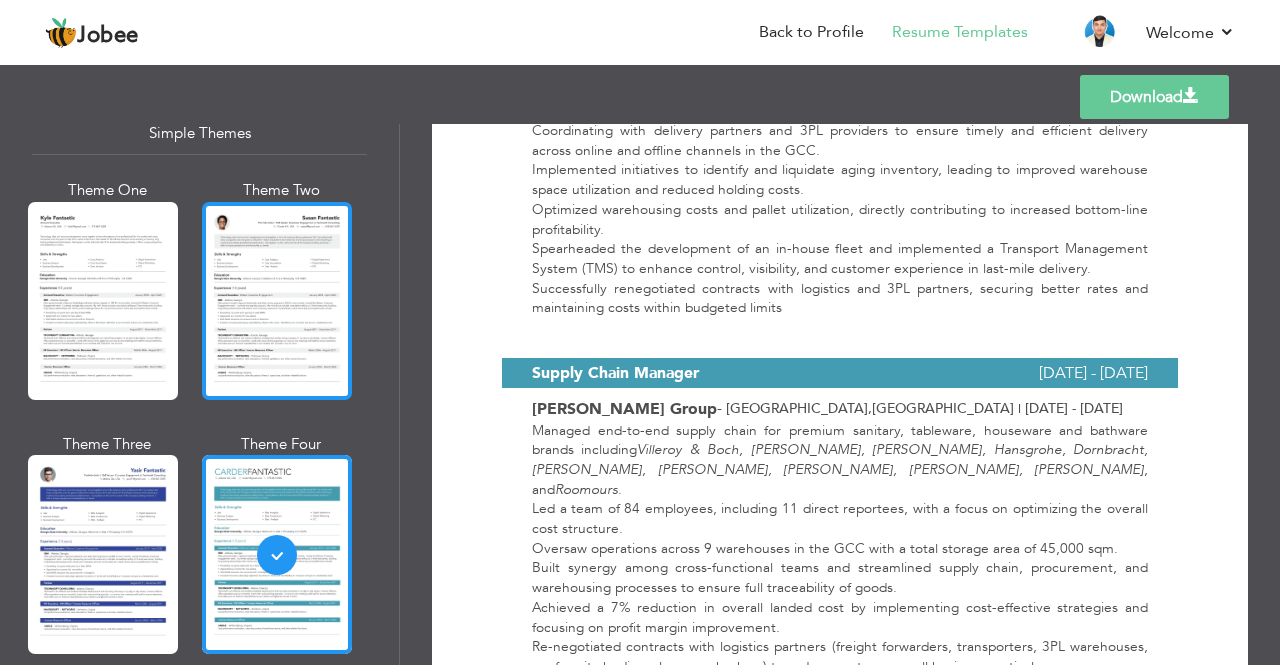 scroll, scrollTop: 1019, scrollLeft: 0, axis: vertical 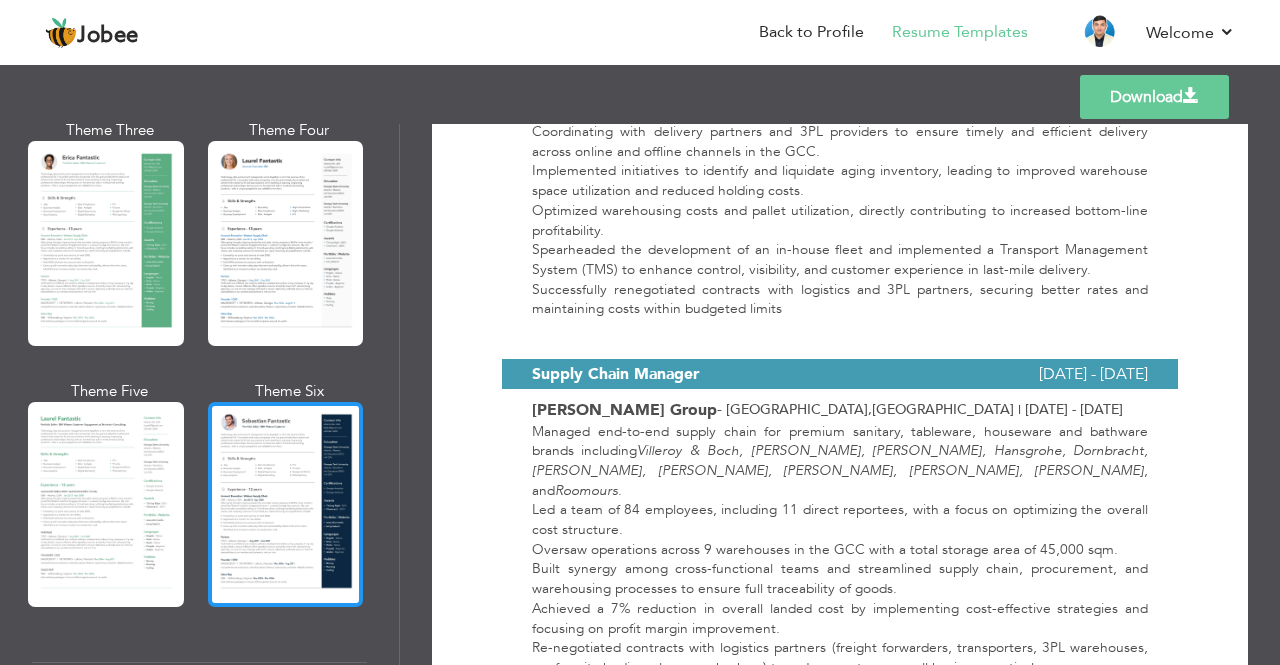 click at bounding box center [286, 504] 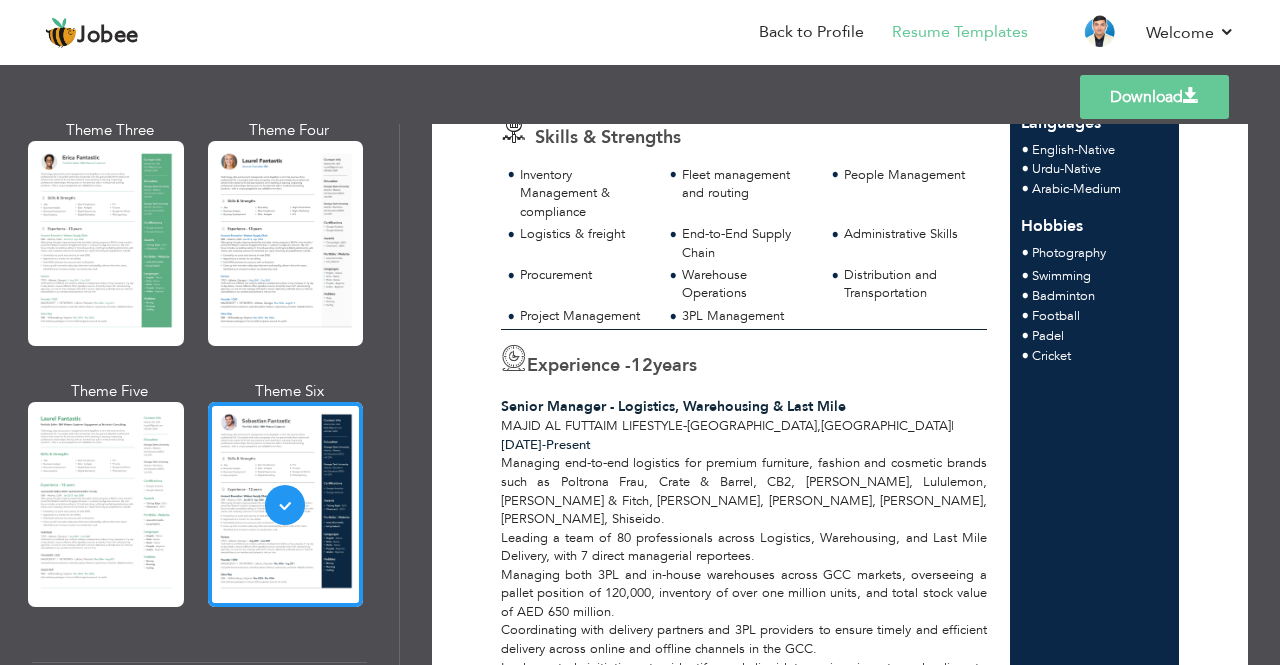 scroll, scrollTop: 402, scrollLeft: 0, axis: vertical 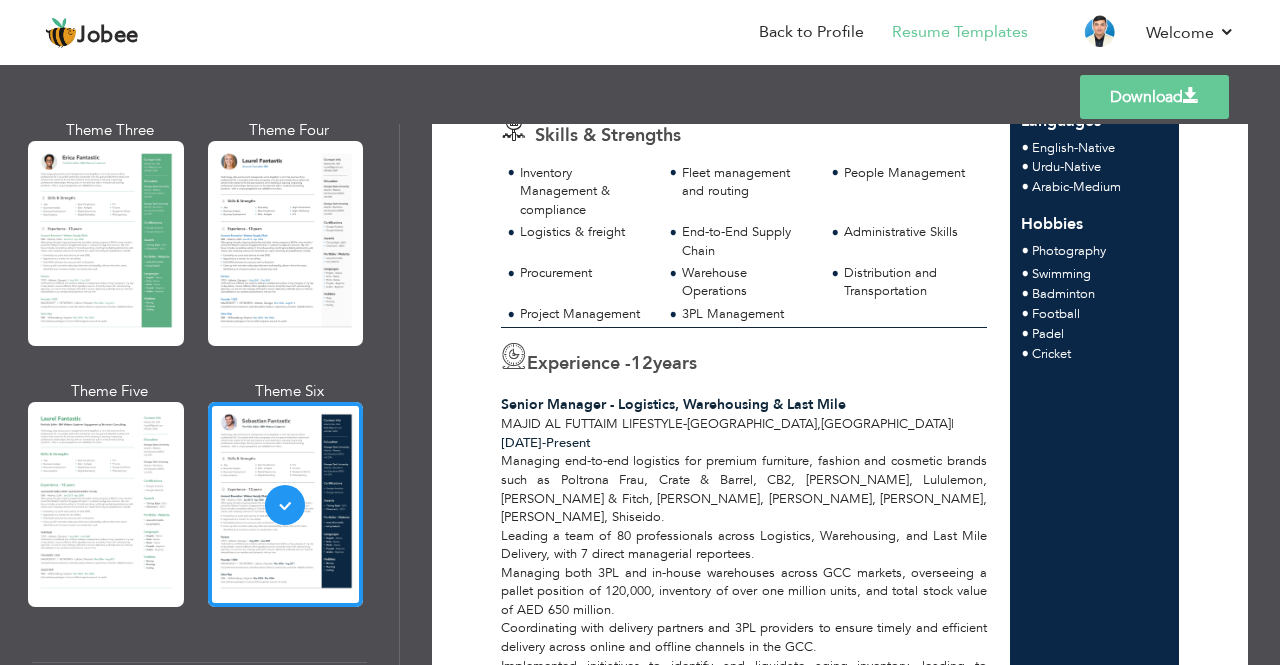 click on "Managing end-to-end logistics for premium furniture, fashion and cosmetic brands such as Poltrona Frau, Crate & Barrel, CB2, Allessi, Lululemon, Abercrombie & Fitch, Hollister, Psycho Bunny, Corneliani, Eleventy, Shiseido.
Leading a team of 80 professionals across Logistics, Warehousing, and Last Mile Delivery, with 7 direct managerial reportees.
Managing both 3PL and in-house warehouses across GCC markets, overseeing a pallet position of 120,000, inventory of over one million units, and total stock value of AED 650 million.
Coordinating with delivery partners and 3PL providers to ensure timely and efficient delivery across online and offline channels in the GCC.
Implemented initiatives to identify and liquidate aging inventory, leading to improved warehouse space utilization and reduced holding costs.
Optimized warehousing costs and pallet utilization, directly contributing to increased bottom-line profitability." at bounding box center [744, 637] 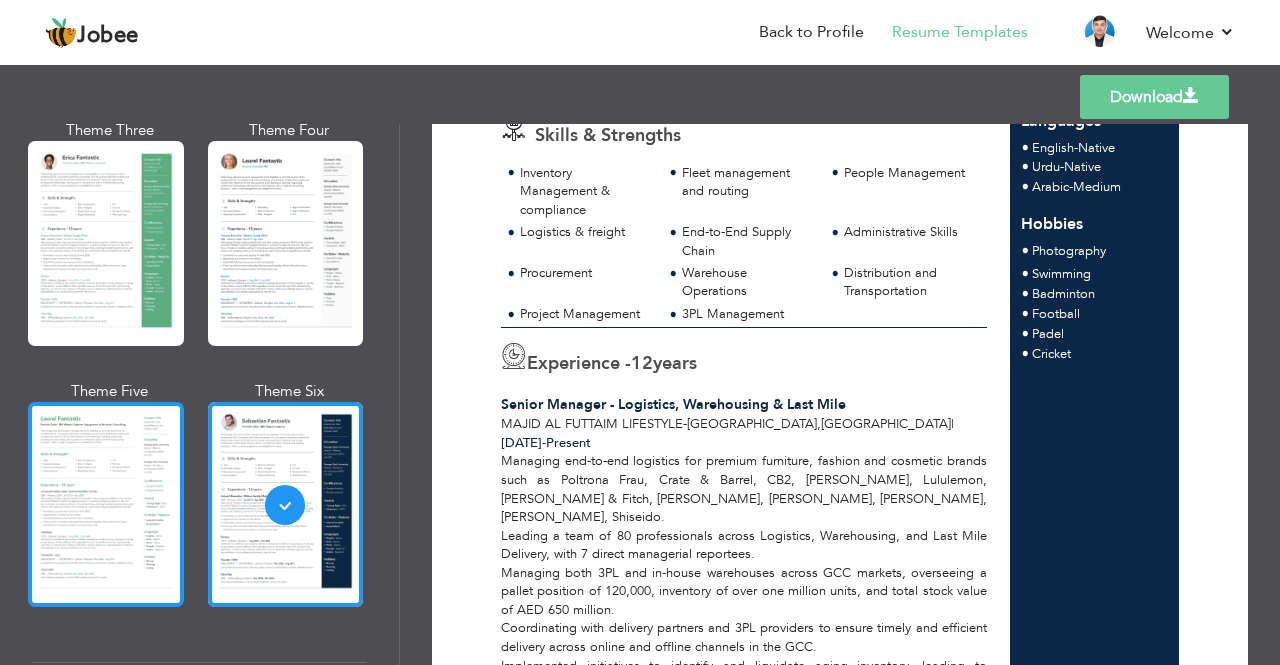 click at bounding box center (106, 504) 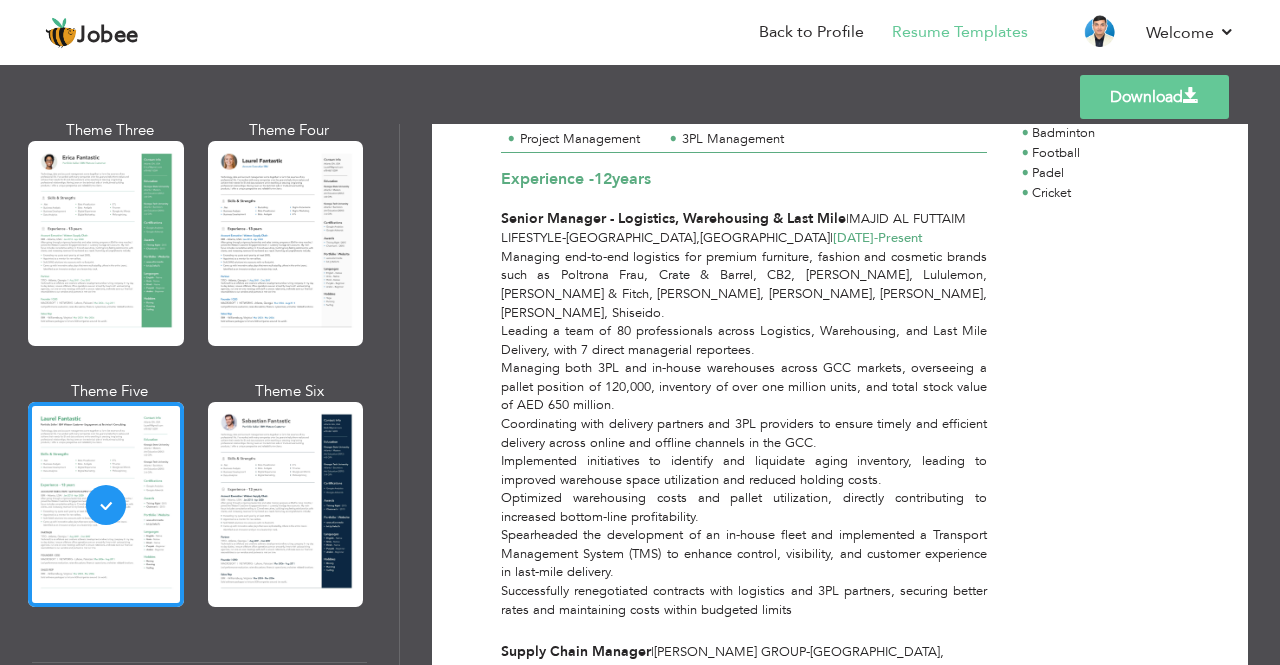 scroll, scrollTop: 534, scrollLeft: 0, axis: vertical 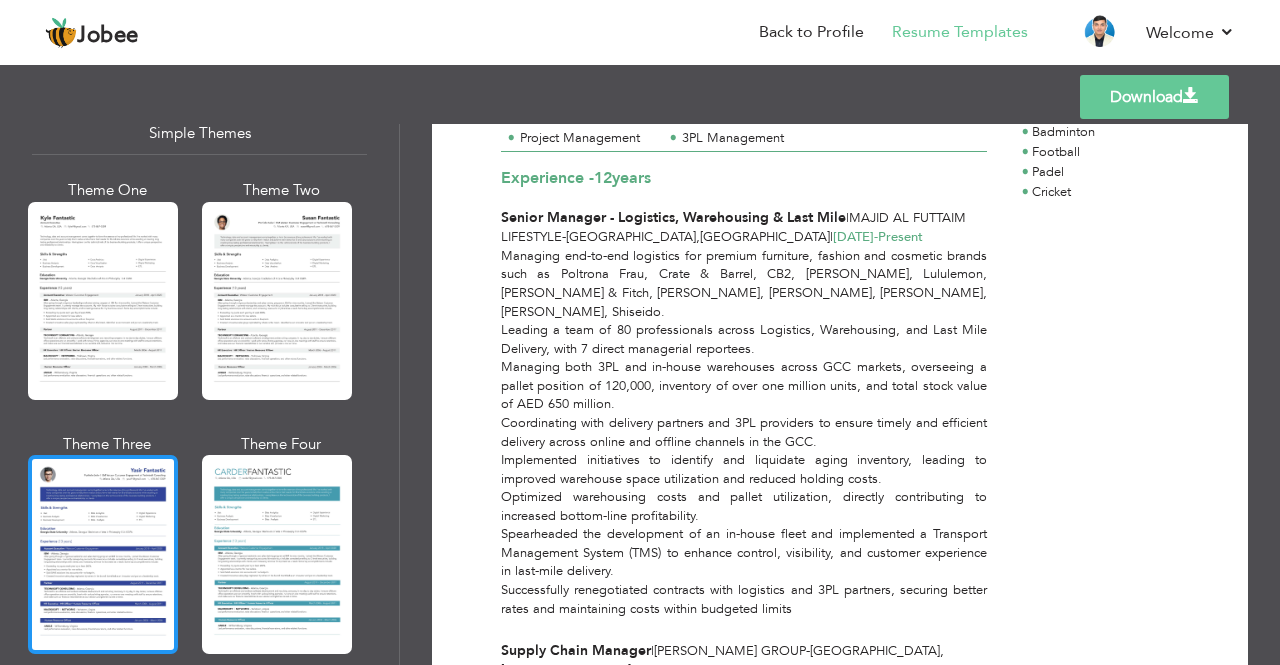 click at bounding box center [103, 554] 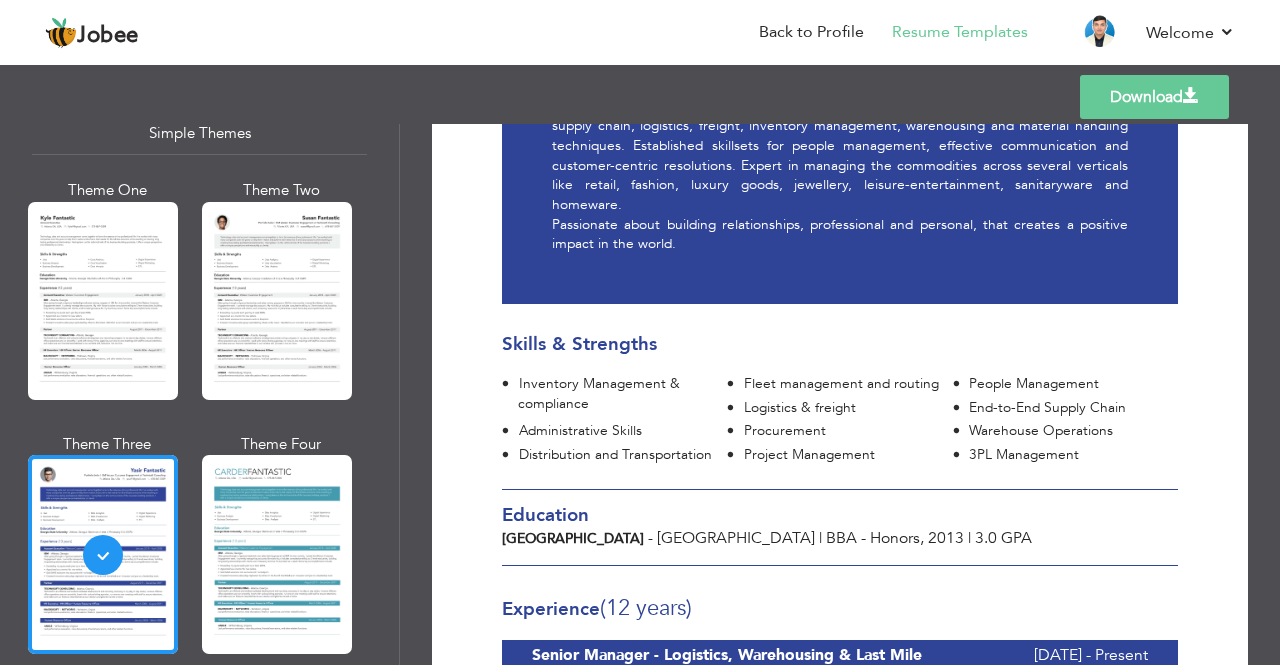 scroll, scrollTop: 266, scrollLeft: 0, axis: vertical 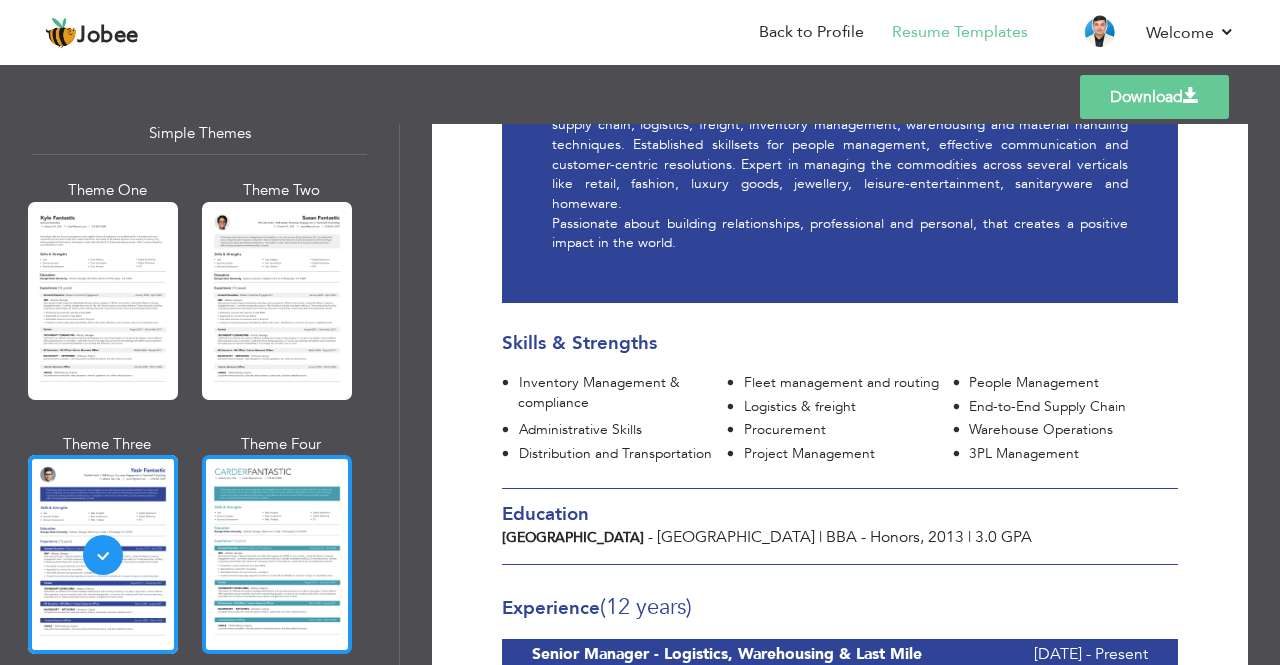 click at bounding box center [277, 554] 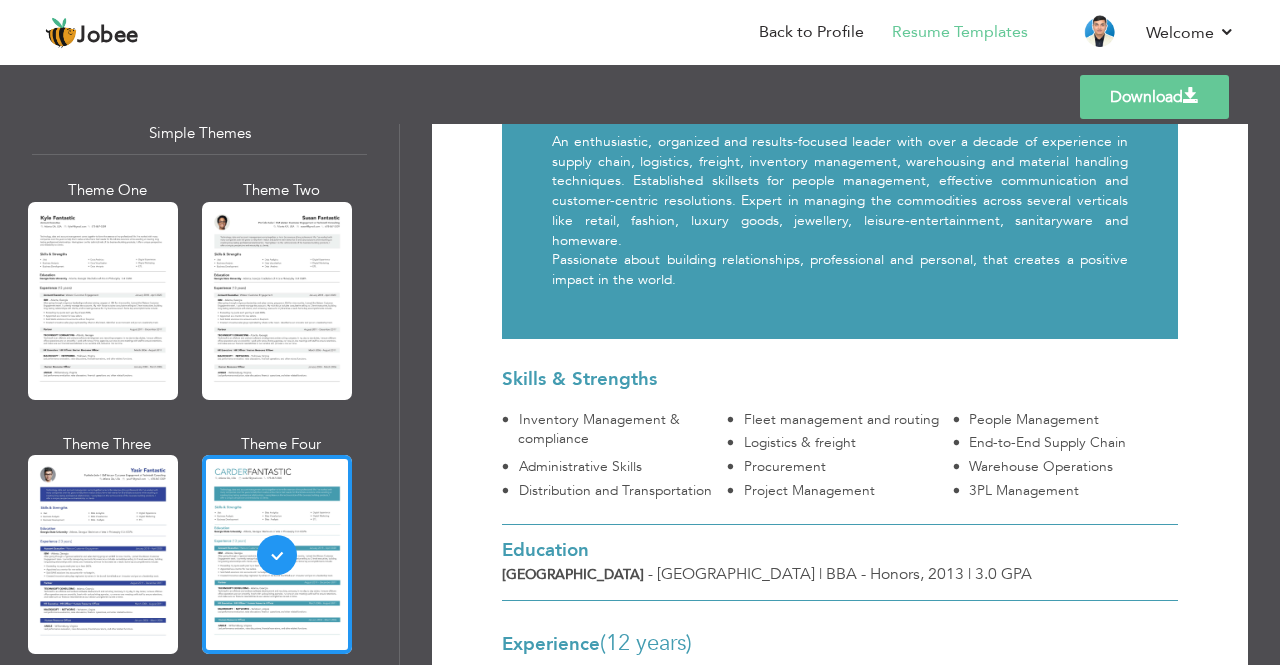 scroll, scrollTop: 316, scrollLeft: 0, axis: vertical 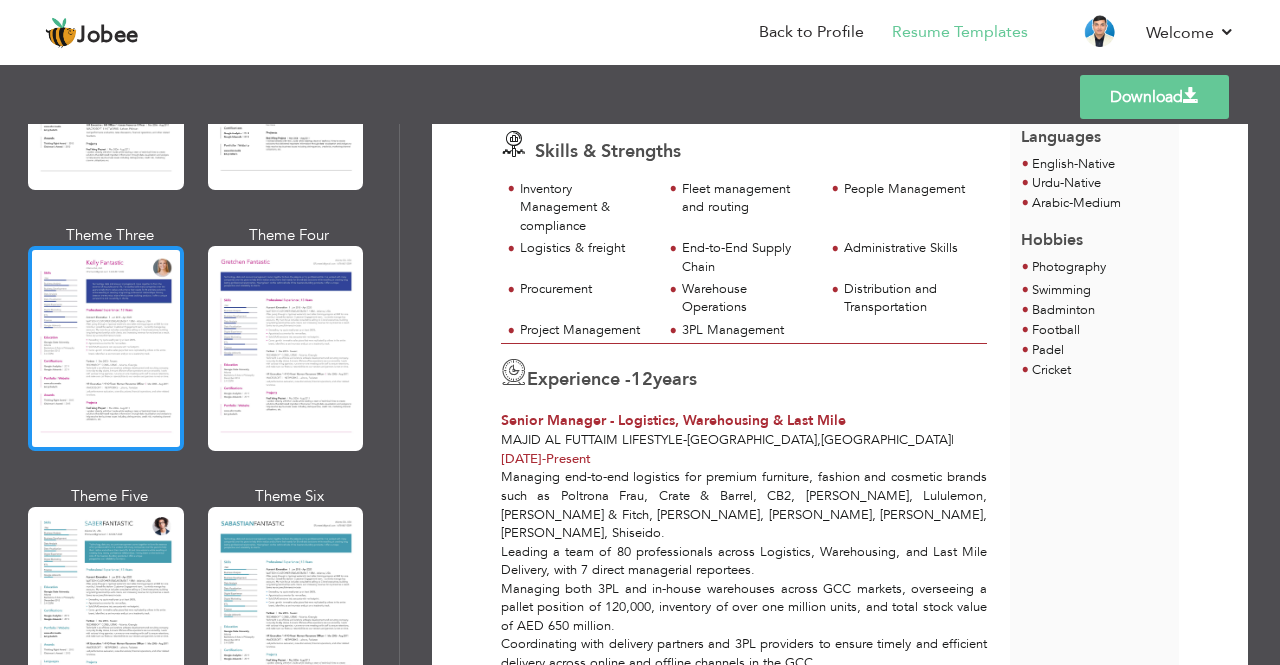 click at bounding box center [106, 348] 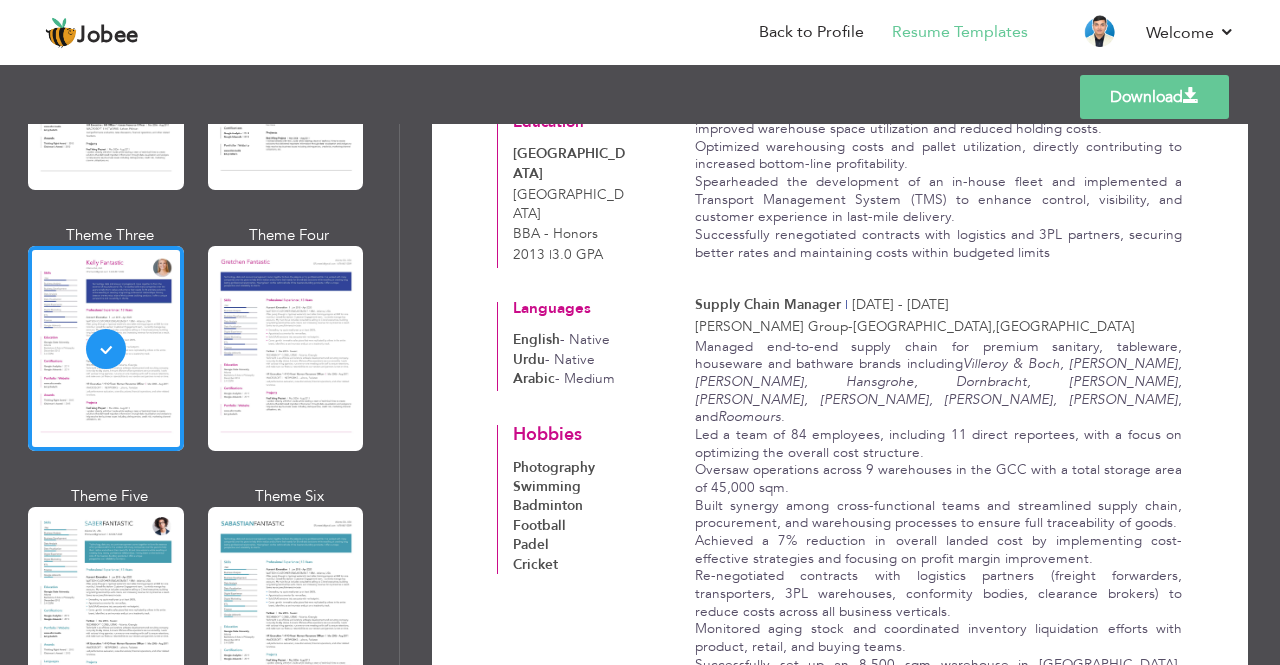 scroll, scrollTop: 791, scrollLeft: 0, axis: vertical 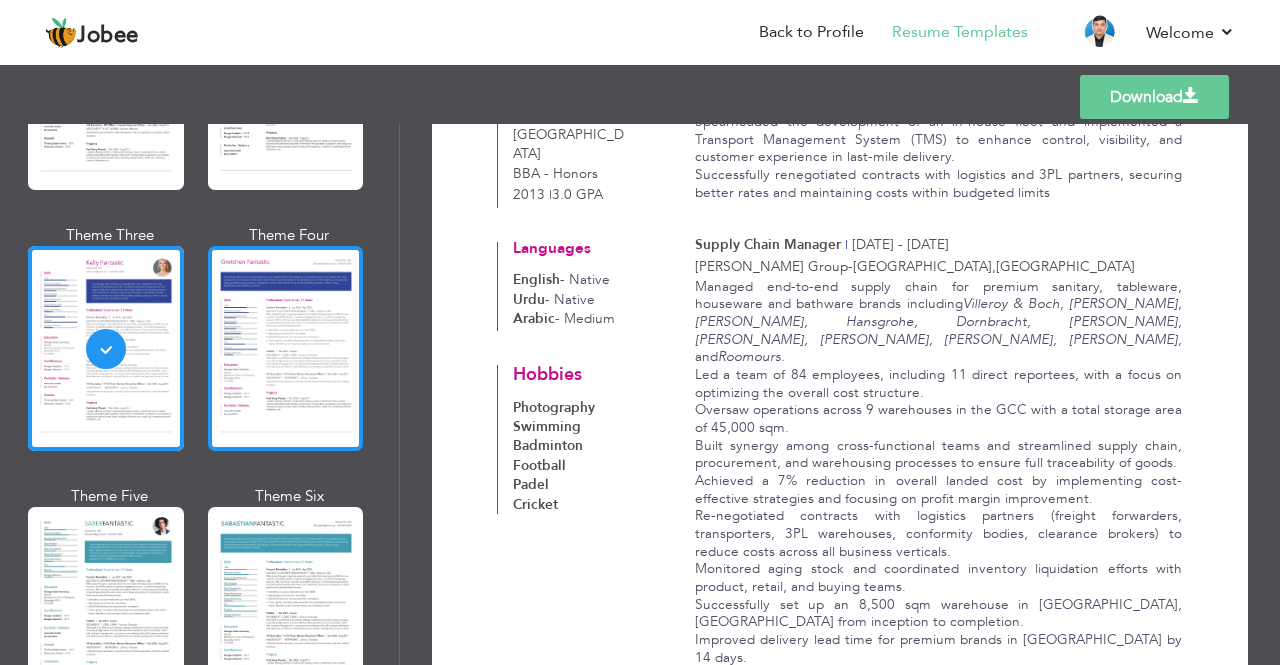 click at bounding box center [286, 348] 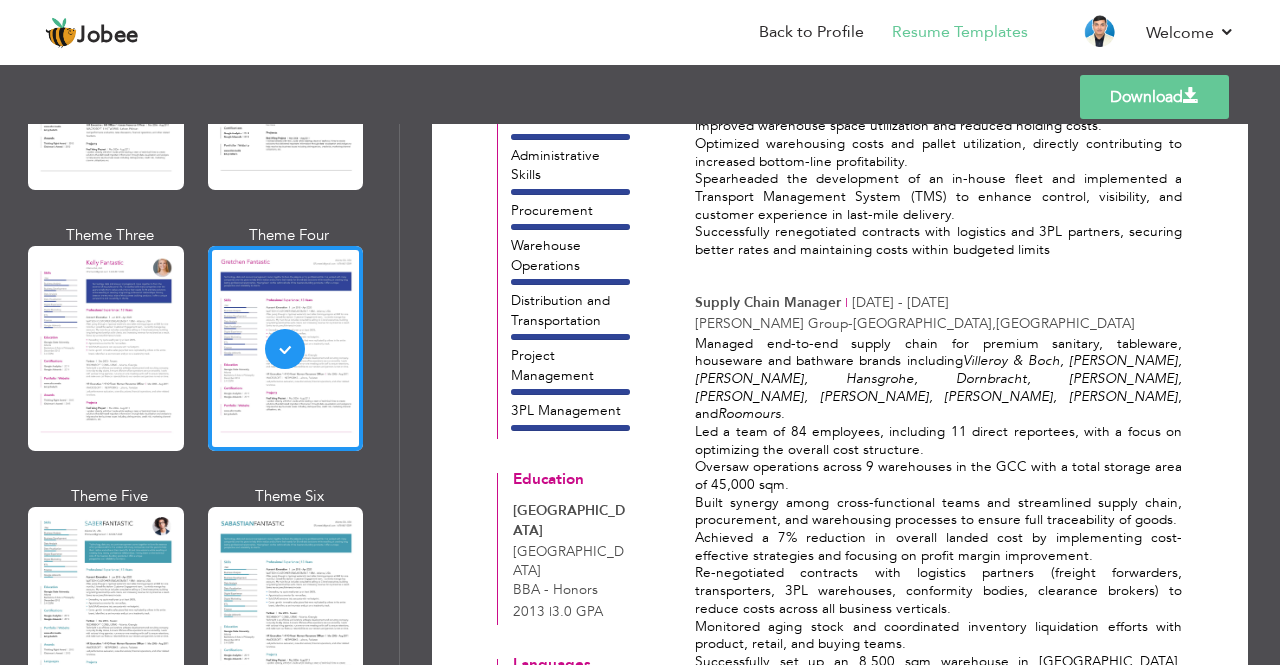 scroll, scrollTop: 901, scrollLeft: 0, axis: vertical 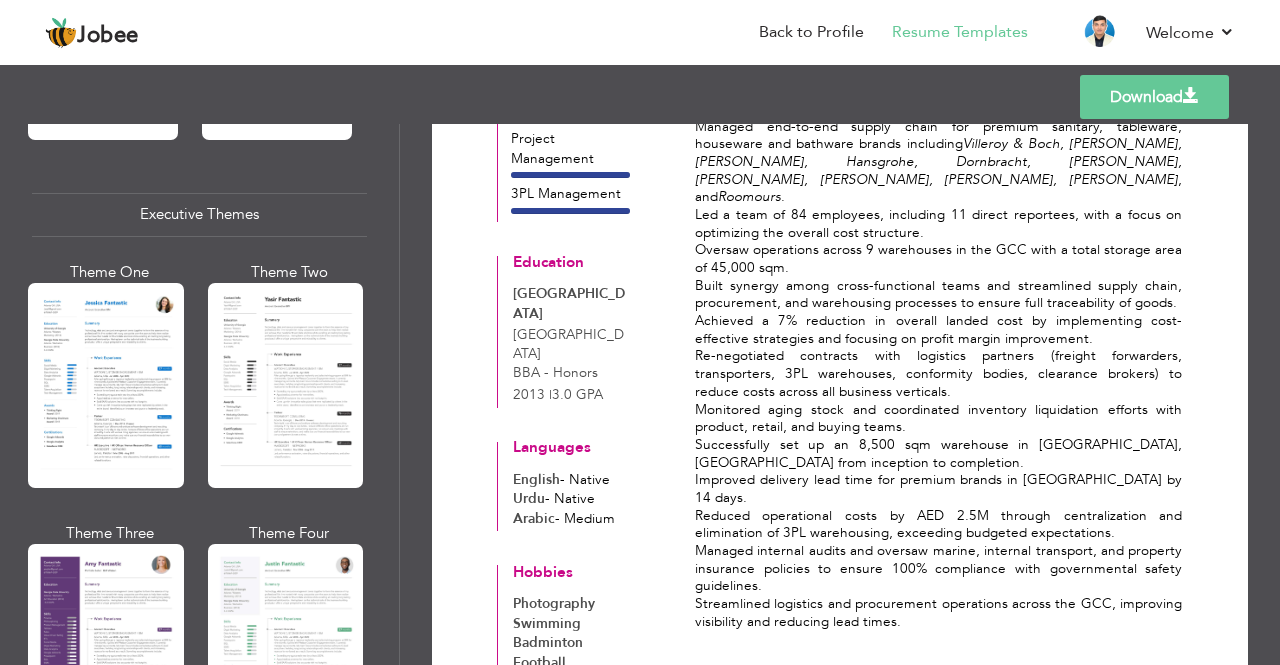 click at bounding box center (106, 385) 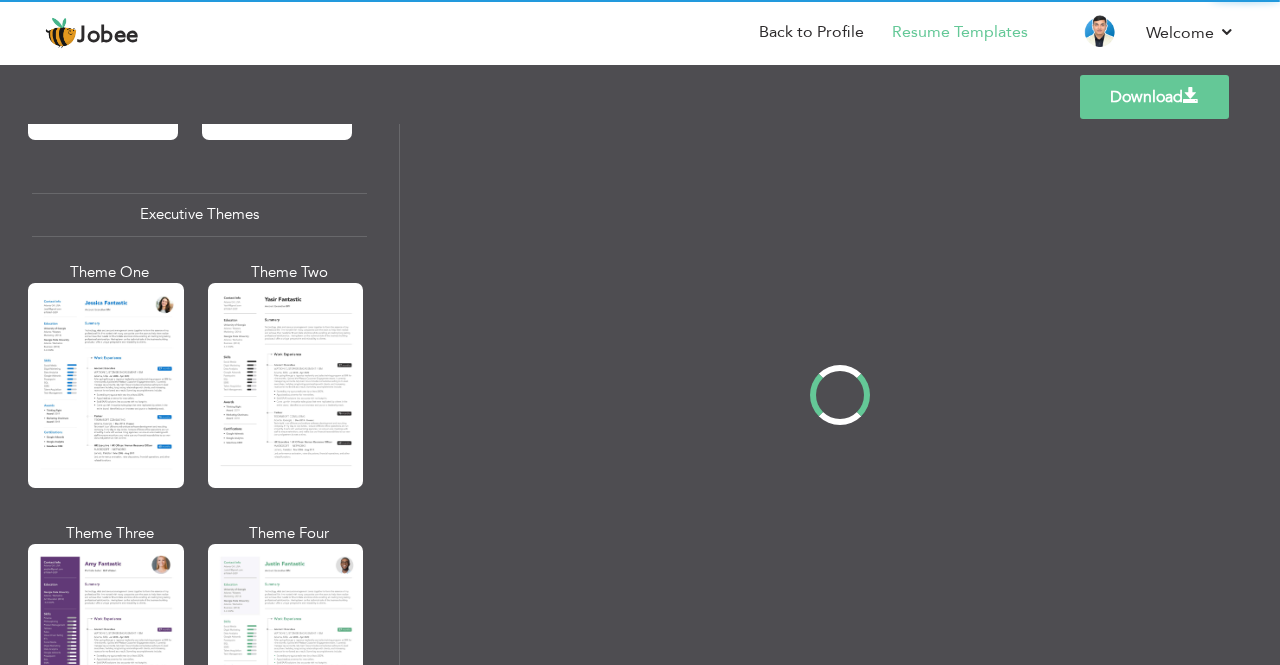 scroll, scrollTop: 0, scrollLeft: 0, axis: both 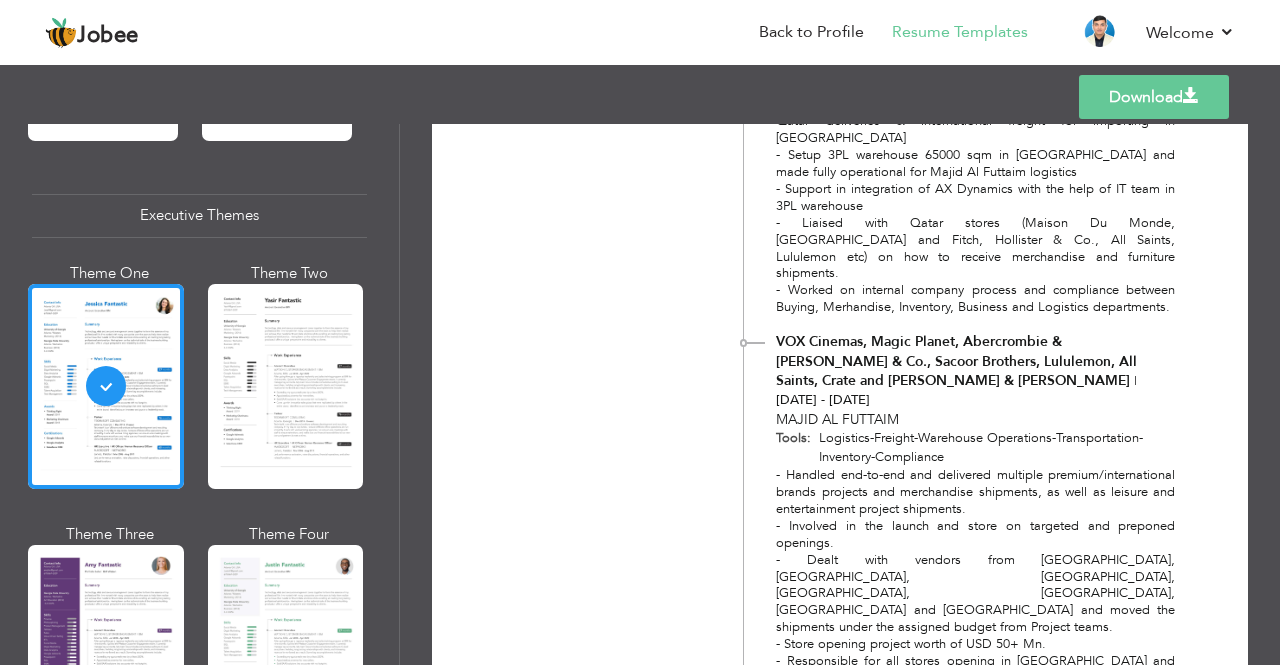 click on "Download" at bounding box center (1154, 97) 